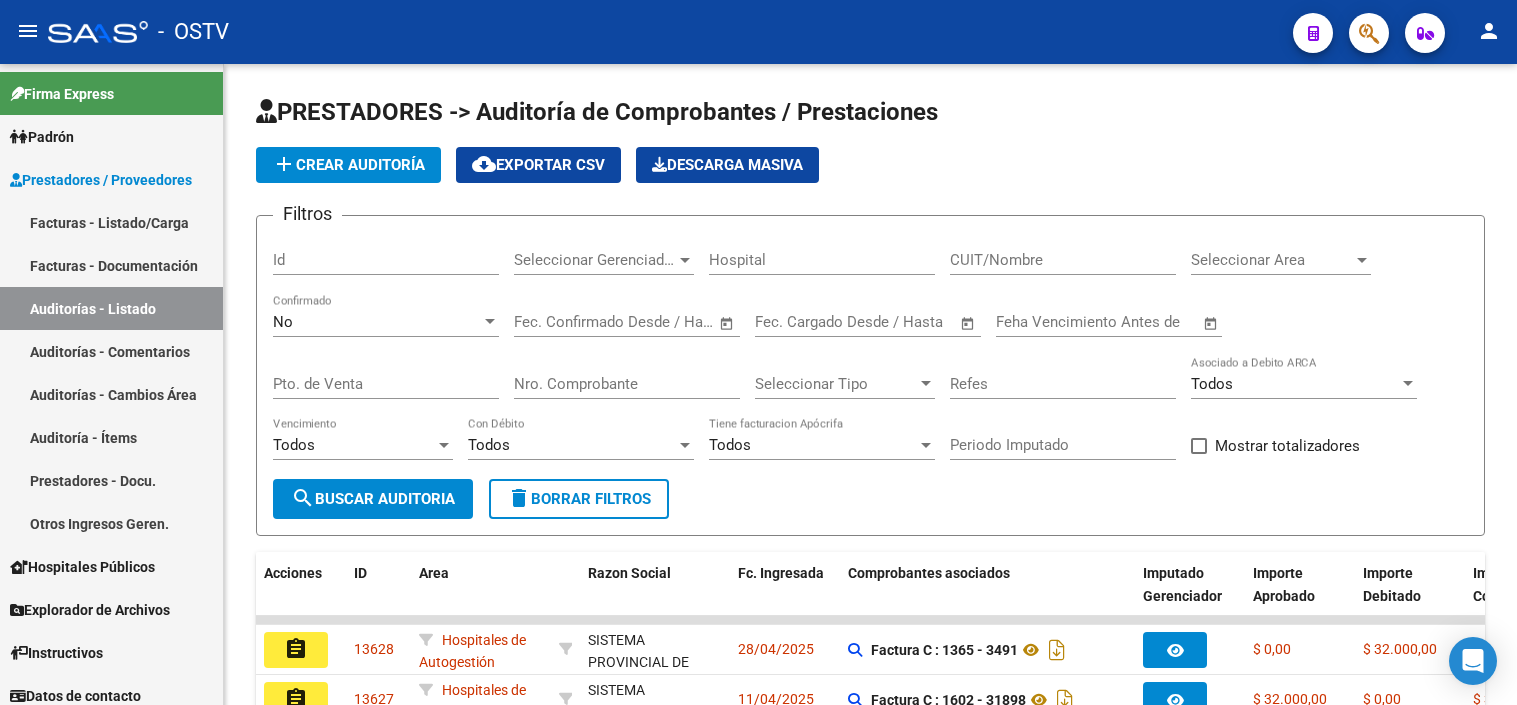 scroll, scrollTop: 0, scrollLeft: 0, axis: both 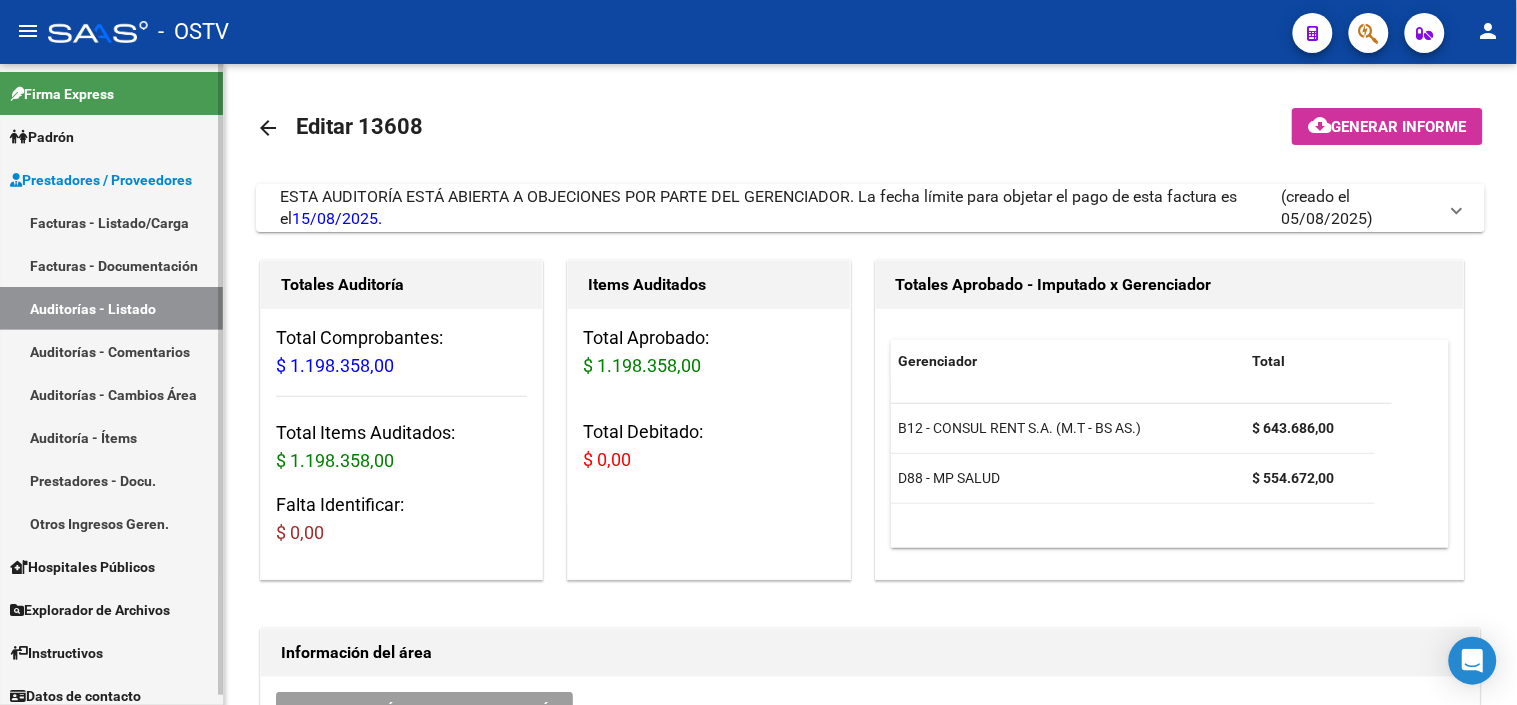 click on "Auditorías - Listado" at bounding box center [111, 308] 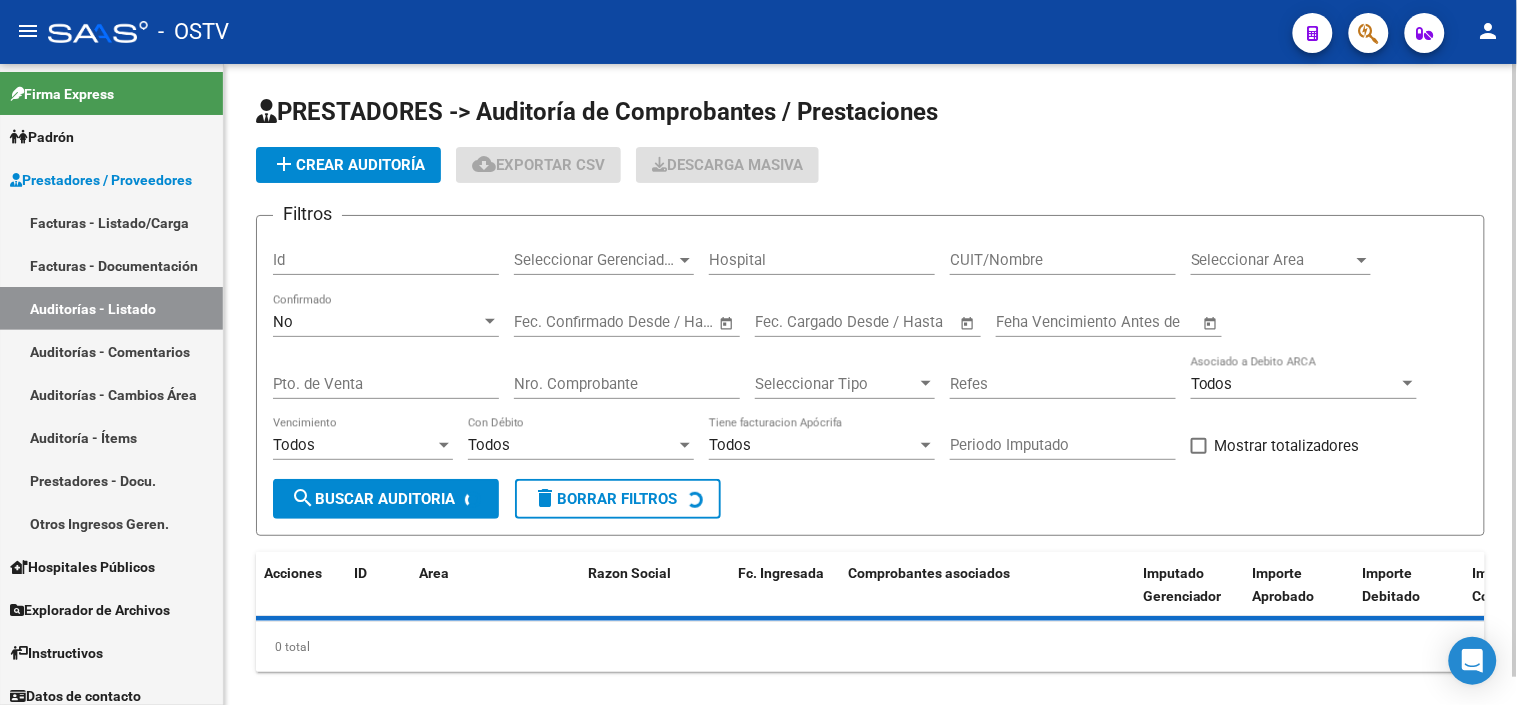 click on "add  Crear Auditoría" 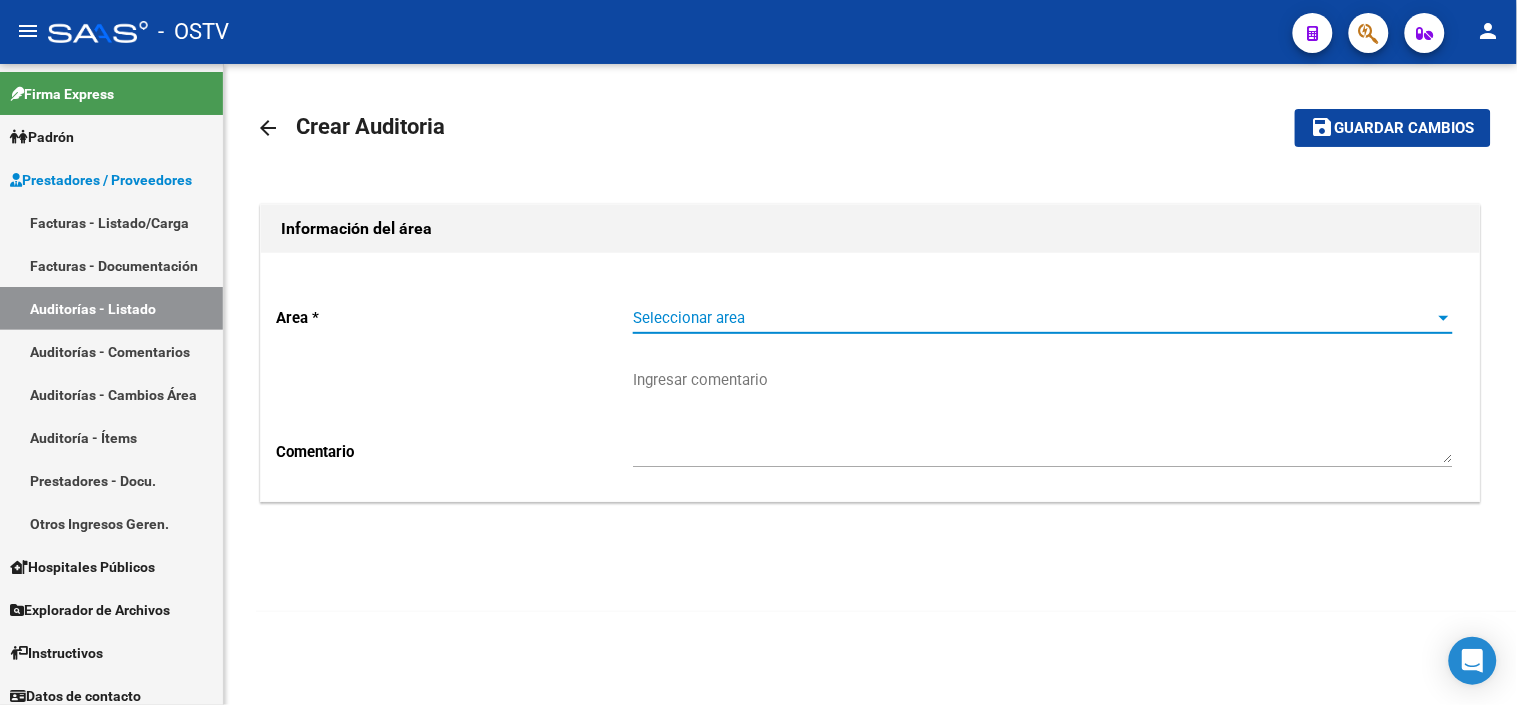 click on "Seleccionar area" at bounding box center [1034, 318] 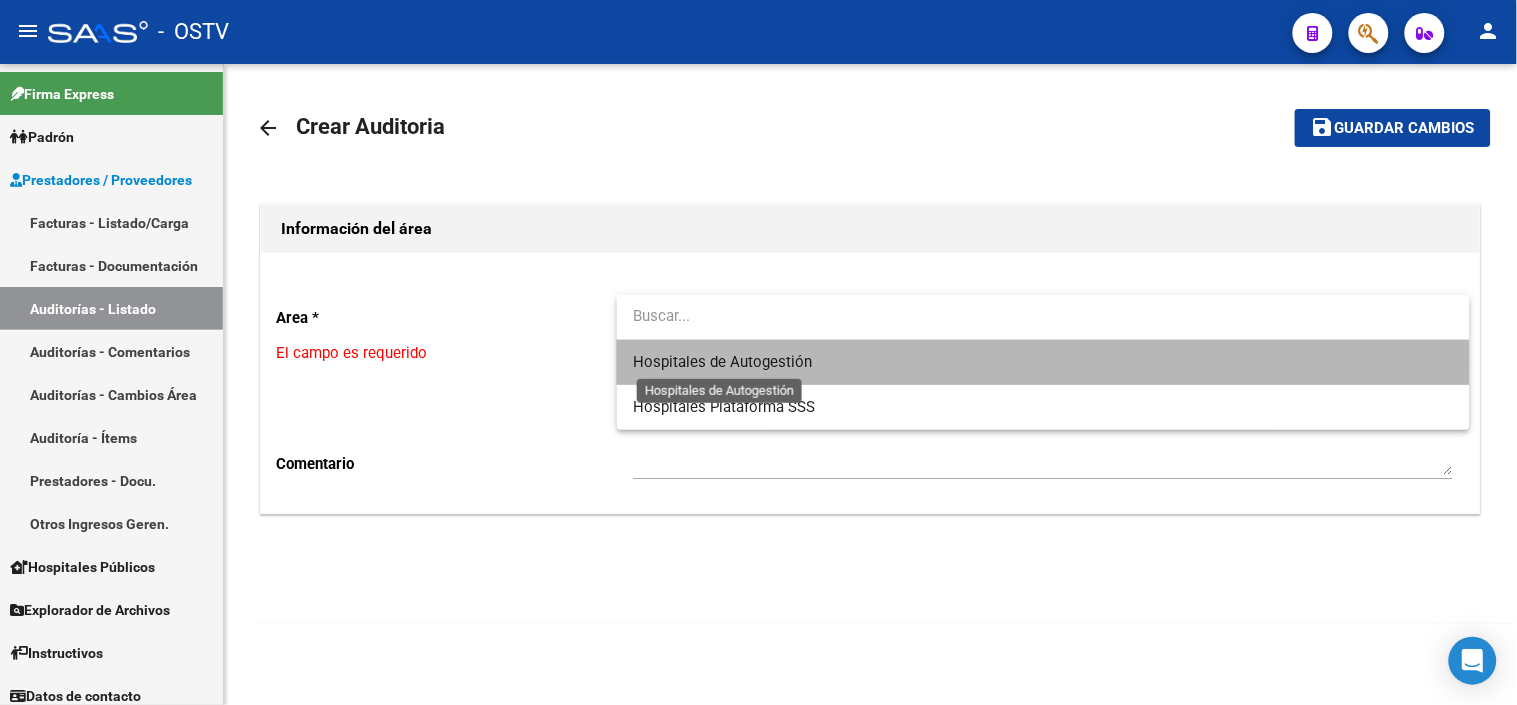 click on "Hospitales de Autogestión" at bounding box center (722, 362) 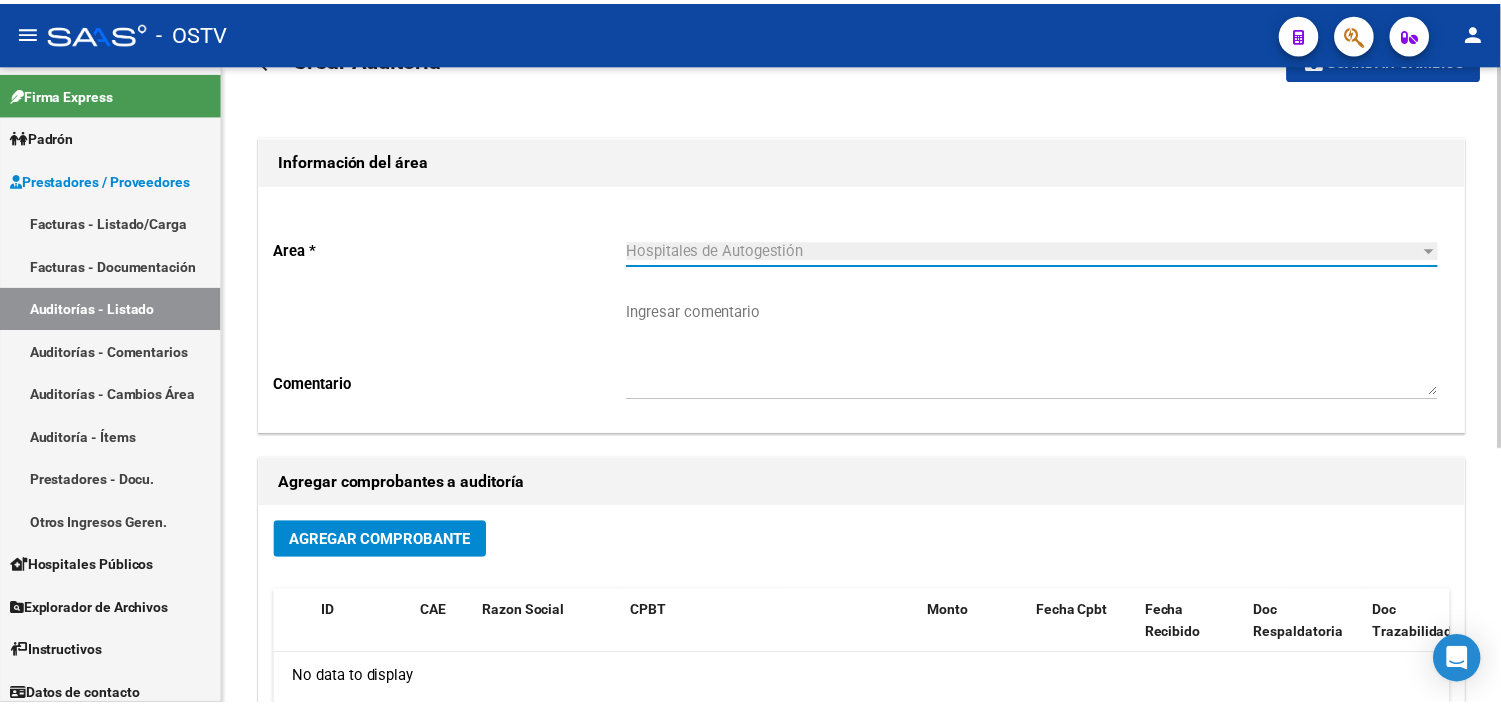 scroll, scrollTop: 222, scrollLeft: 0, axis: vertical 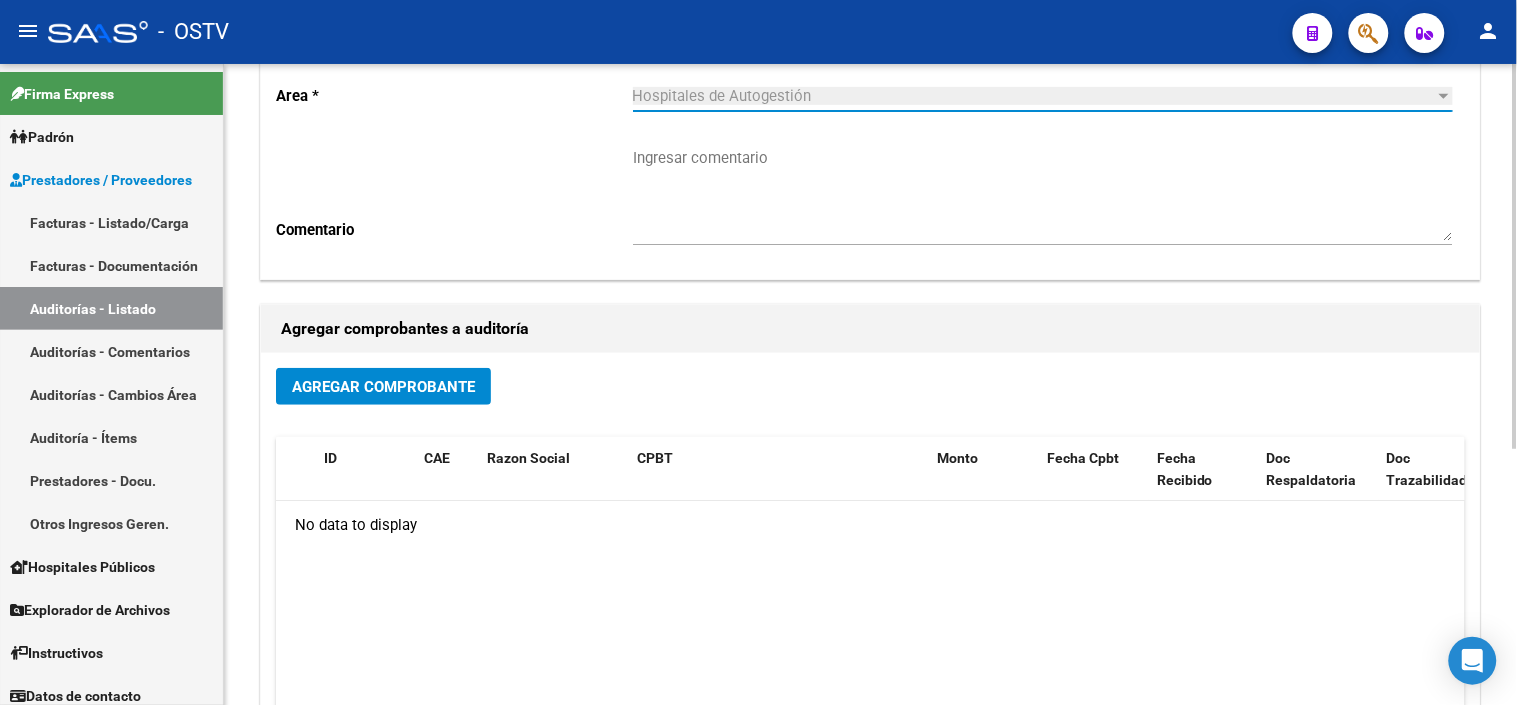 click on "Agregar Comprobante" 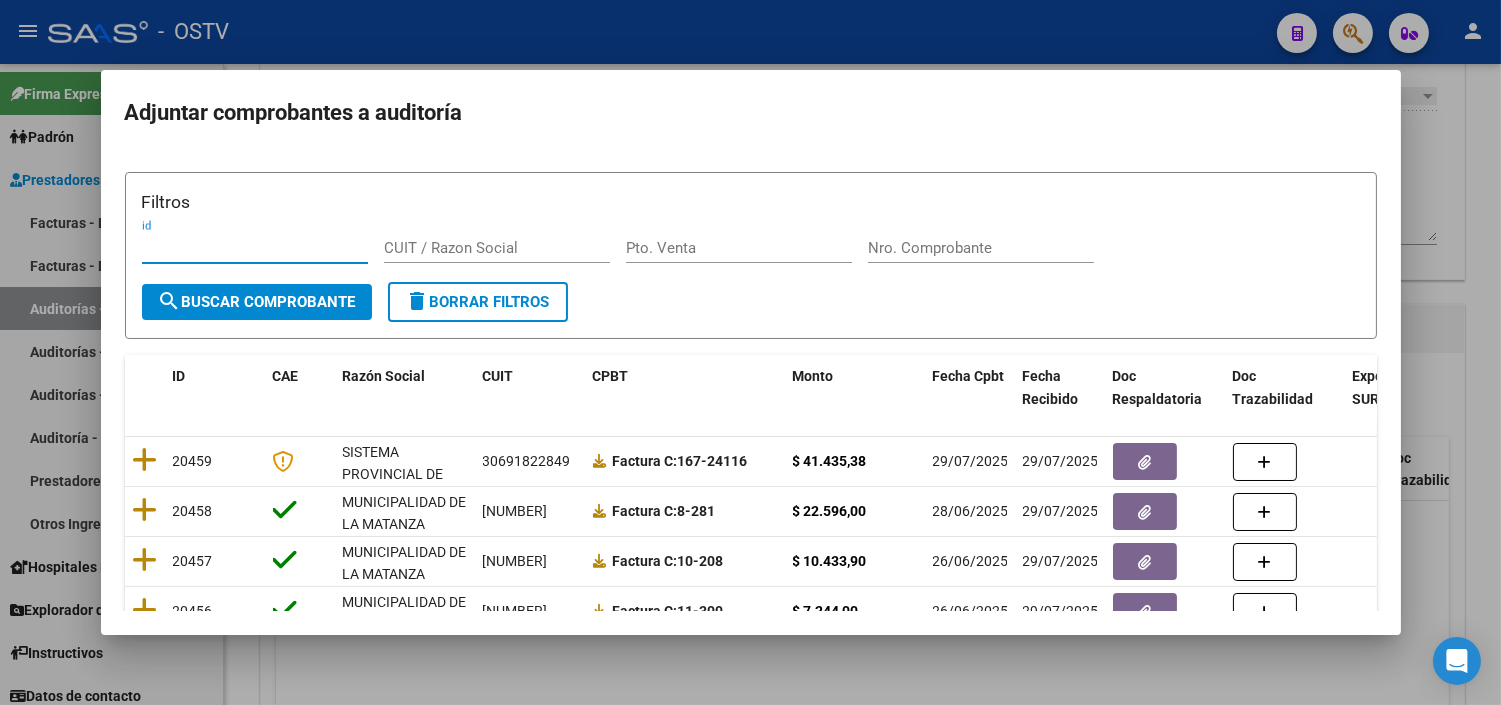 click on "CUIT / Razon Social" at bounding box center (497, 248) 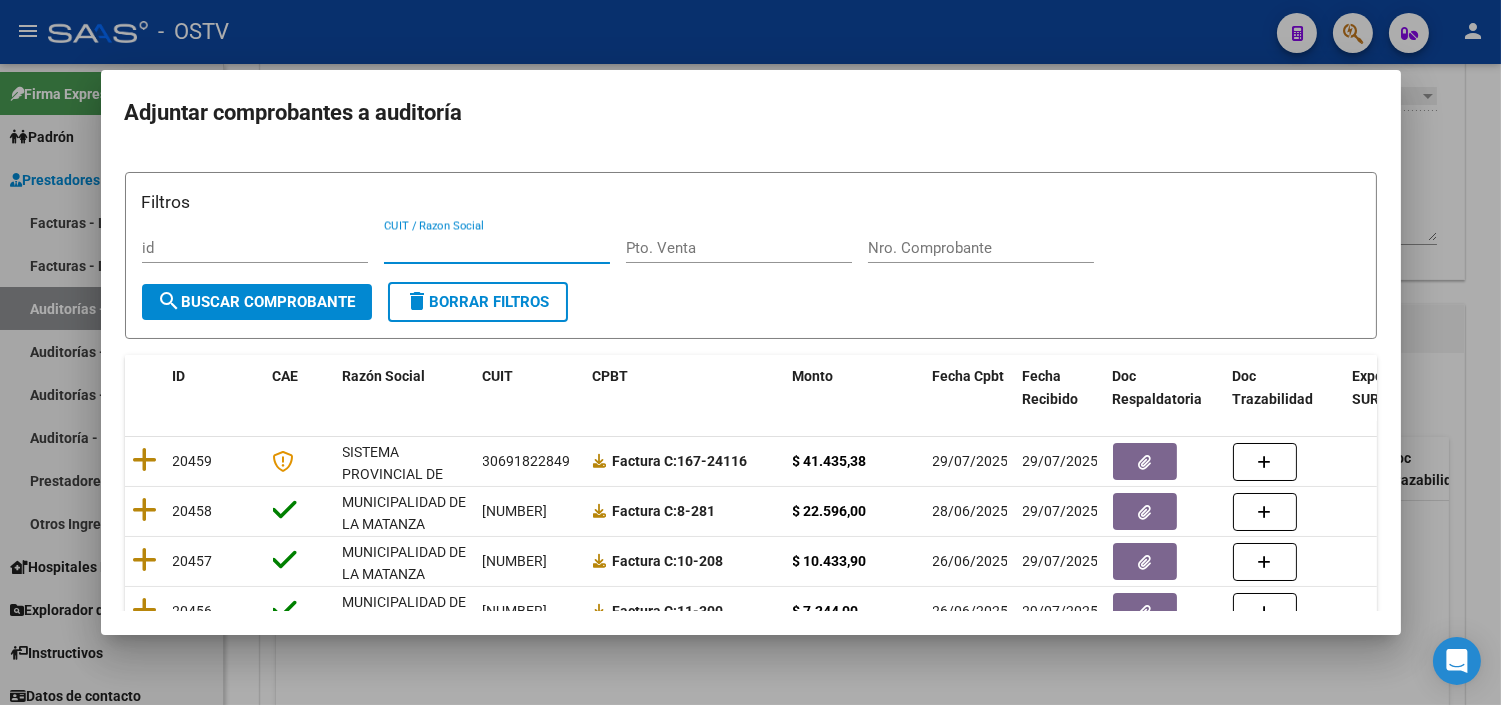 type on "30715497456" 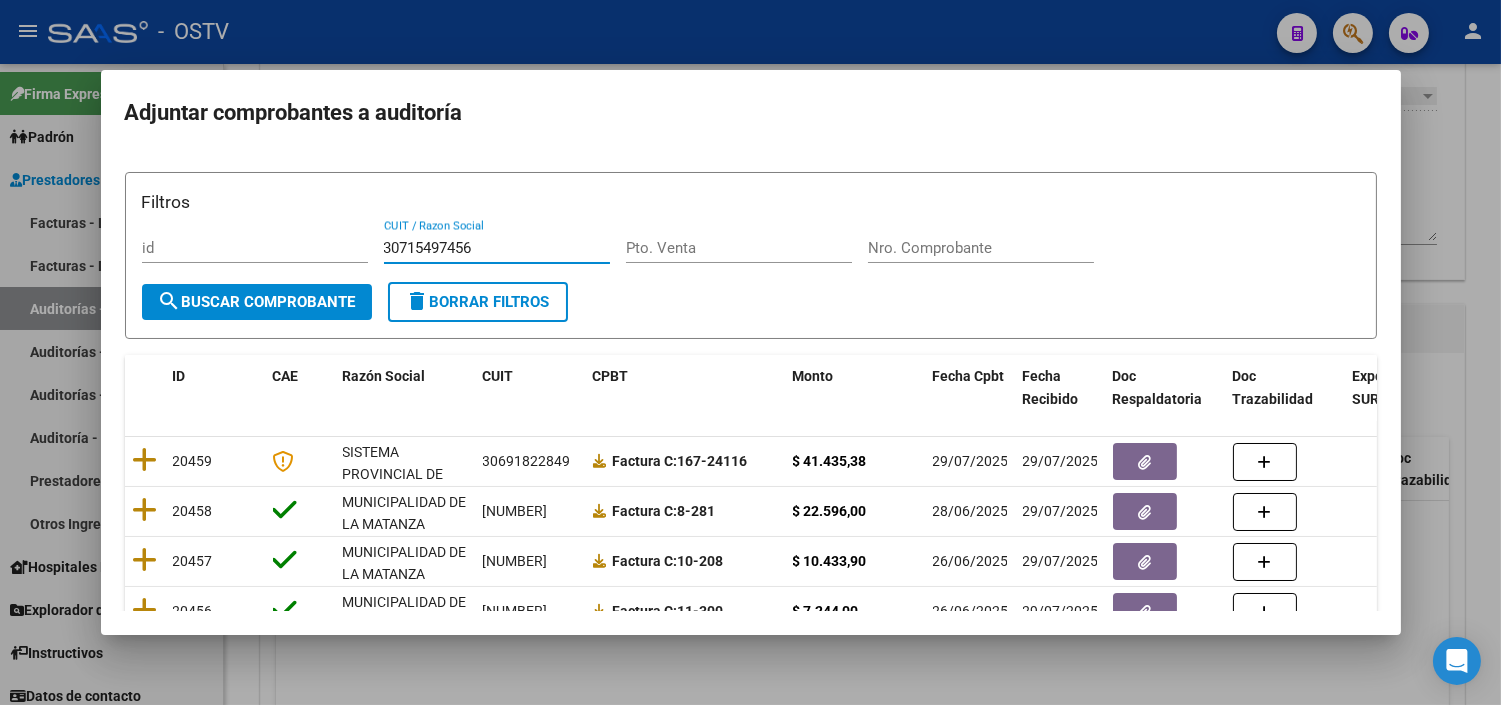 click on "search  Buscar Comprobante" at bounding box center [257, 302] 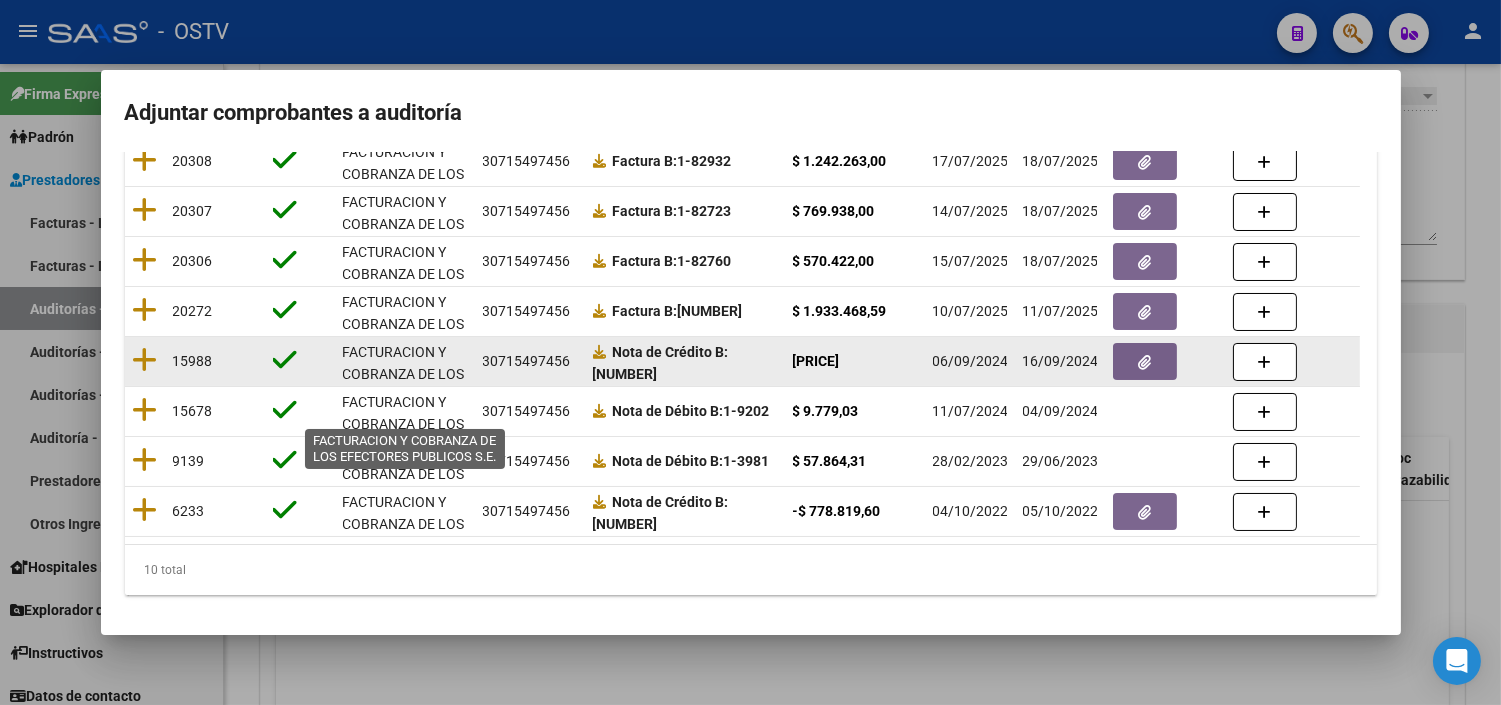 scroll, scrollTop: 302, scrollLeft: 0, axis: vertical 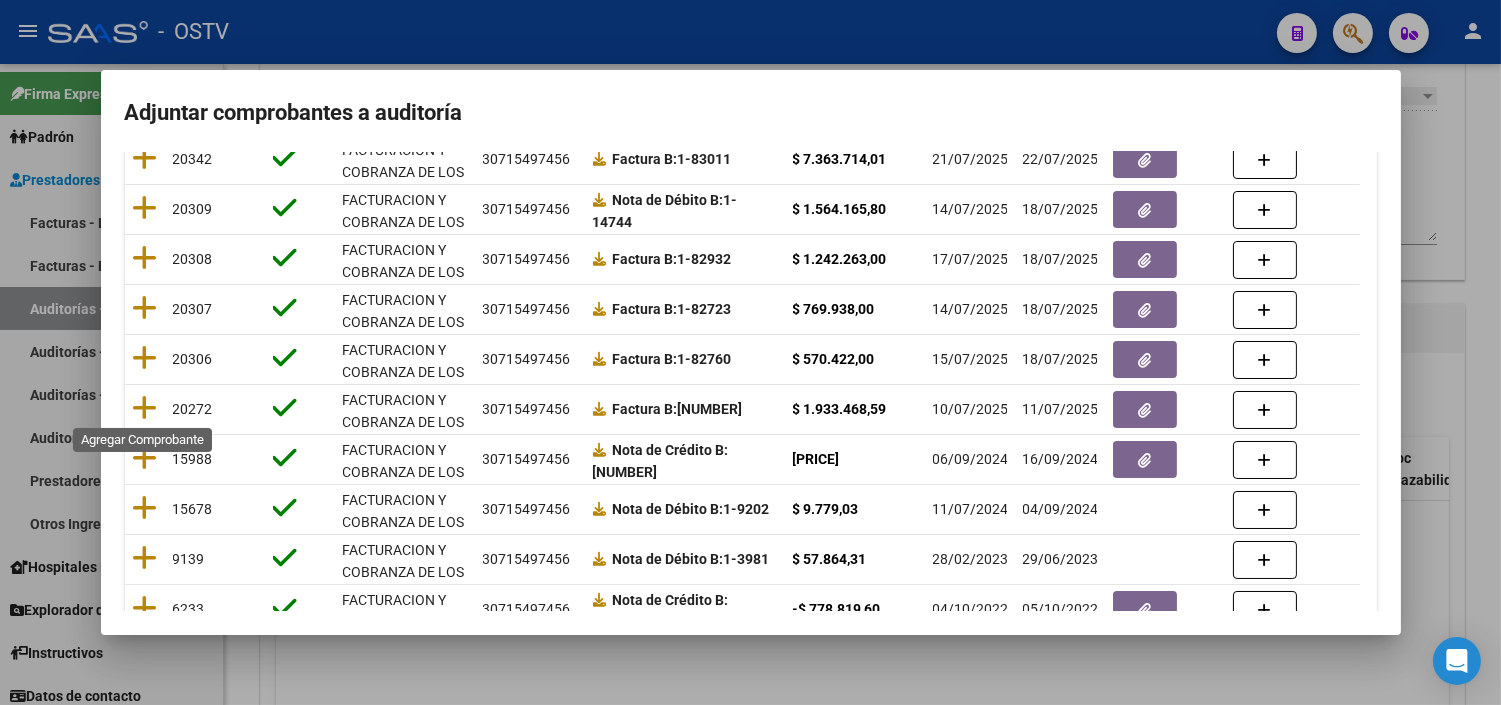 click 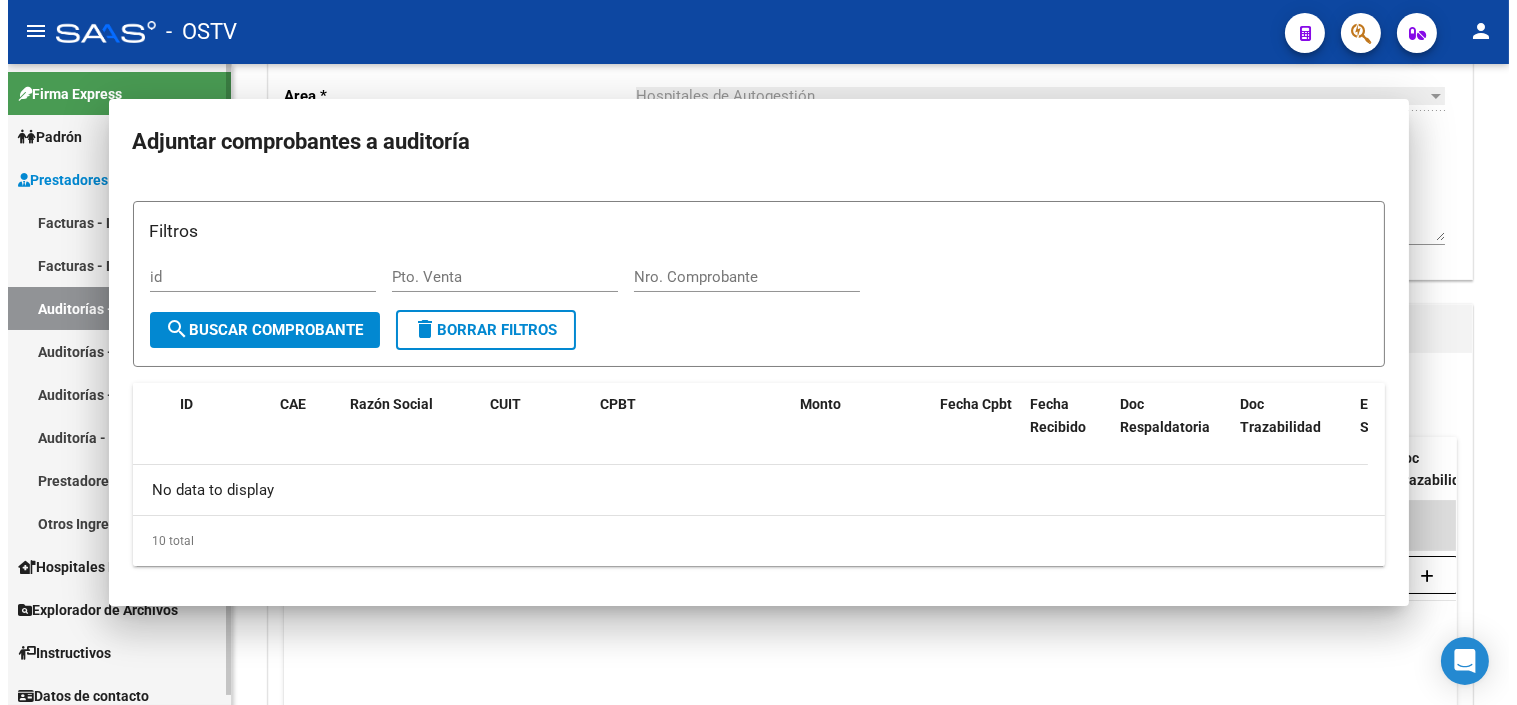 scroll, scrollTop: 0, scrollLeft: 0, axis: both 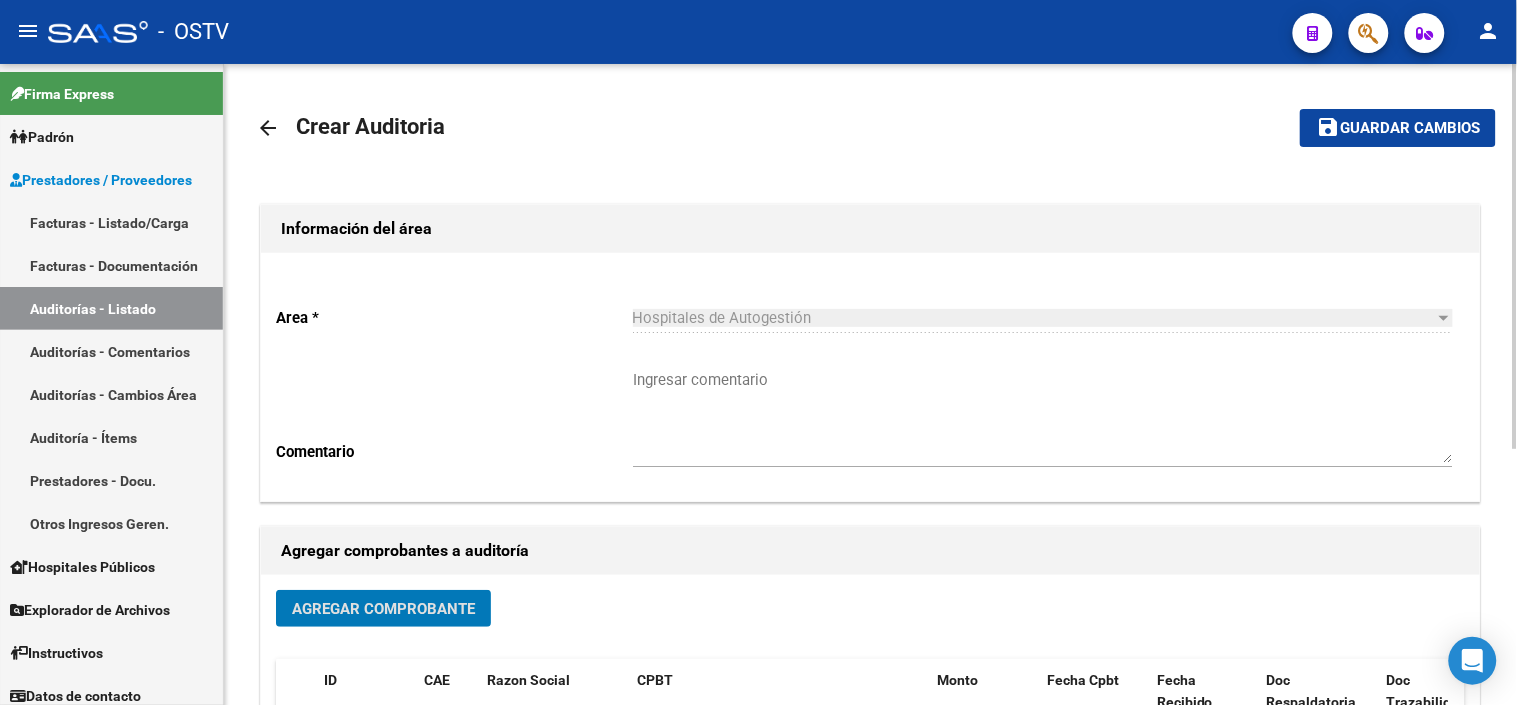 click on "Guardar cambios" 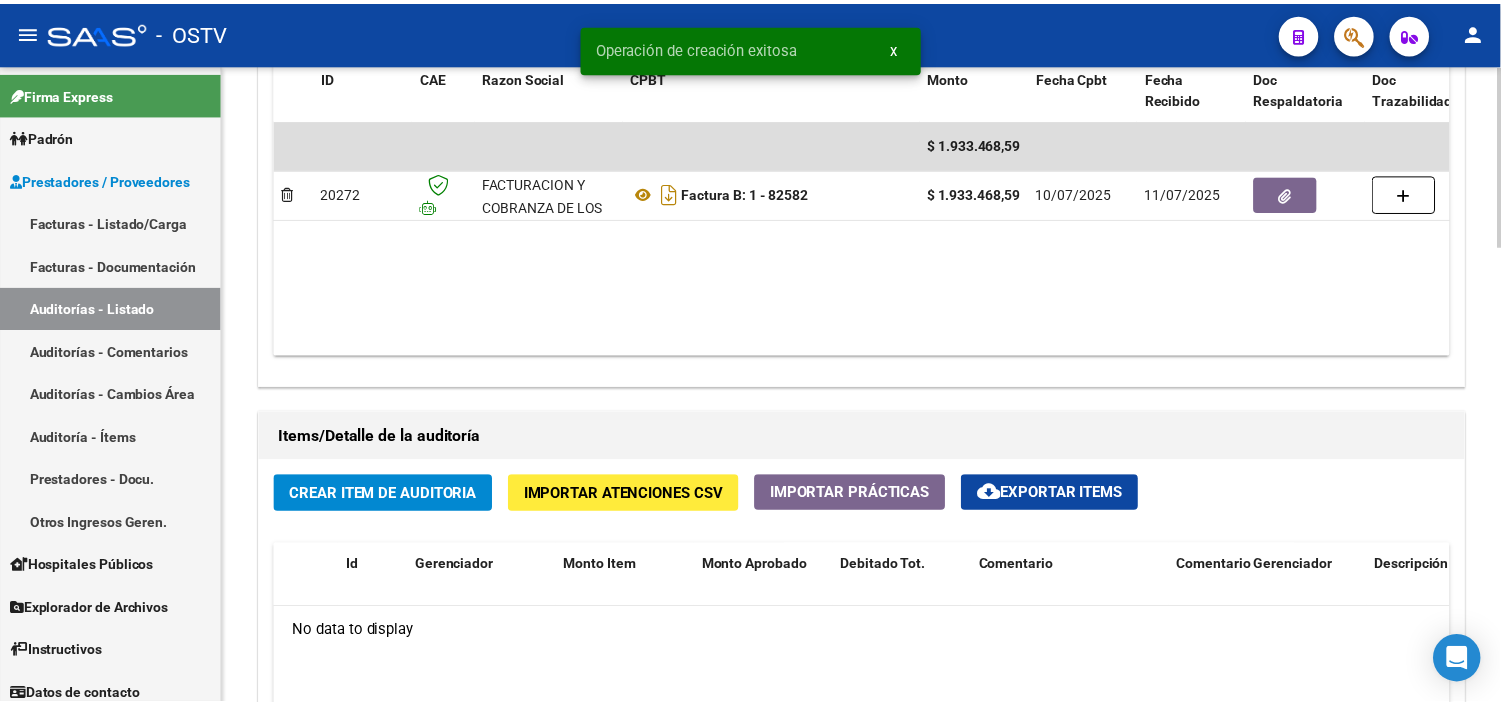 scroll, scrollTop: 1222, scrollLeft: 0, axis: vertical 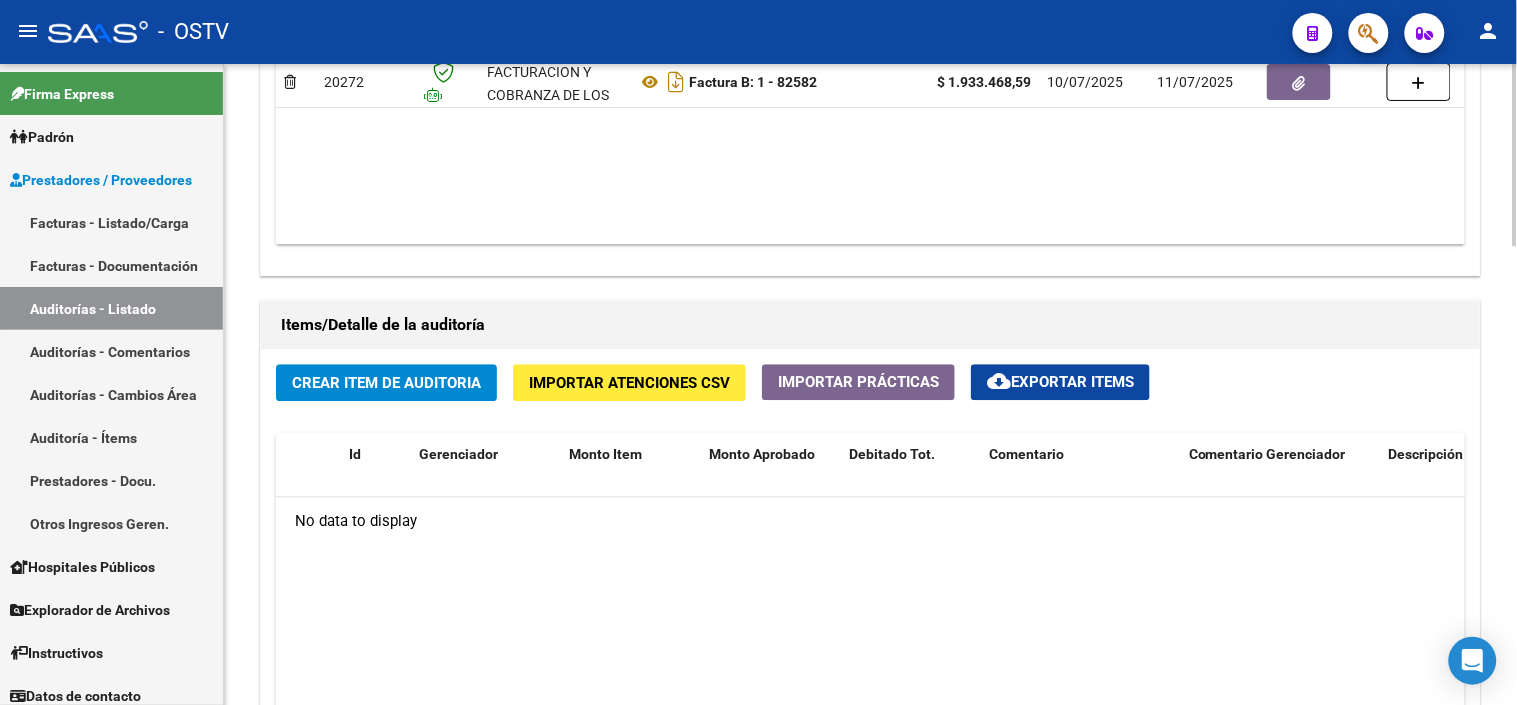 click on "[PRICE] [NUMBER] Facturacion y Cobranza de los Efectores Publicos S.E. Factura B: [NUMBER] [PRICE] [DATE] [DATE] [DATE] Mesa de Entrada - [EMAIL]" 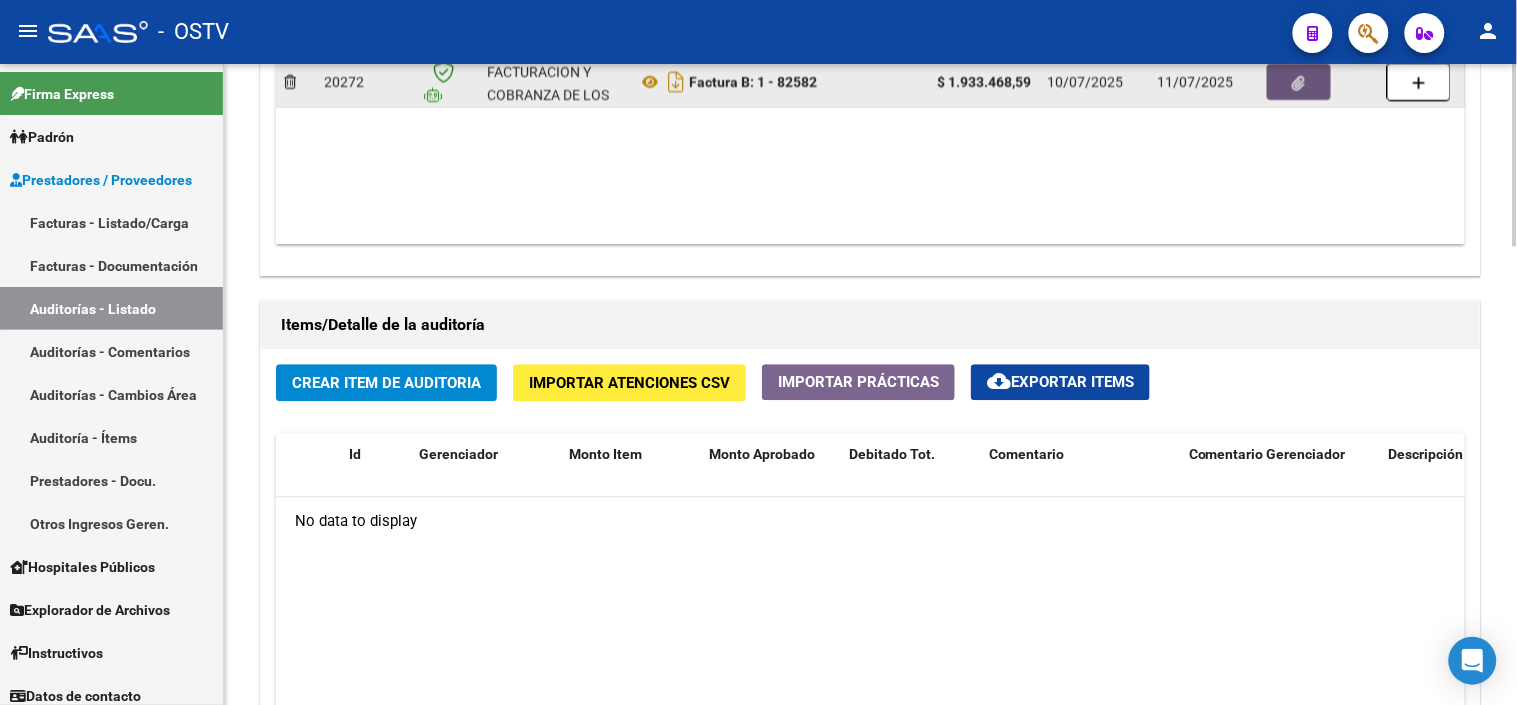 click 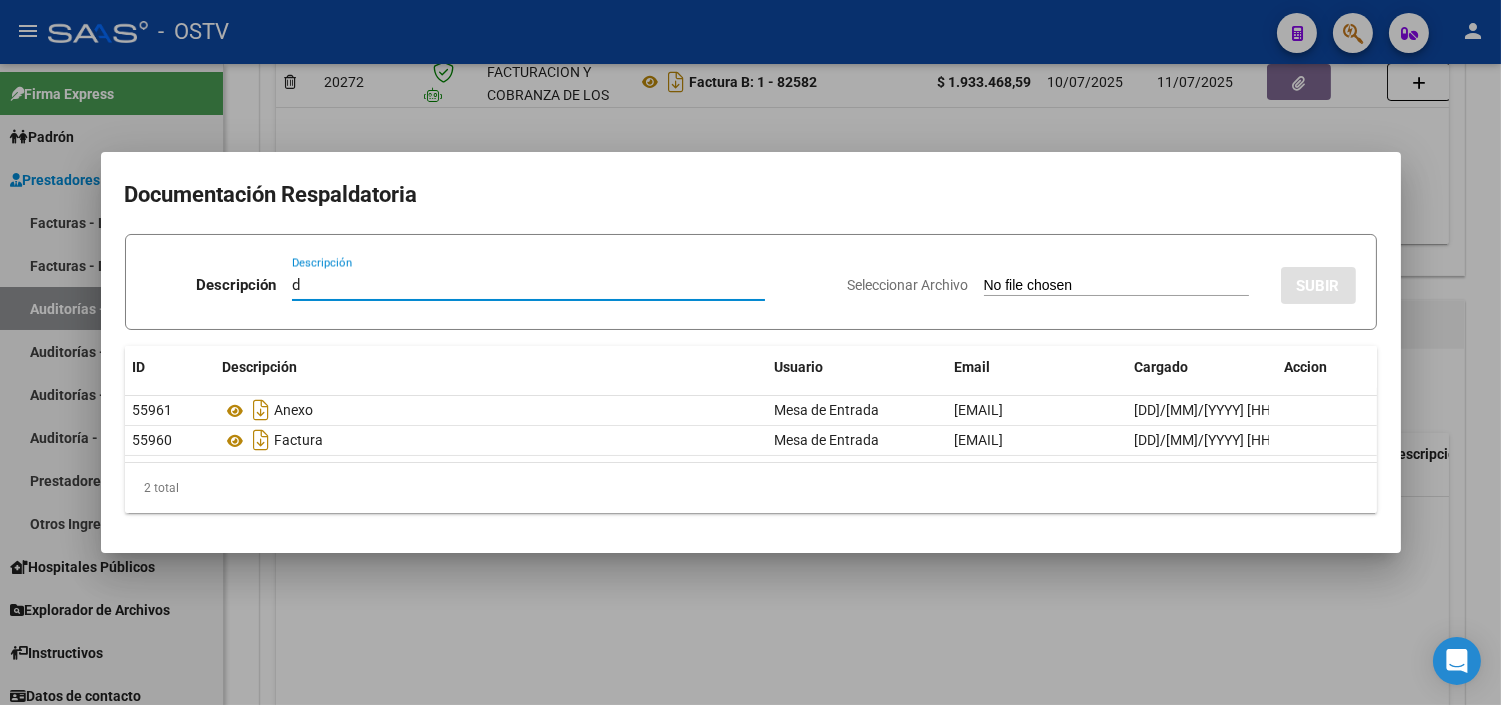 type on "DOCUMENTACION" 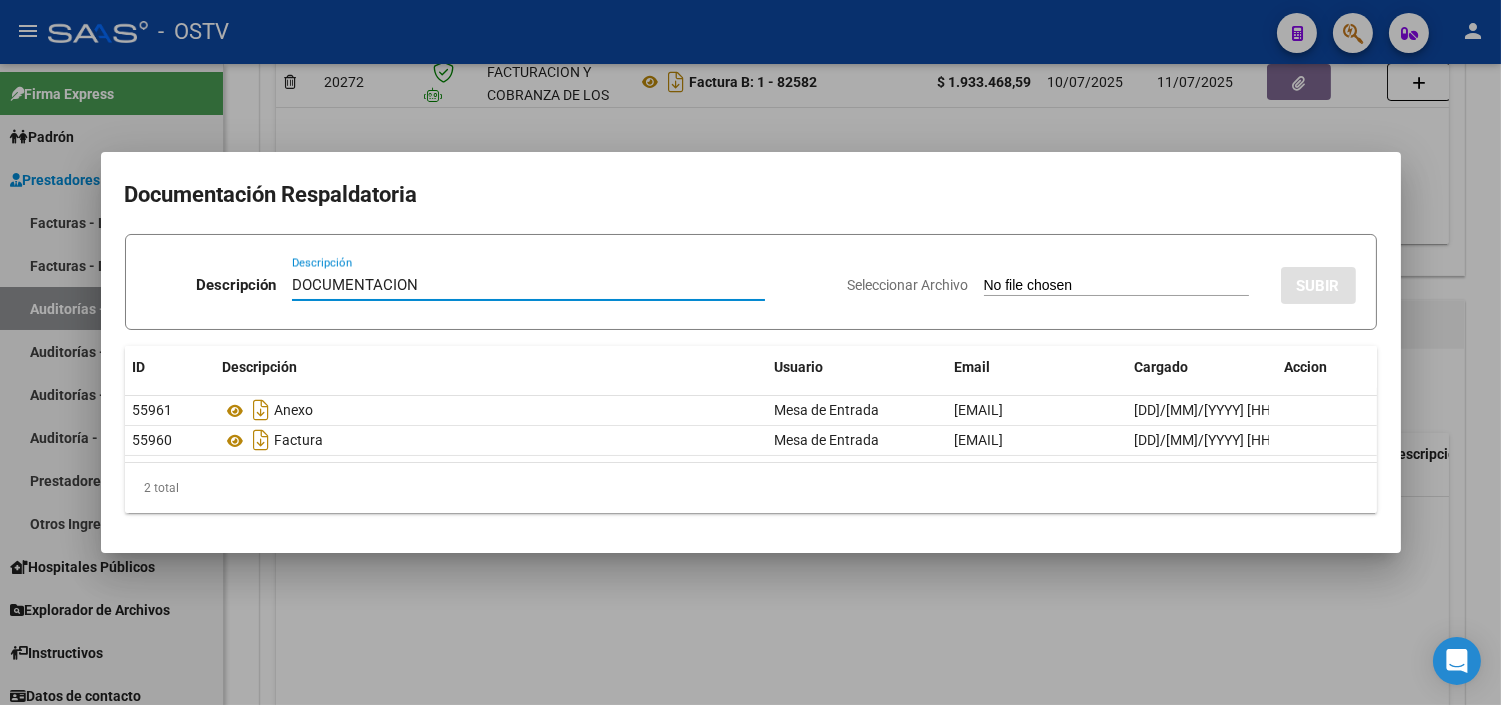 click on "Seleccionar Archivo" at bounding box center (1116, 286) 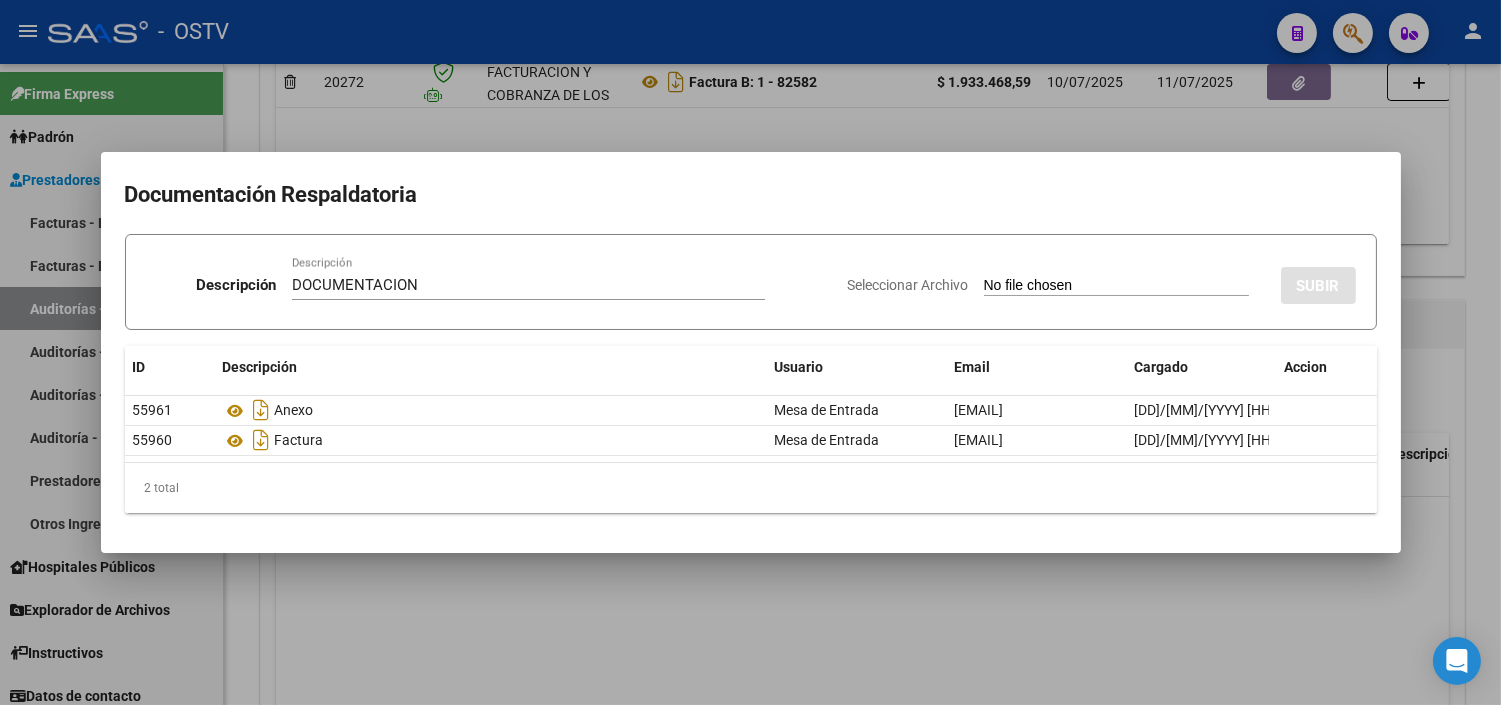 type on "C:\fakepath\FACB2_1_82582_CRGASOC_9454.pdf" 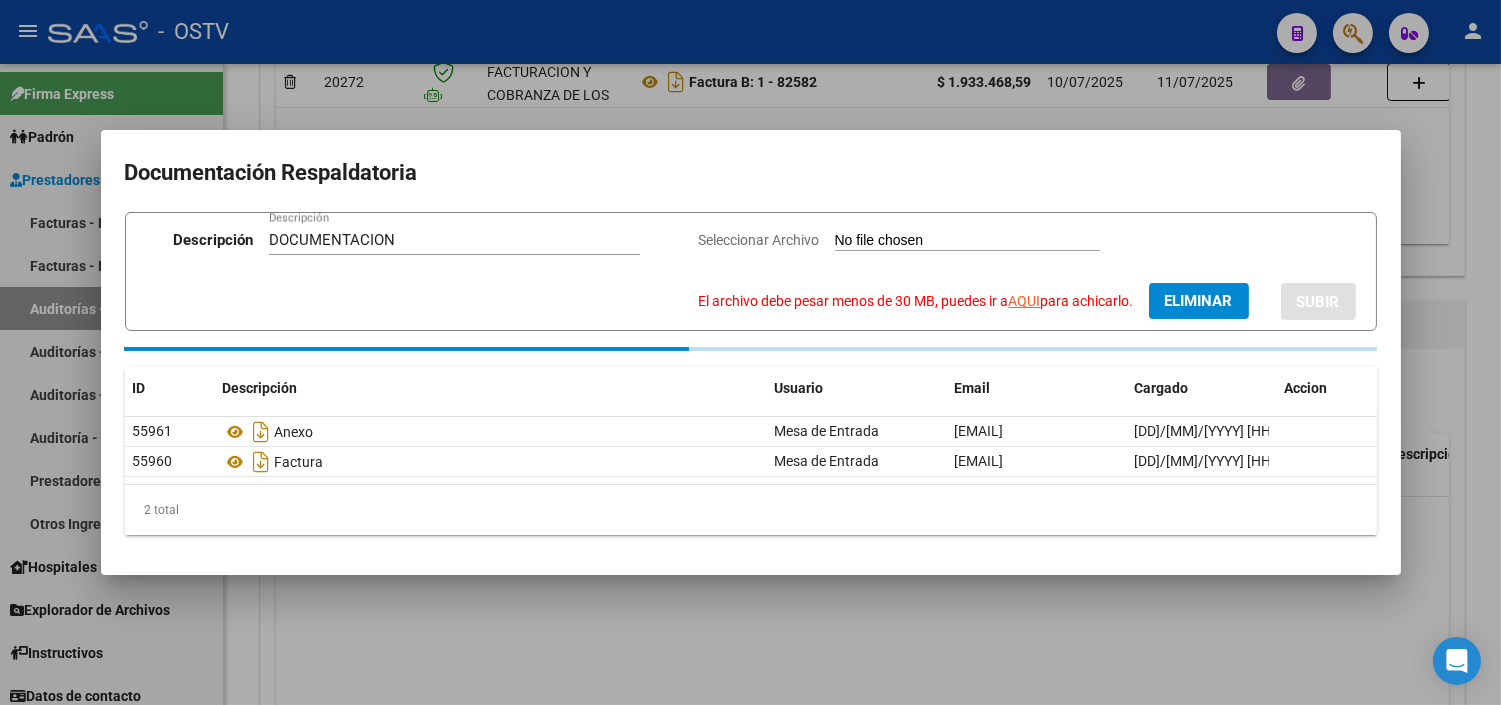 click on "Eliminar" at bounding box center (1199, 301) 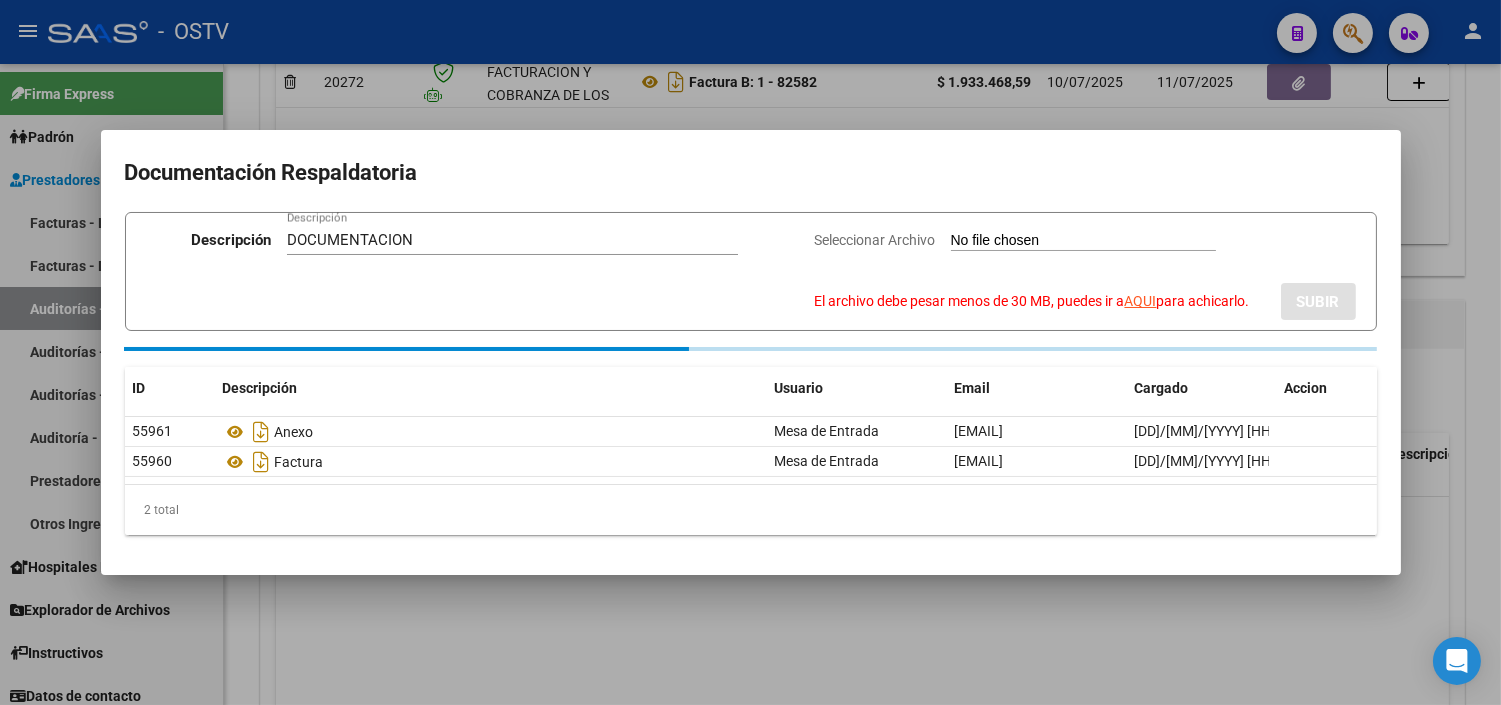 click at bounding box center [750, 352] 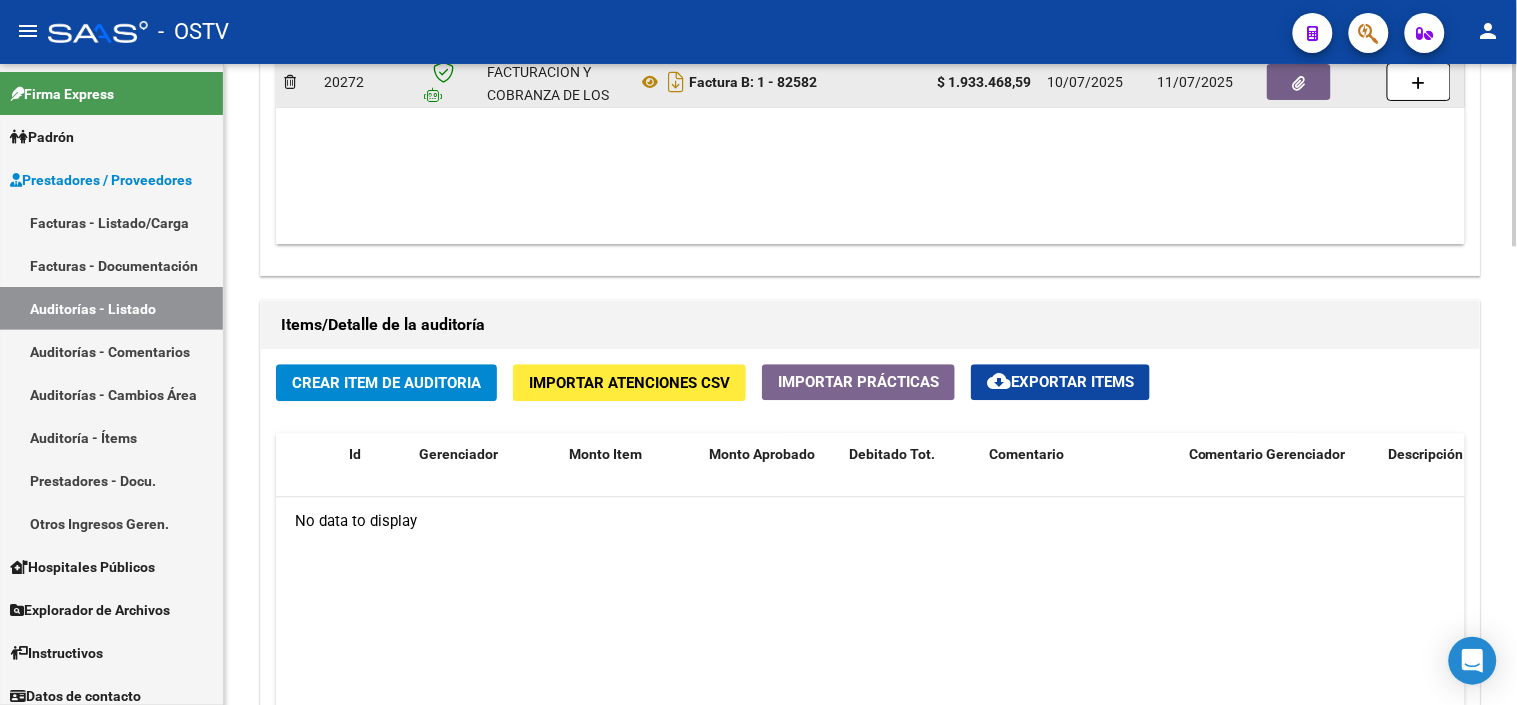 click 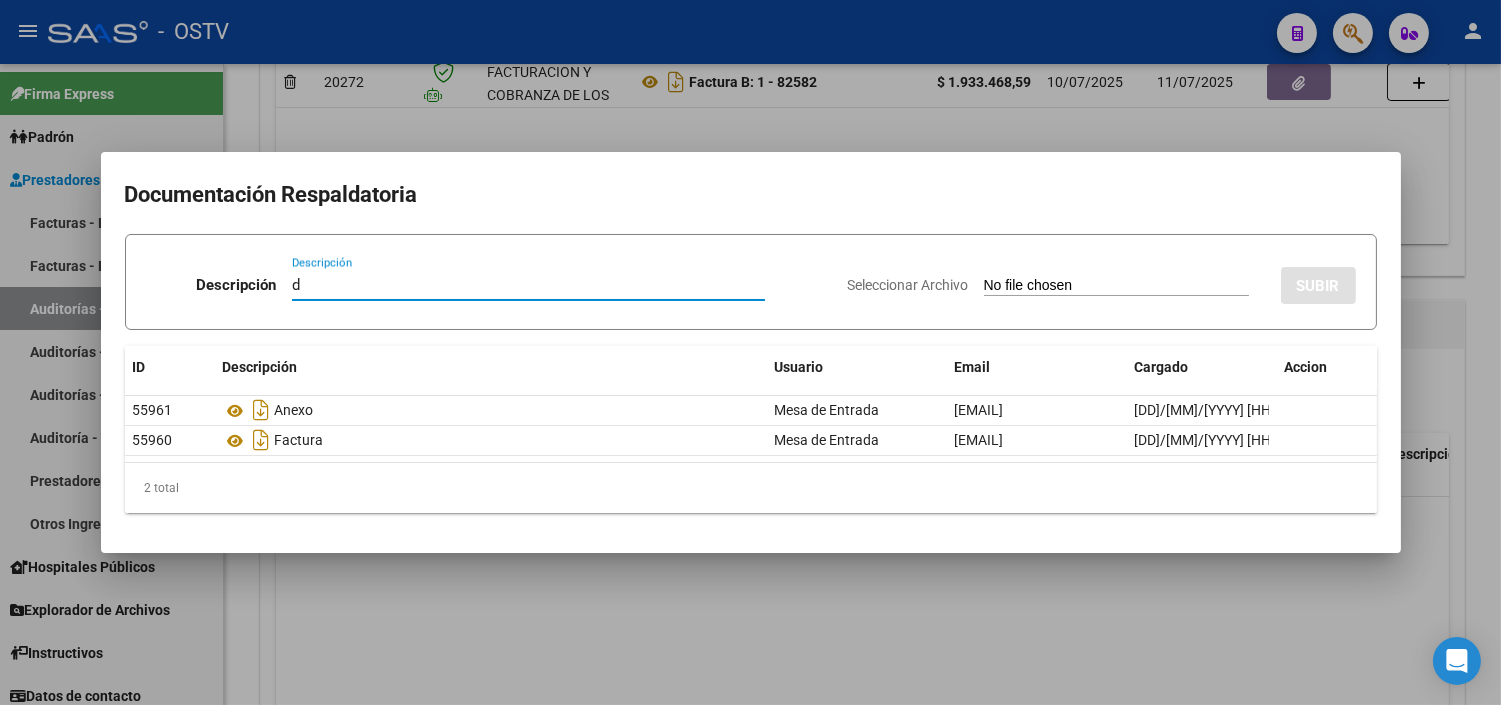 type on "Documentacion" 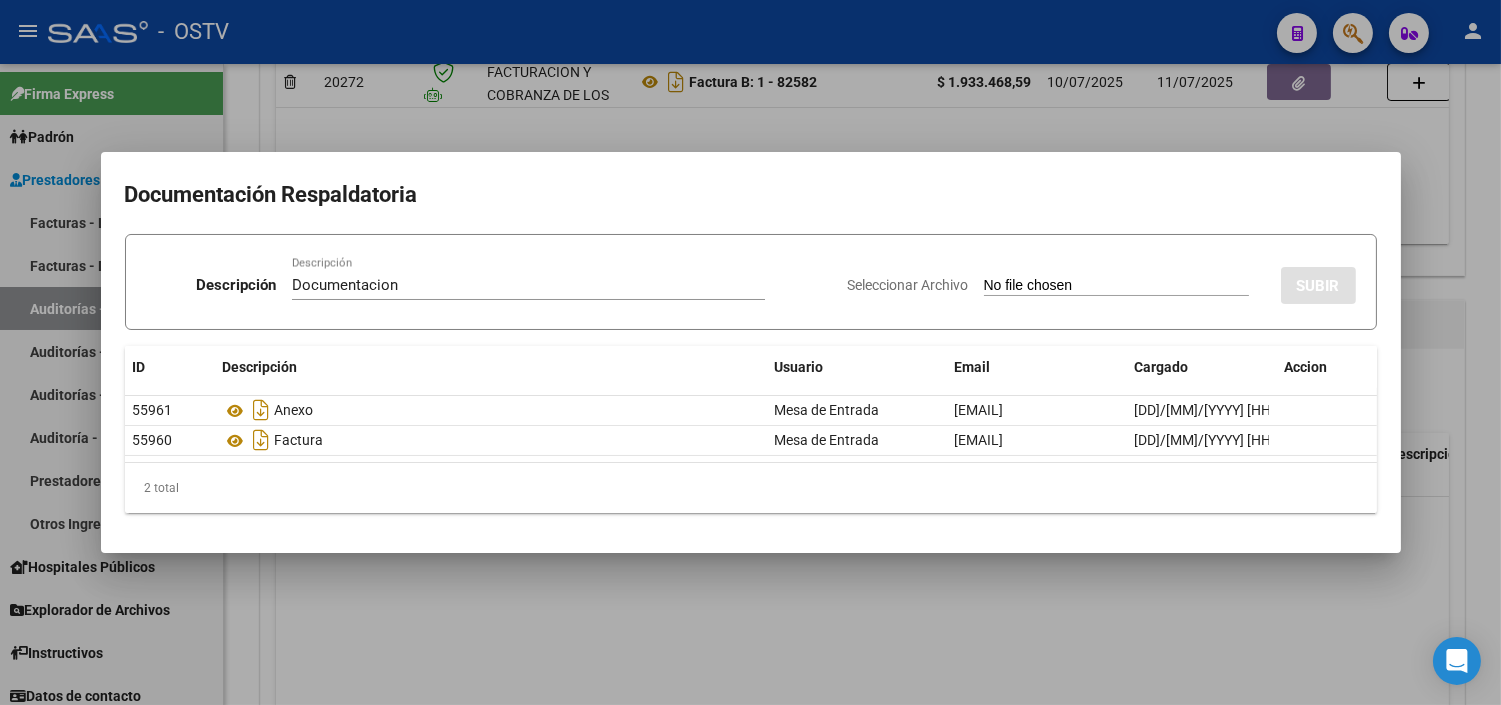 click on "Seleccionar Archivo" at bounding box center (1116, 286) 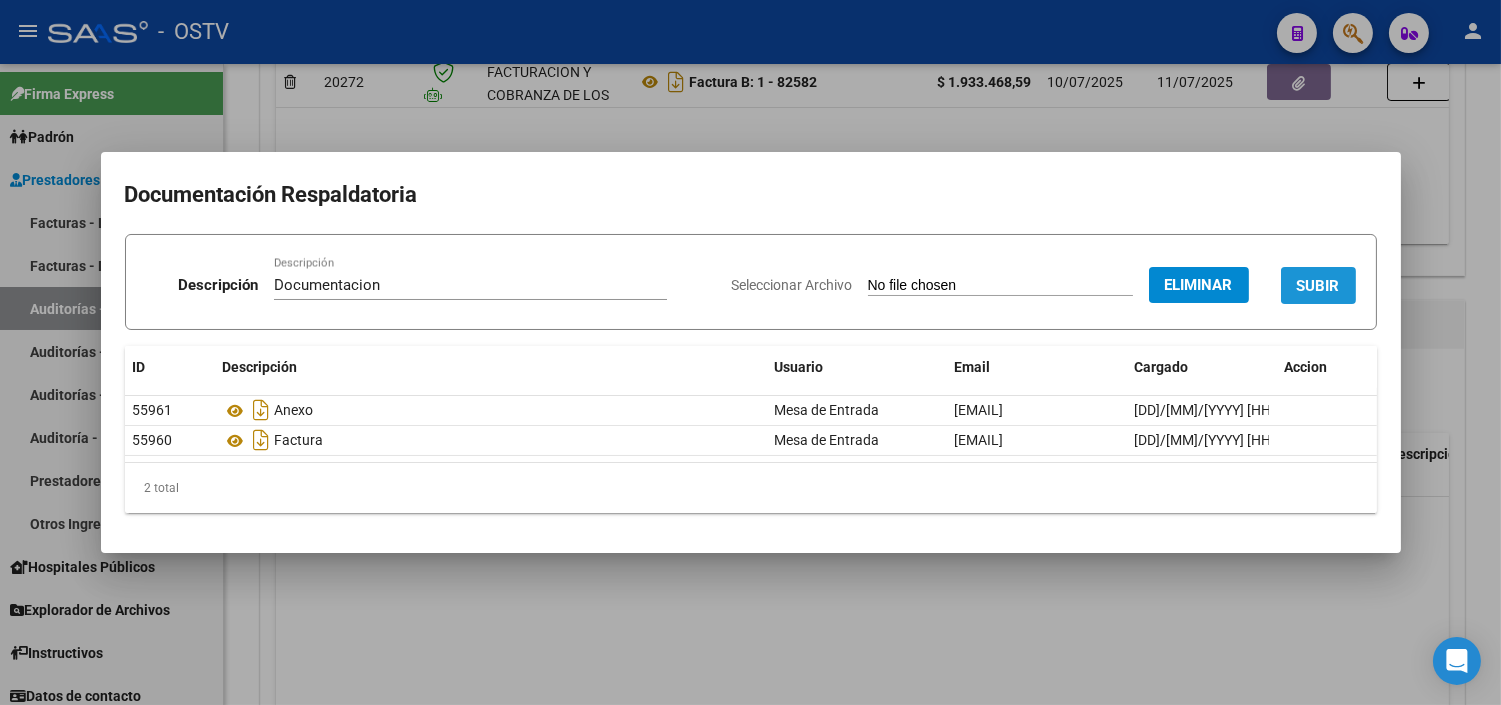 drag, startPoint x: 1315, startPoint y: 286, endPoint x: 1304, endPoint y: 283, distance: 11.401754 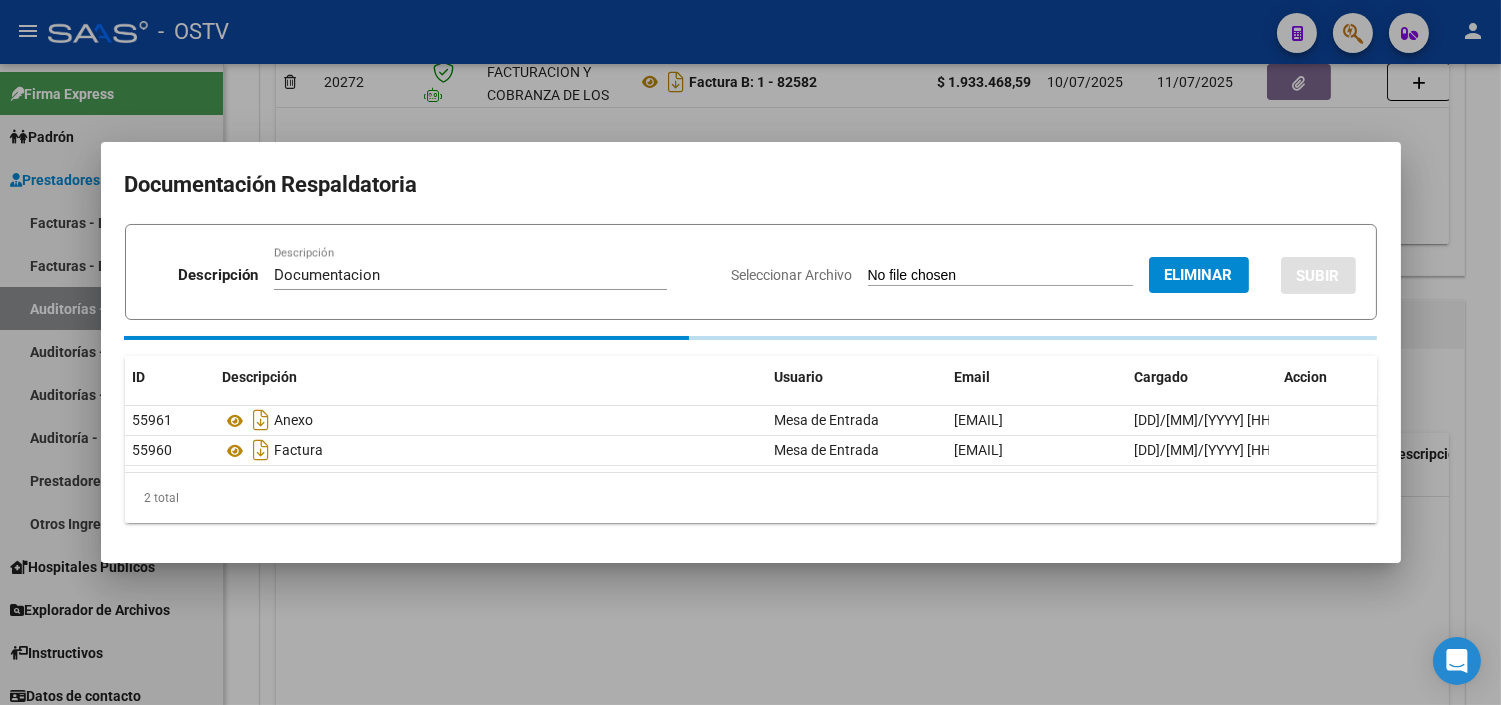 type 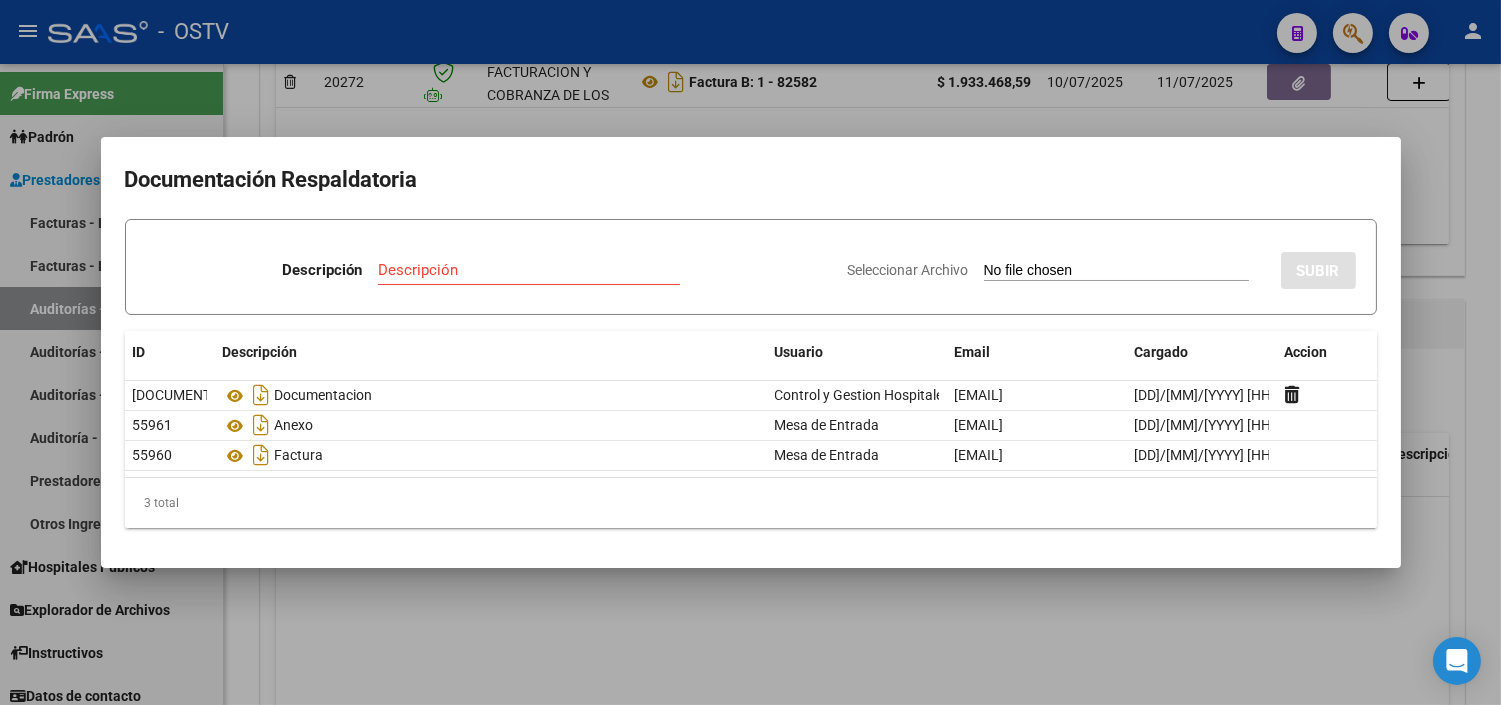 click at bounding box center (750, 352) 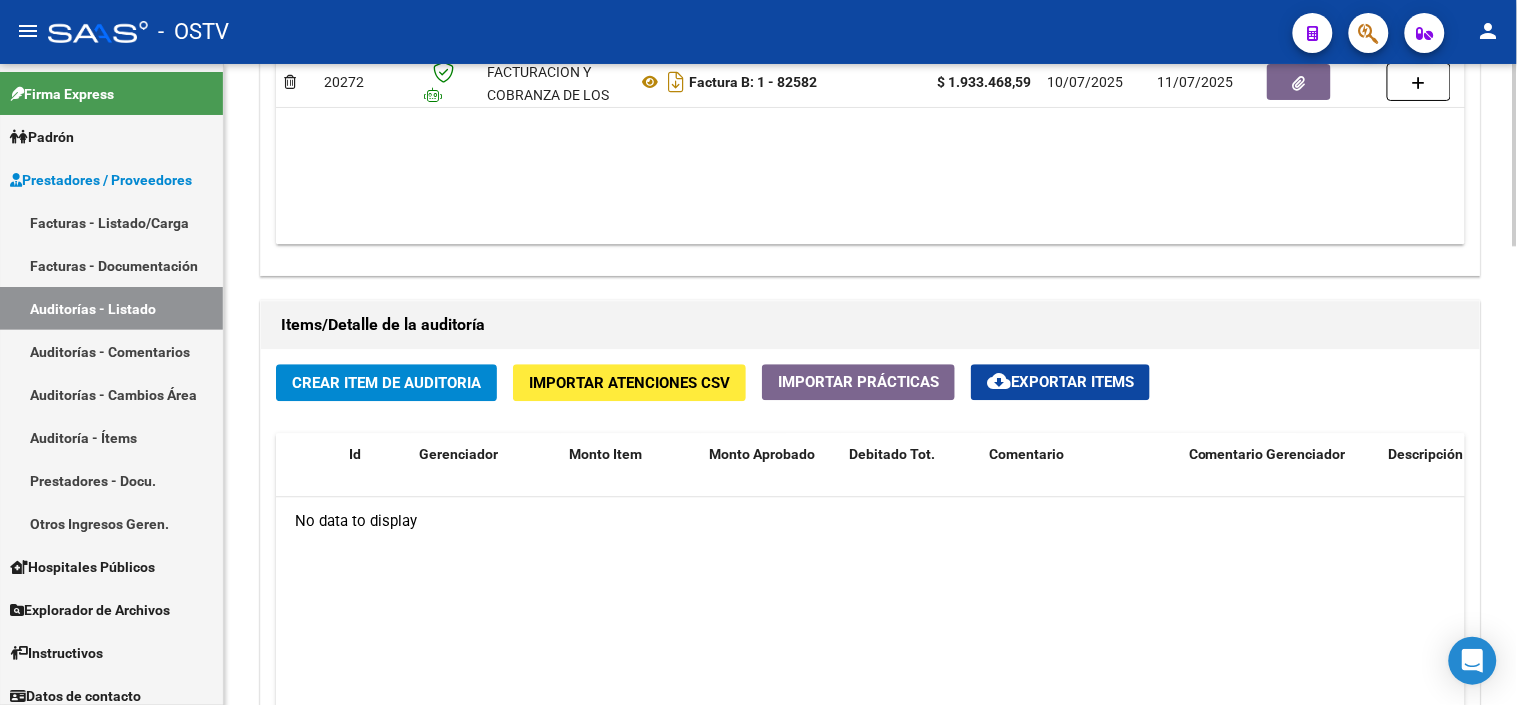click on "No data to display" 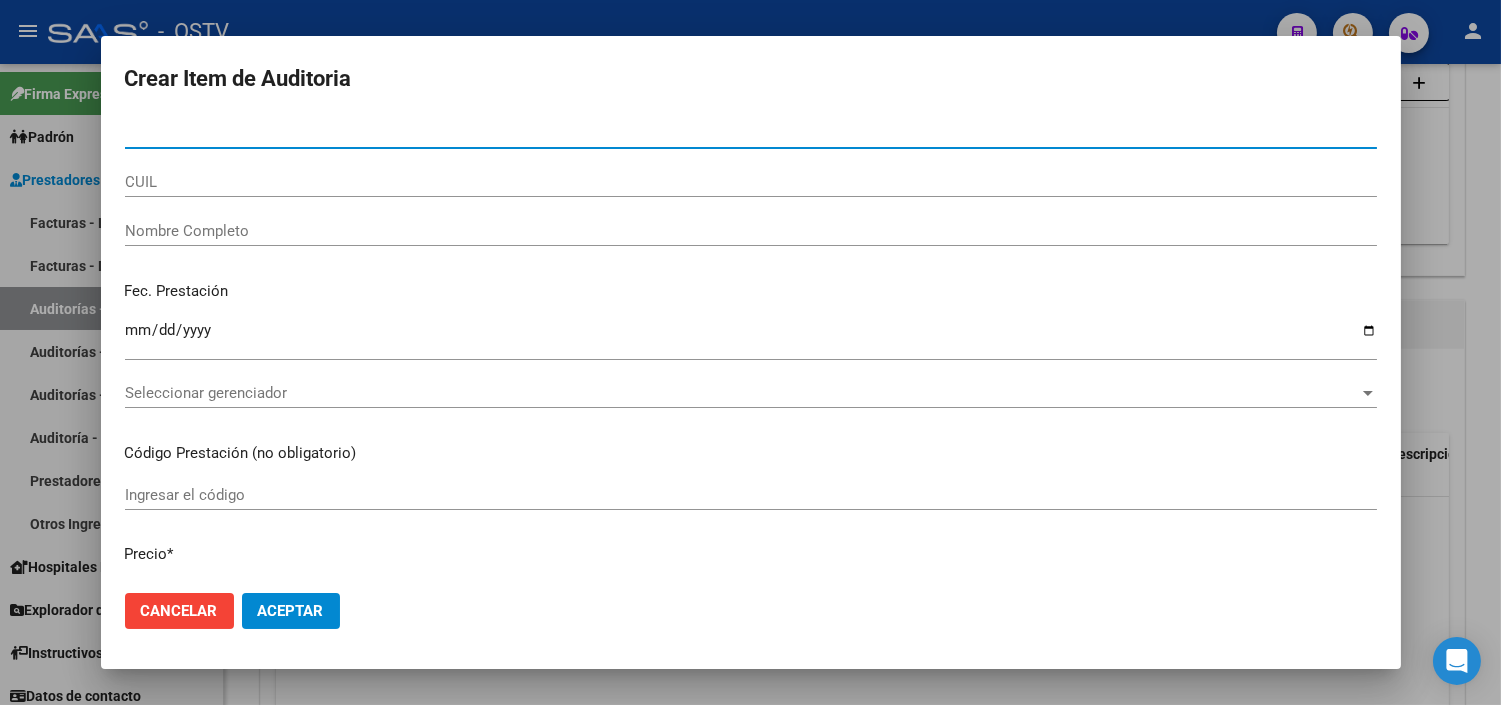 click at bounding box center (750, 352) 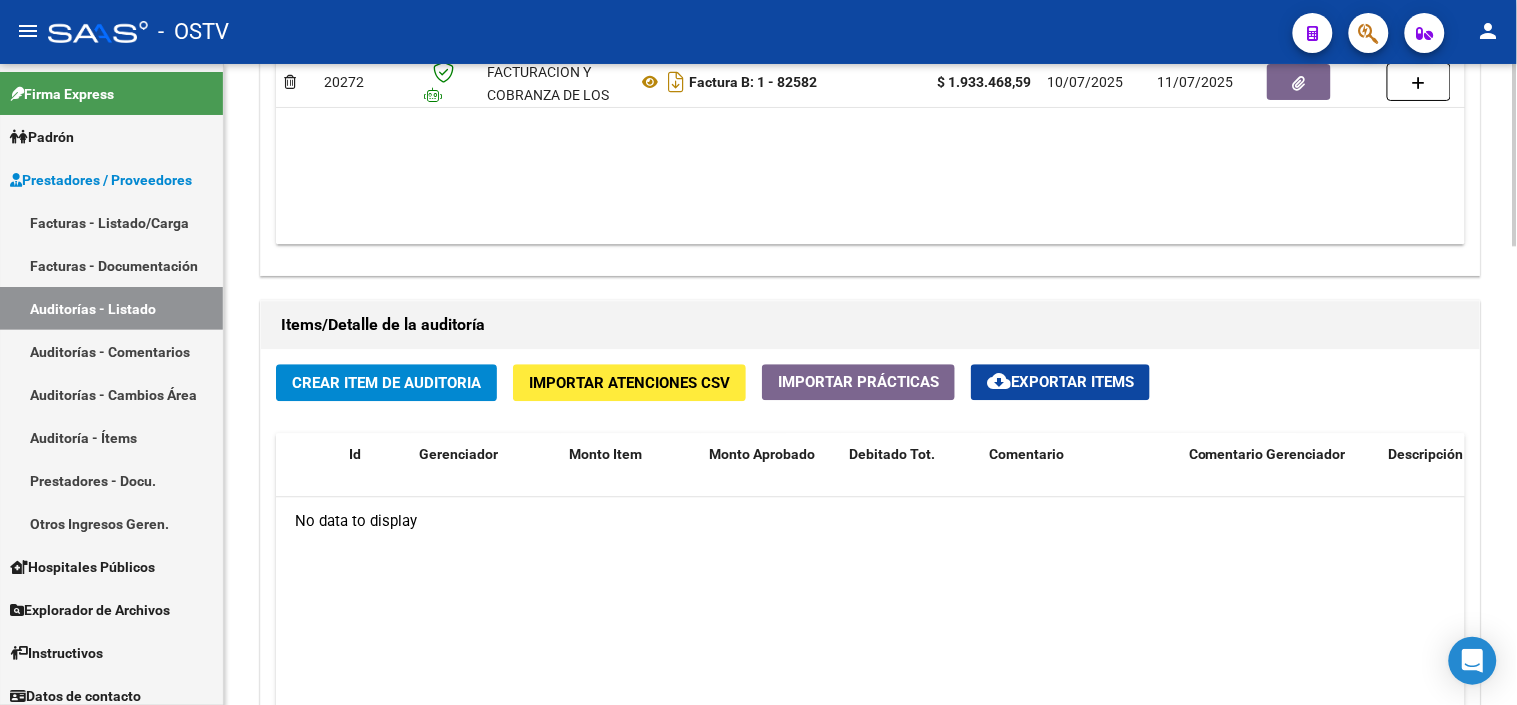 click on "Importar Atenciones CSV" 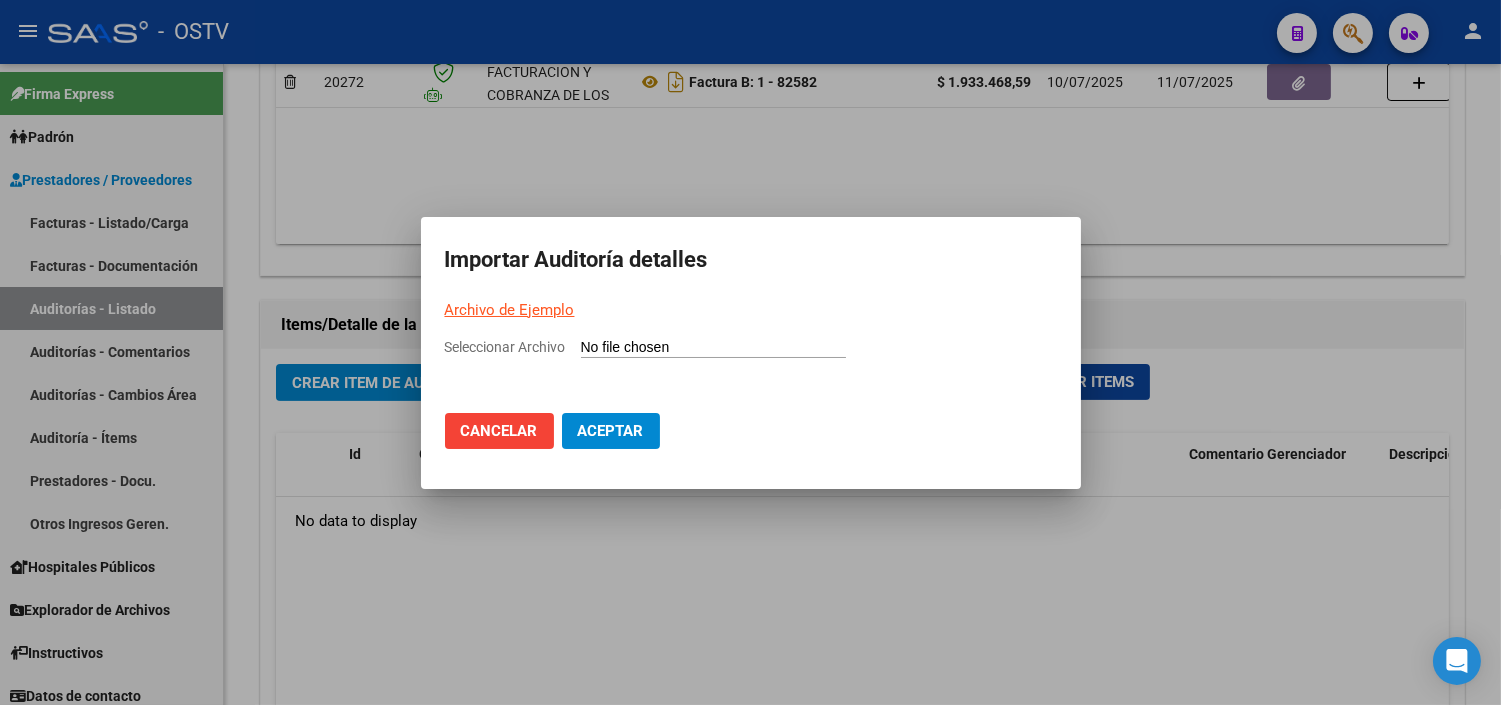 click on "Archivo de Ejemplo" at bounding box center [510, 310] 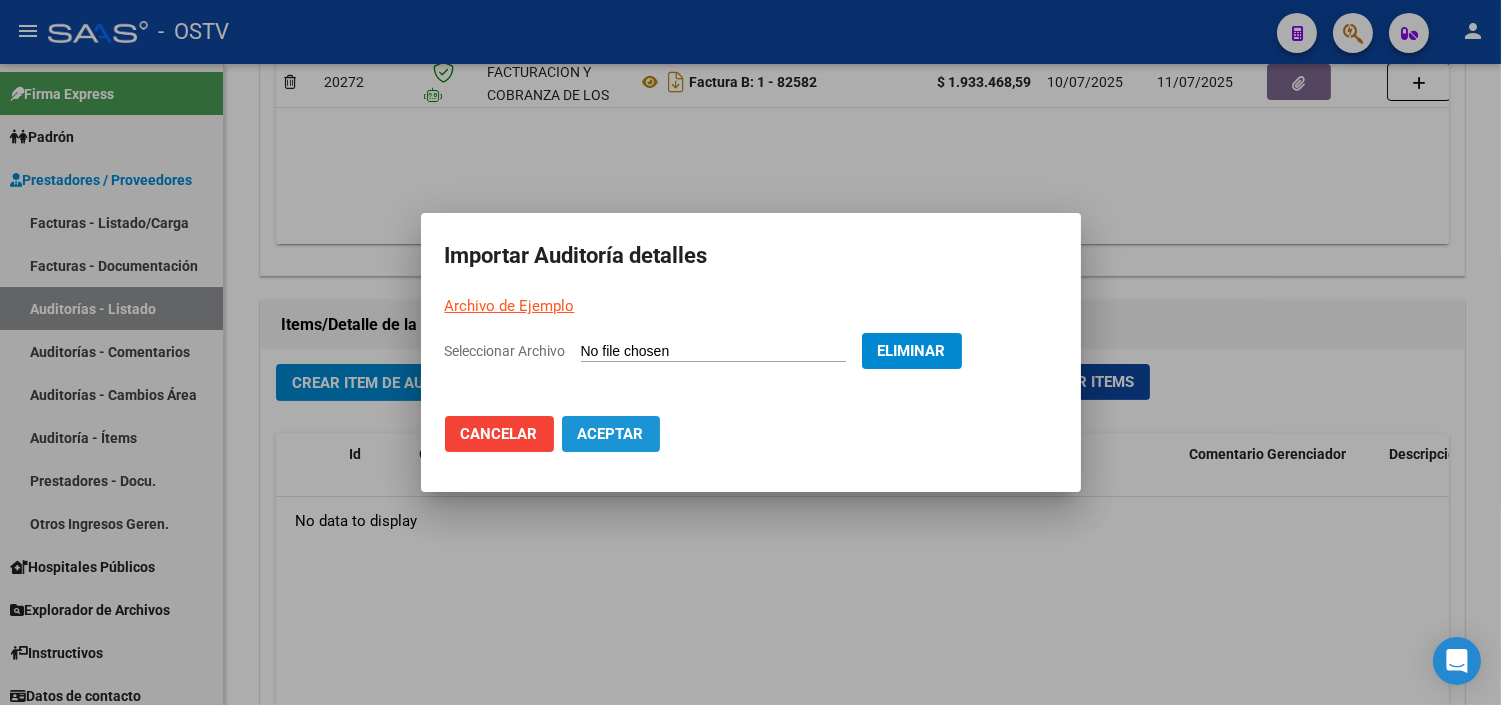 click on "Aceptar" 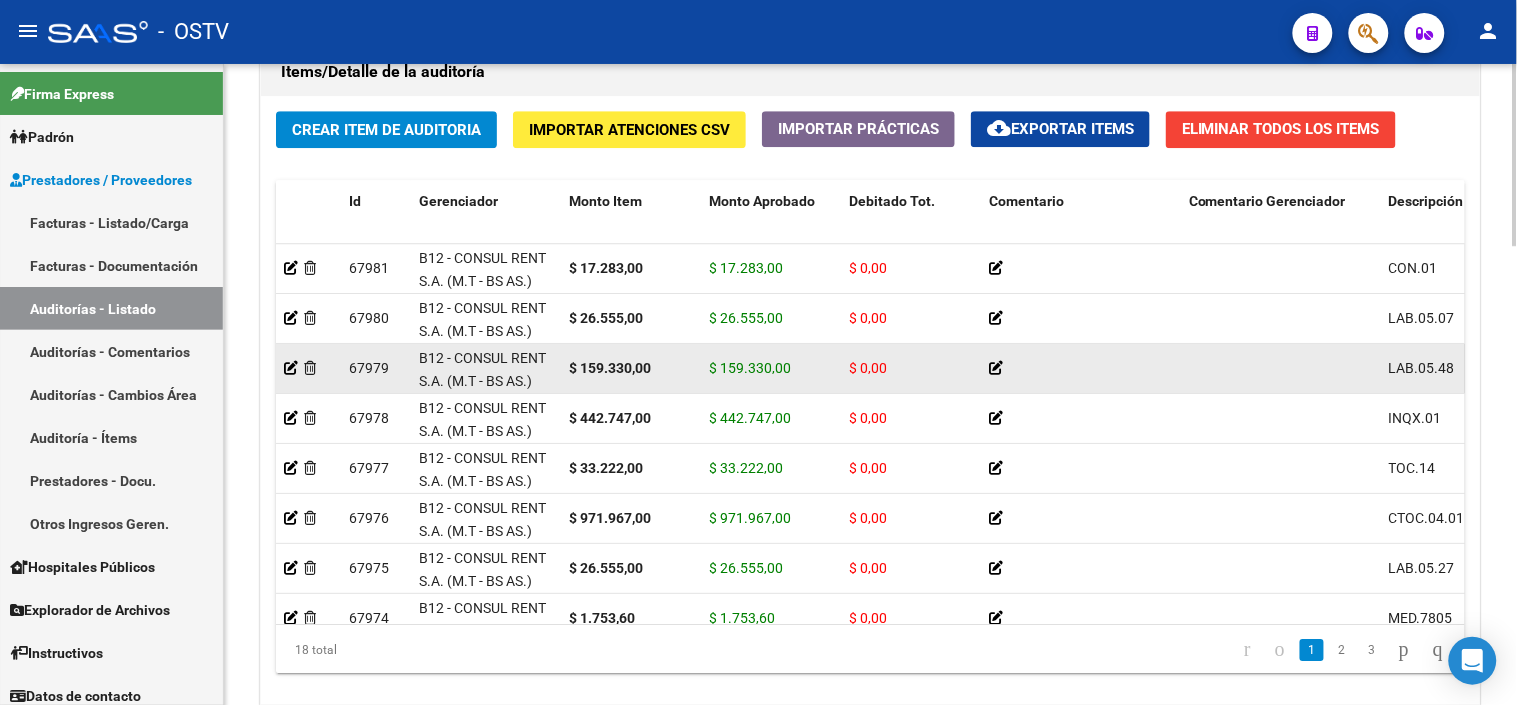 scroll, scrollTop: 1555, scrollLeft: 0, axis: vertical 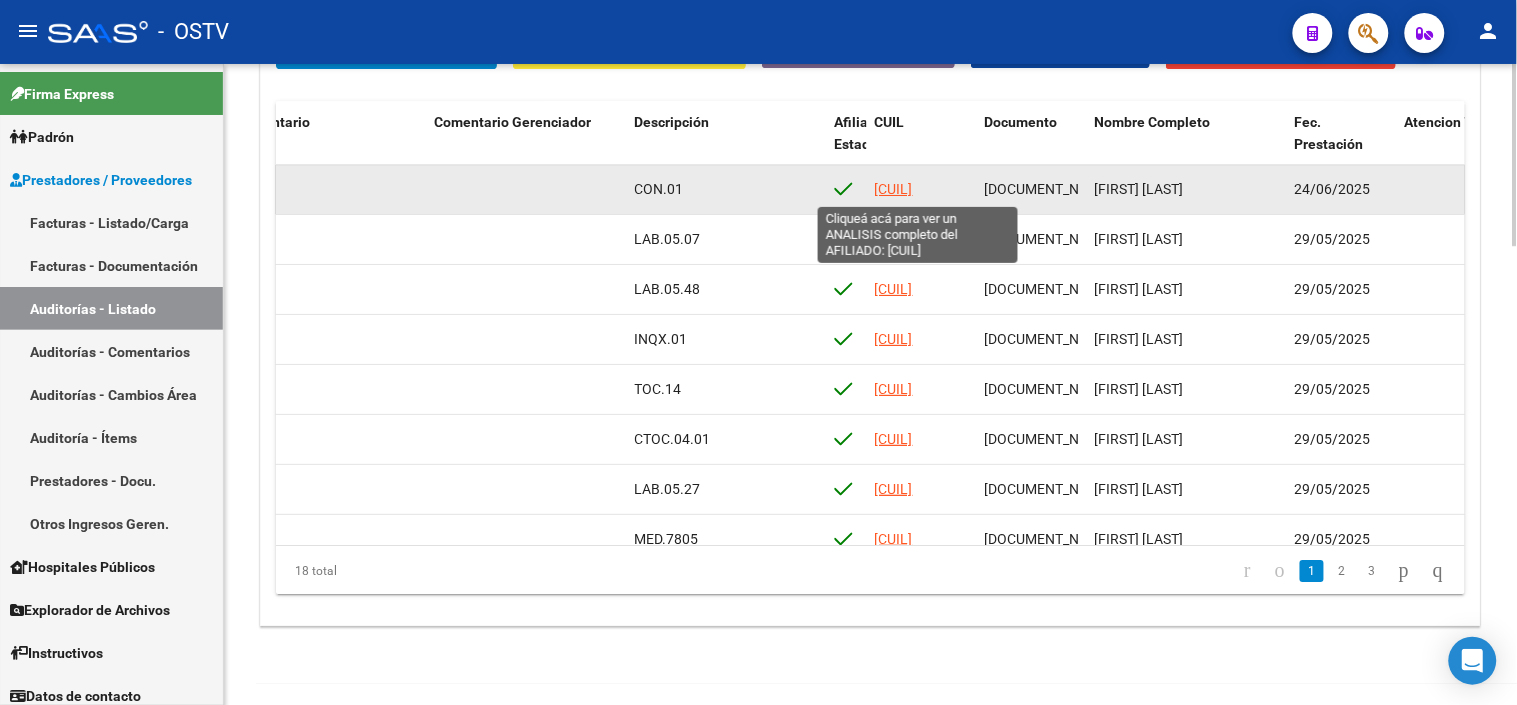 click on "[CUIL]" 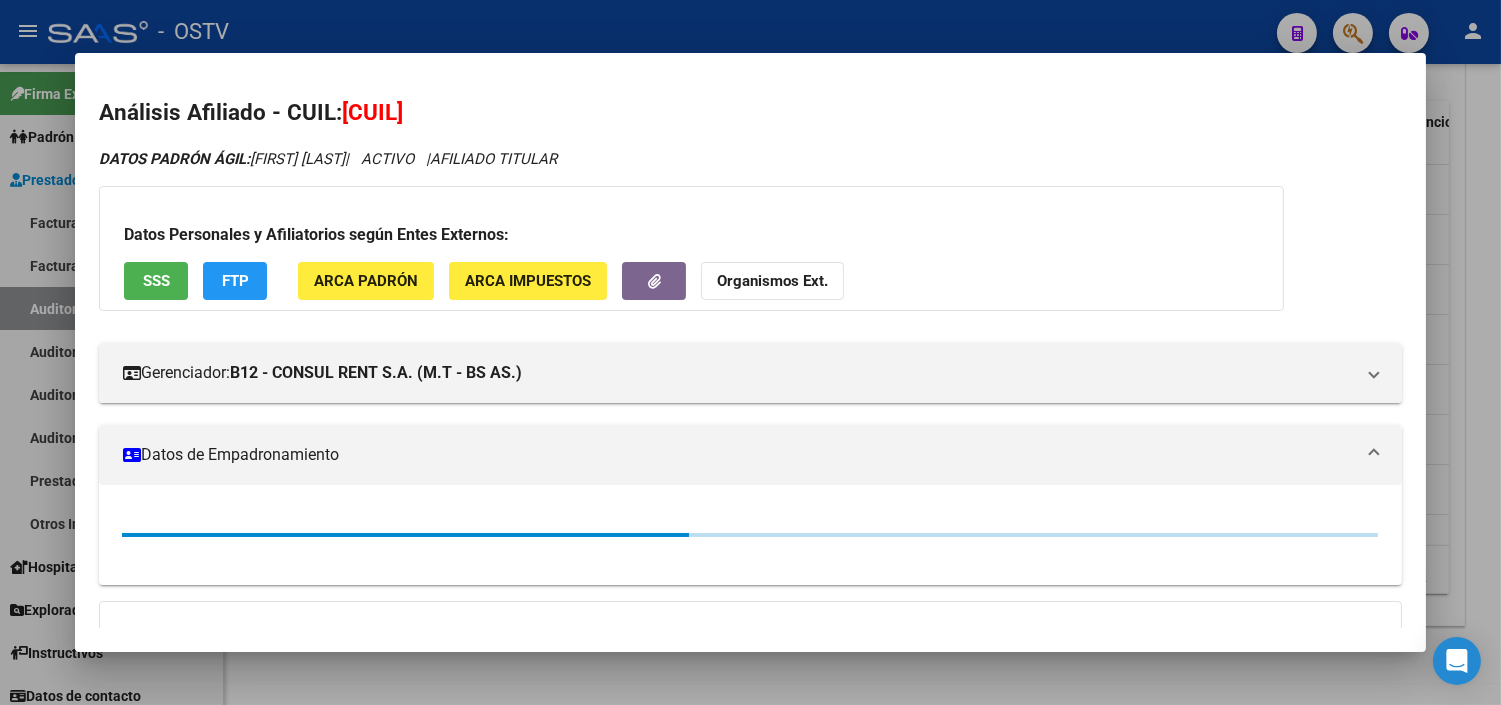 click on "SSS" at bounding box center (156, 282) 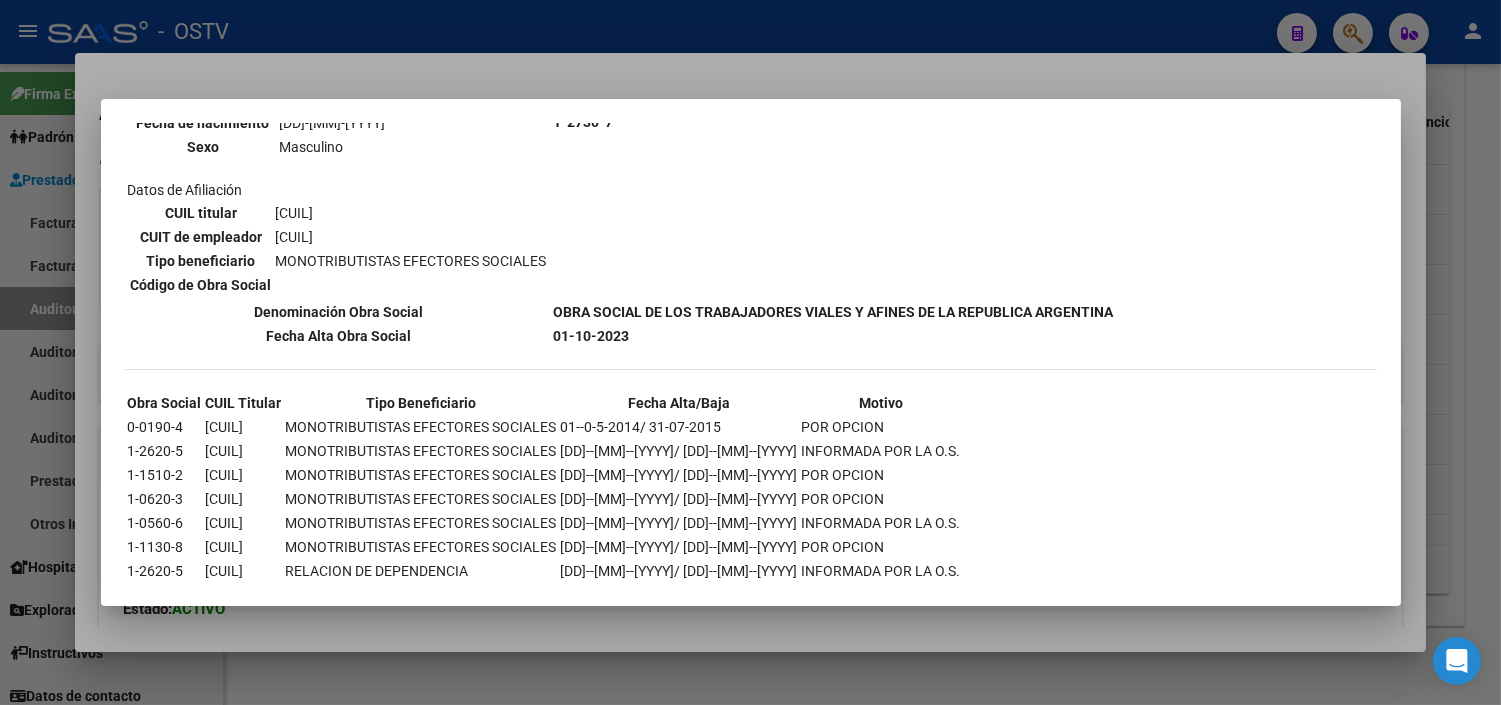 scroll, scrollTop: 752, scrollLeft: 0, axis: vertical 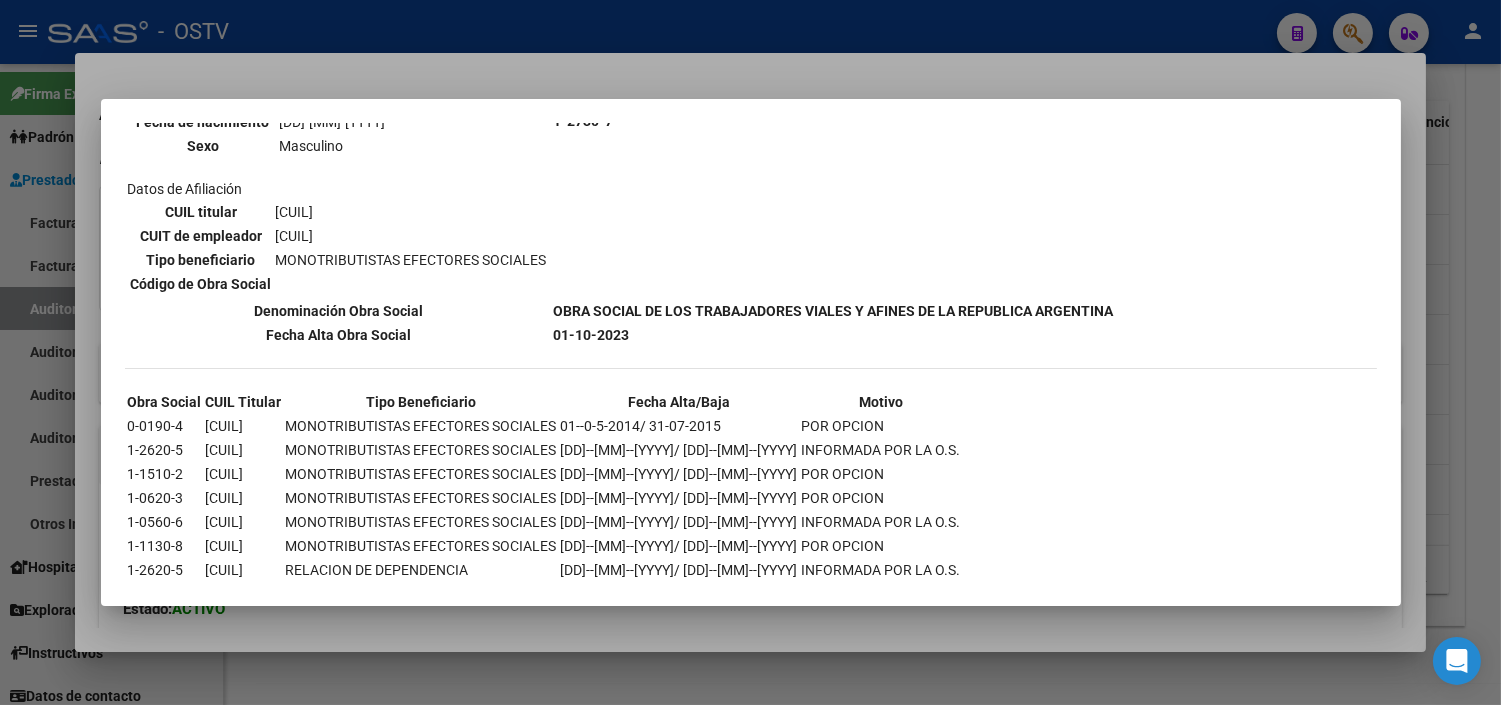 drag, startPoint x: 810, startPoint y: 627, endPoint x: 807, endPoint y: 638, distance: 11.401754 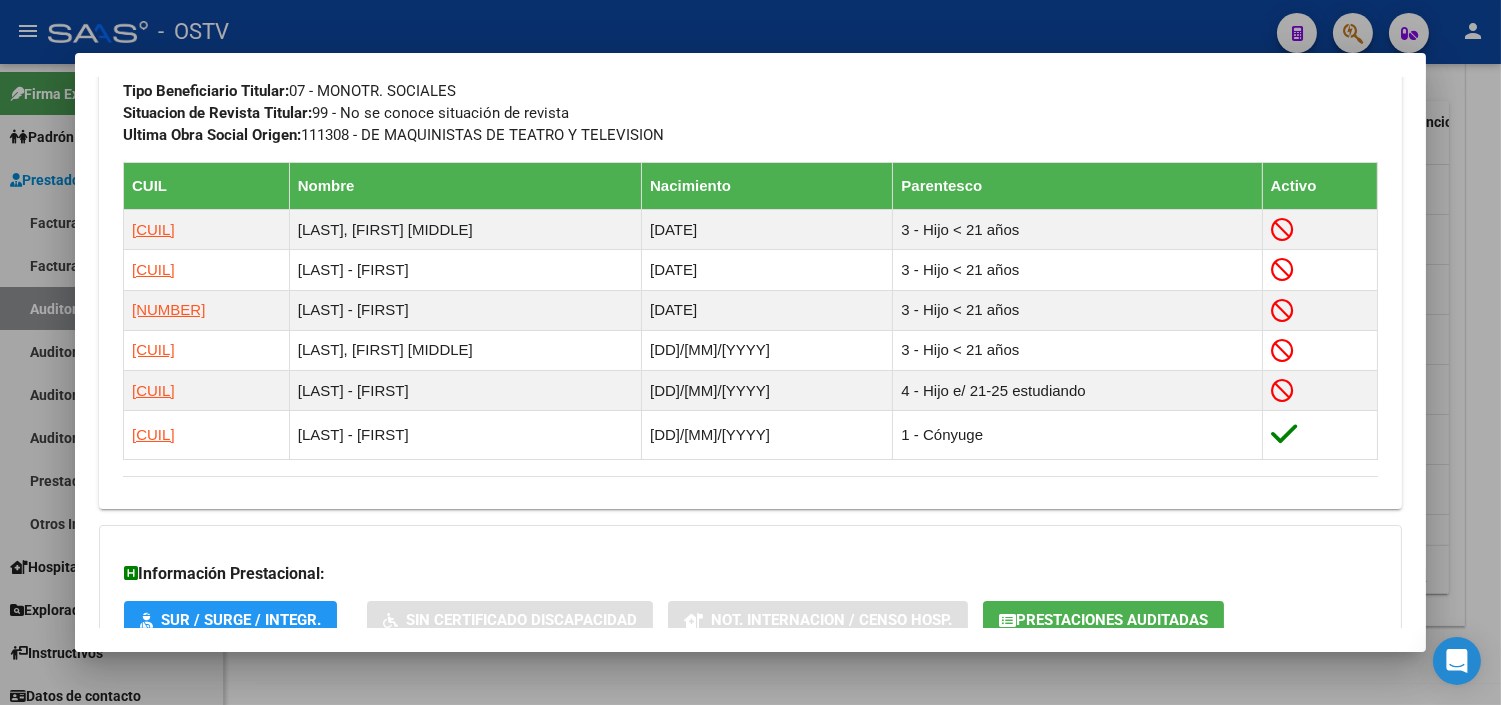 scroll, scrollTop: 1203, scrollLeft: 0, axis: vertical 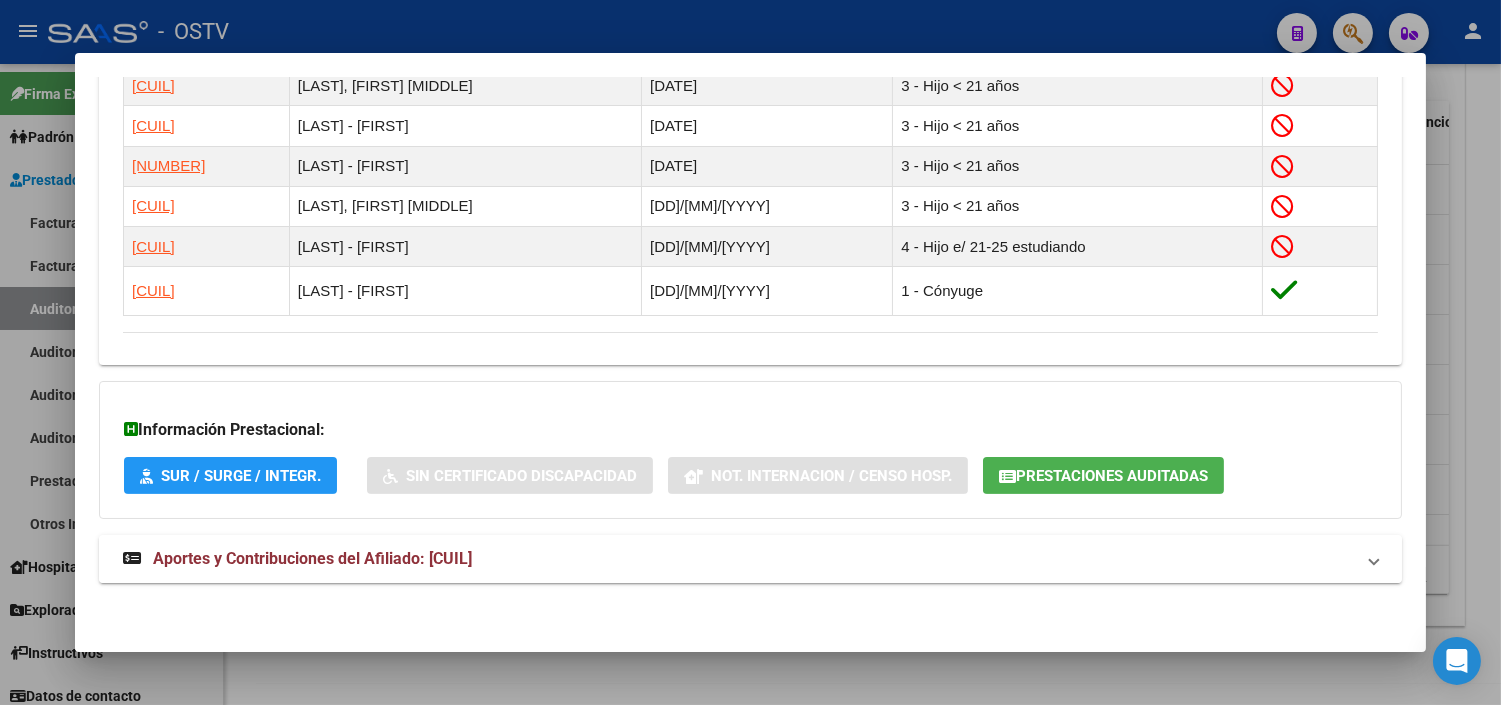 click on "Aportes y Contribuciones del Afiliado: [CUIL]" at bounding box center (750, 559) 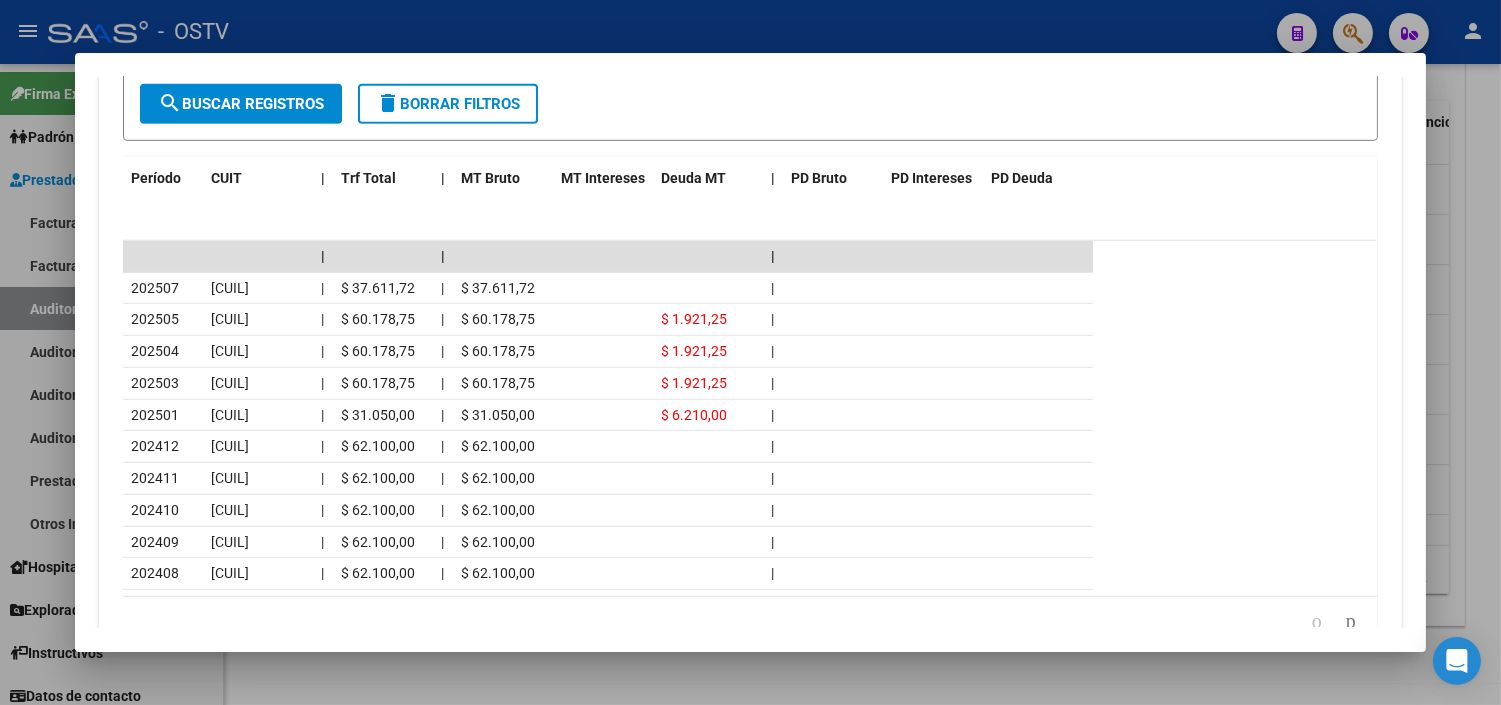 scroll, scrollTop: 1987, scrollLeft: 0, axis: vertical 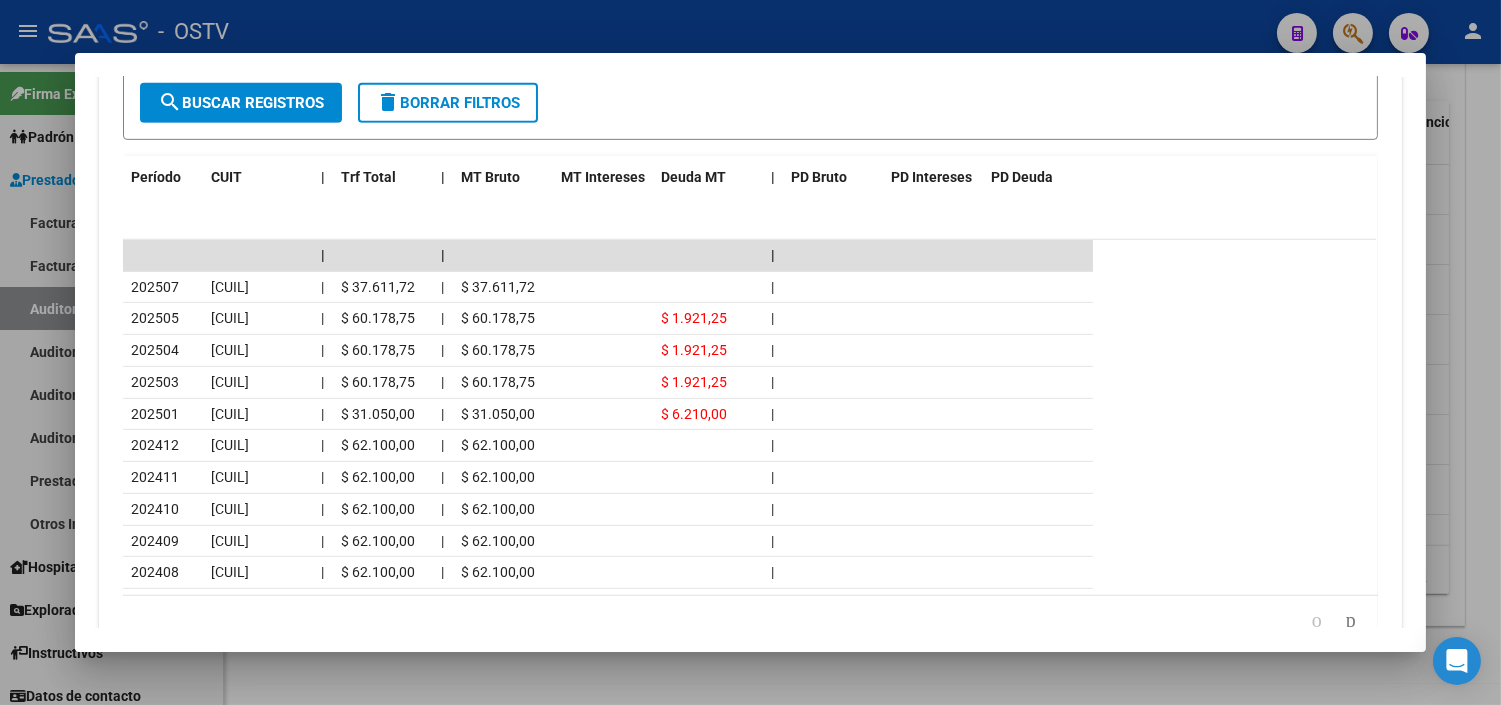 click at bounding box center [750, 352] 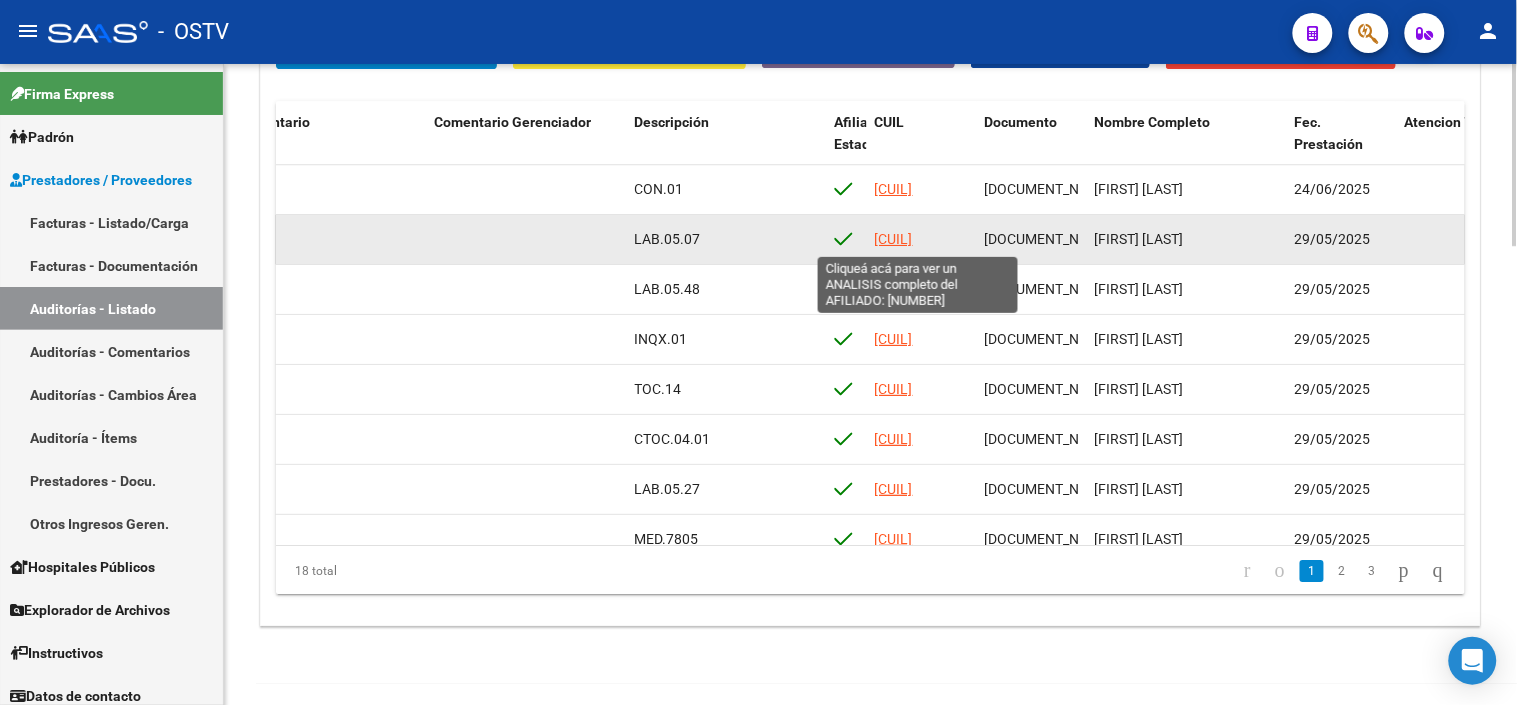 click on "[CUIL]" 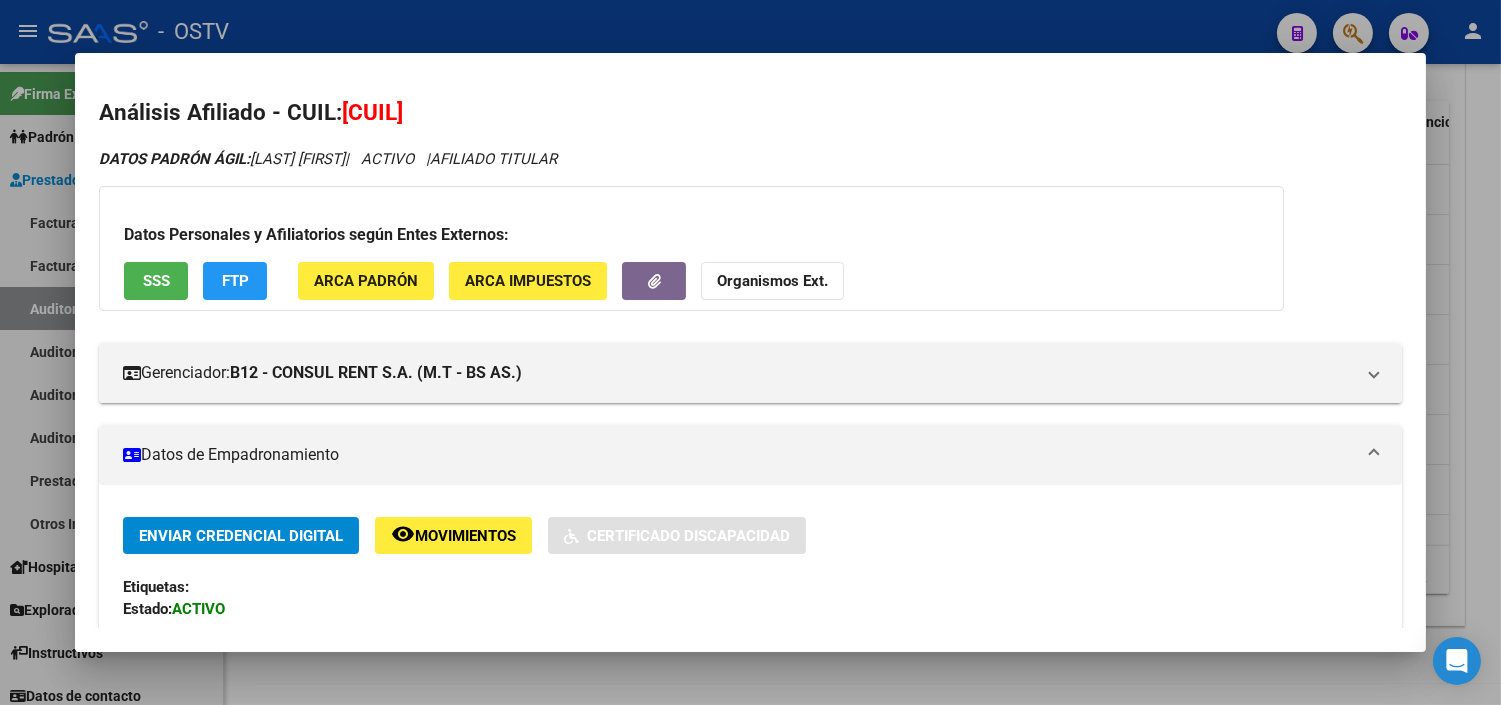 click on "SSS" at bounding box center (156, 280) 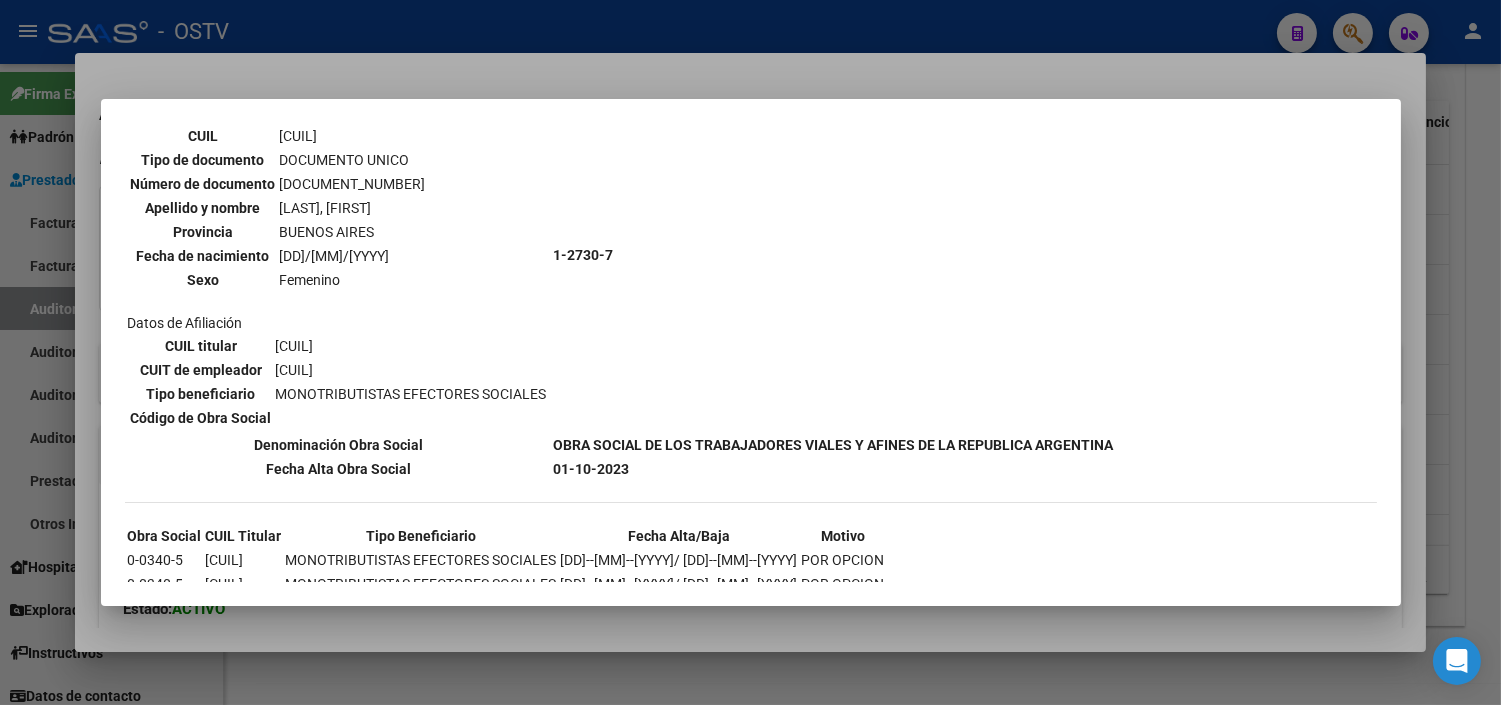 scroll, scrollTop: 2044, scrollLeft: 0, axis: vertical 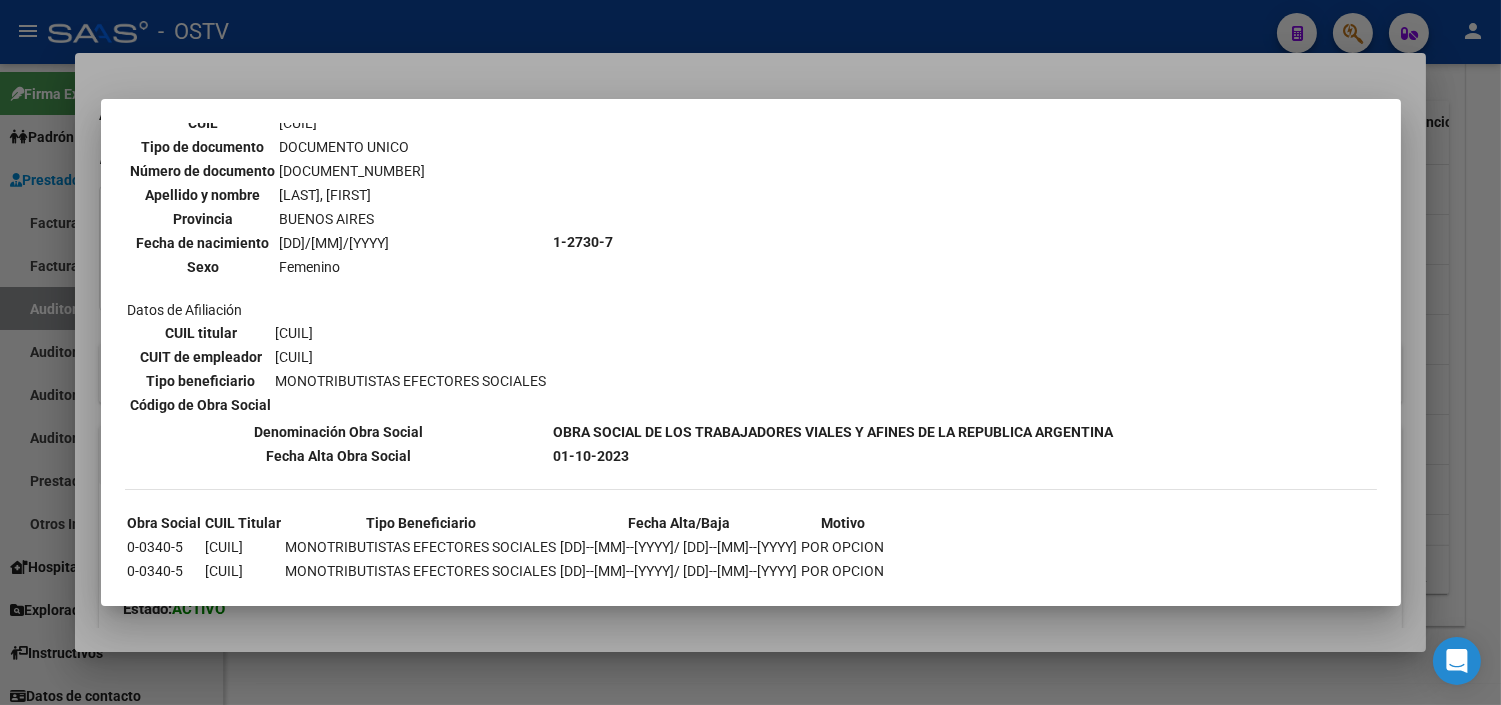 click at bounding box center (750, 352) 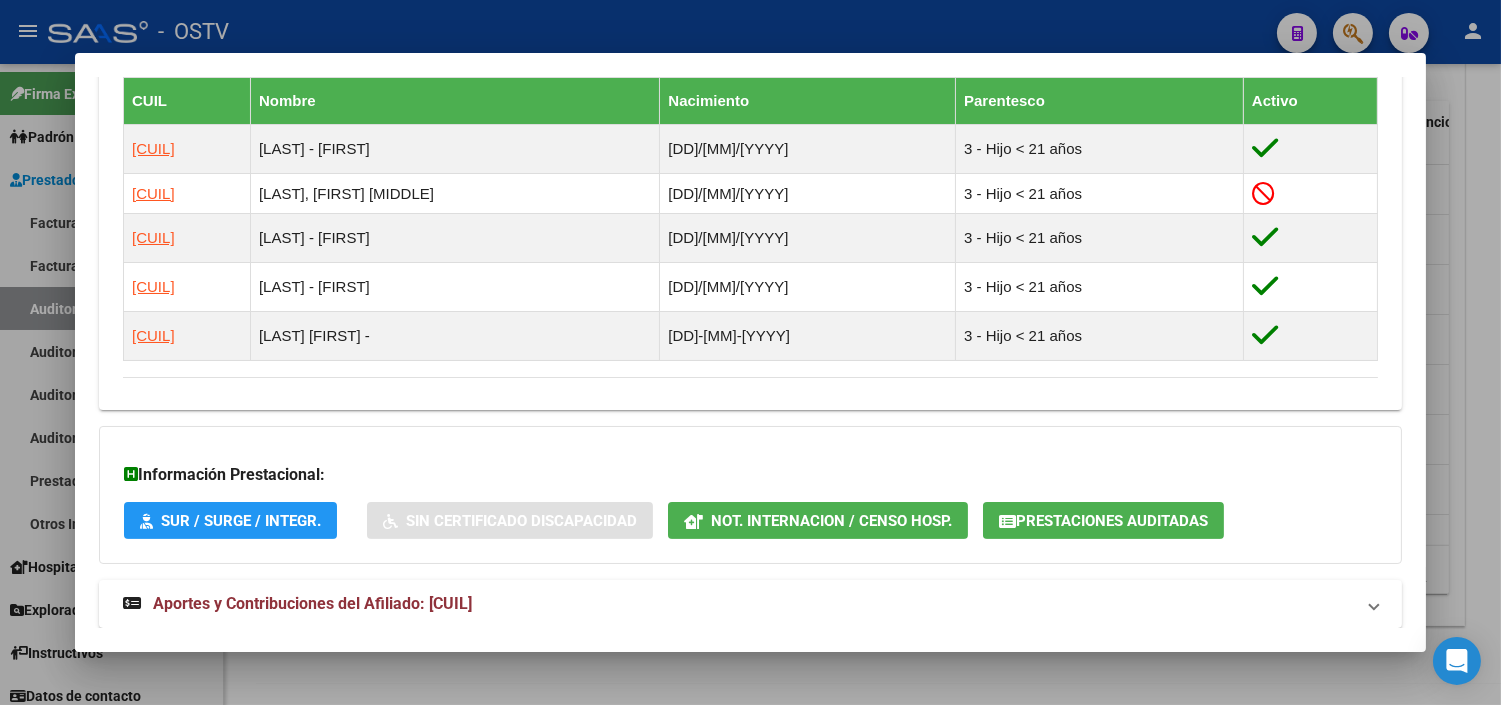scroll, scrollTop: 1187, scrollLeft: 0, axis: vertical 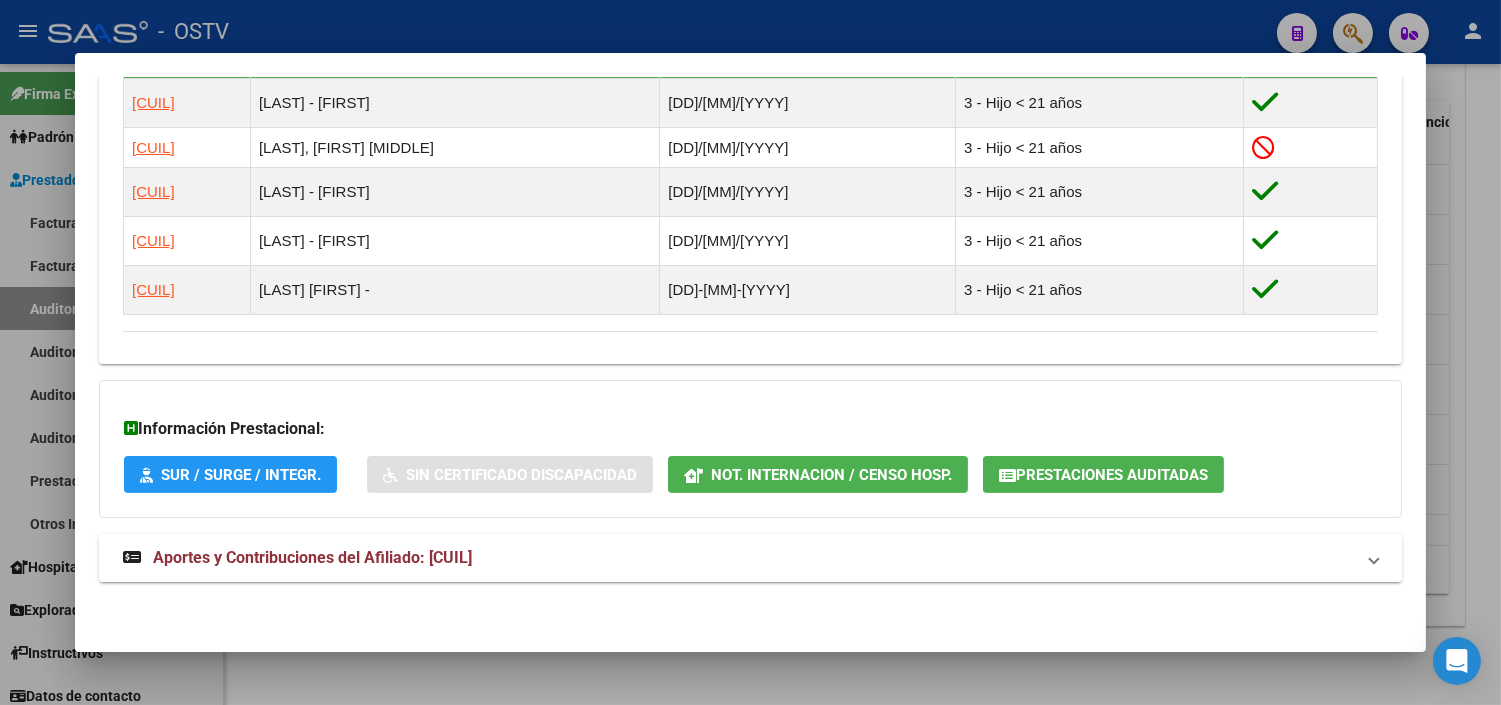 click on "Aportes y Contribuciones del Afiliado: [CUIL]" at bounding box center [312, 557] 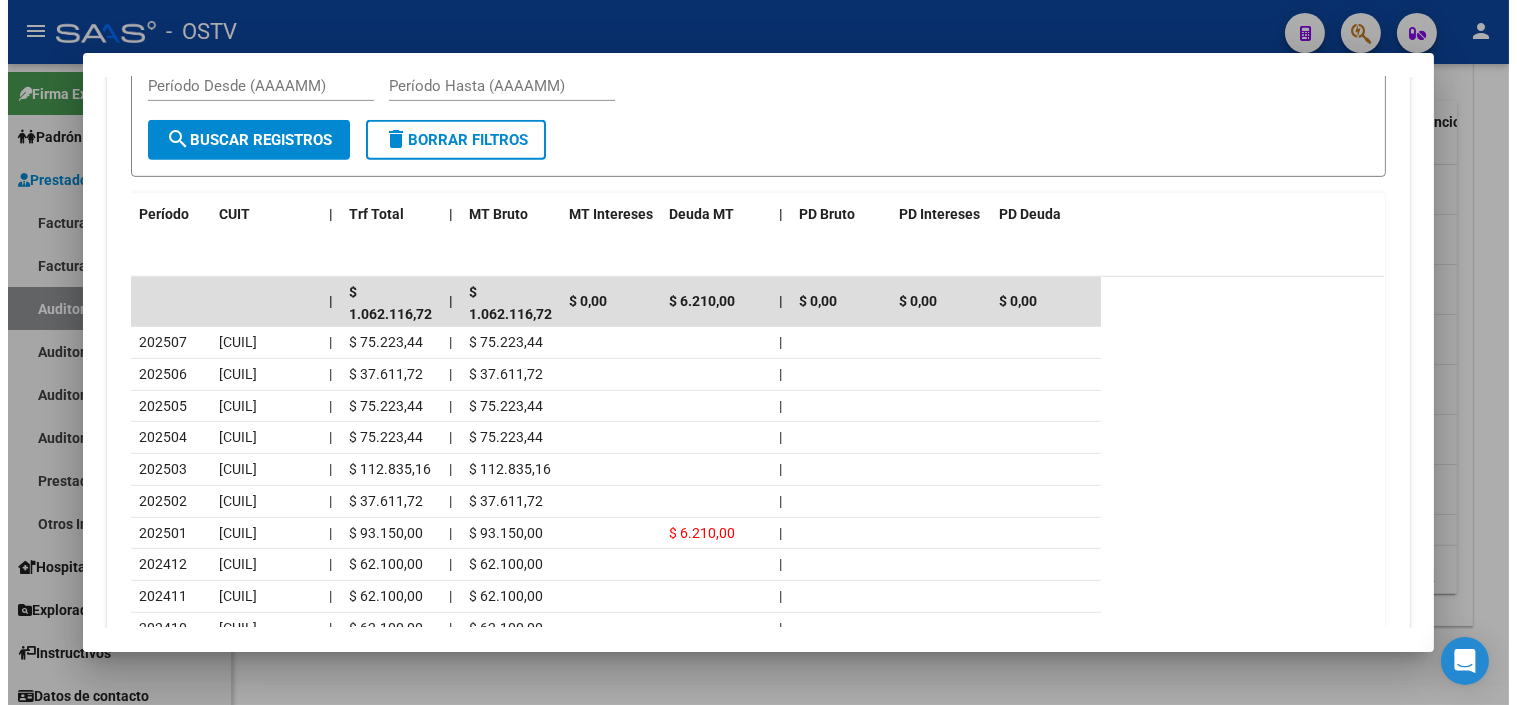 scroll, scrollTop: 2035, scrollLeft: 0, axis: vertical 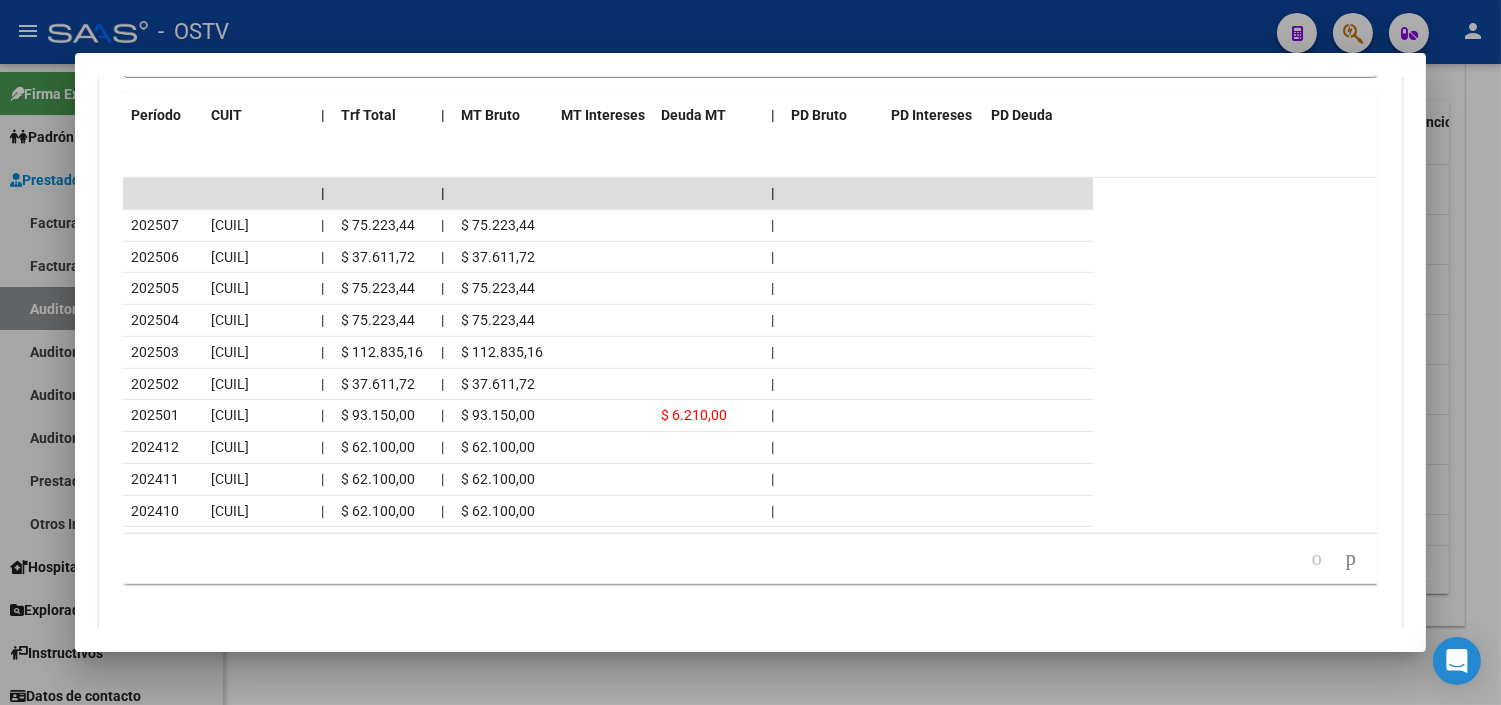 click at bounding box center [750, 352] 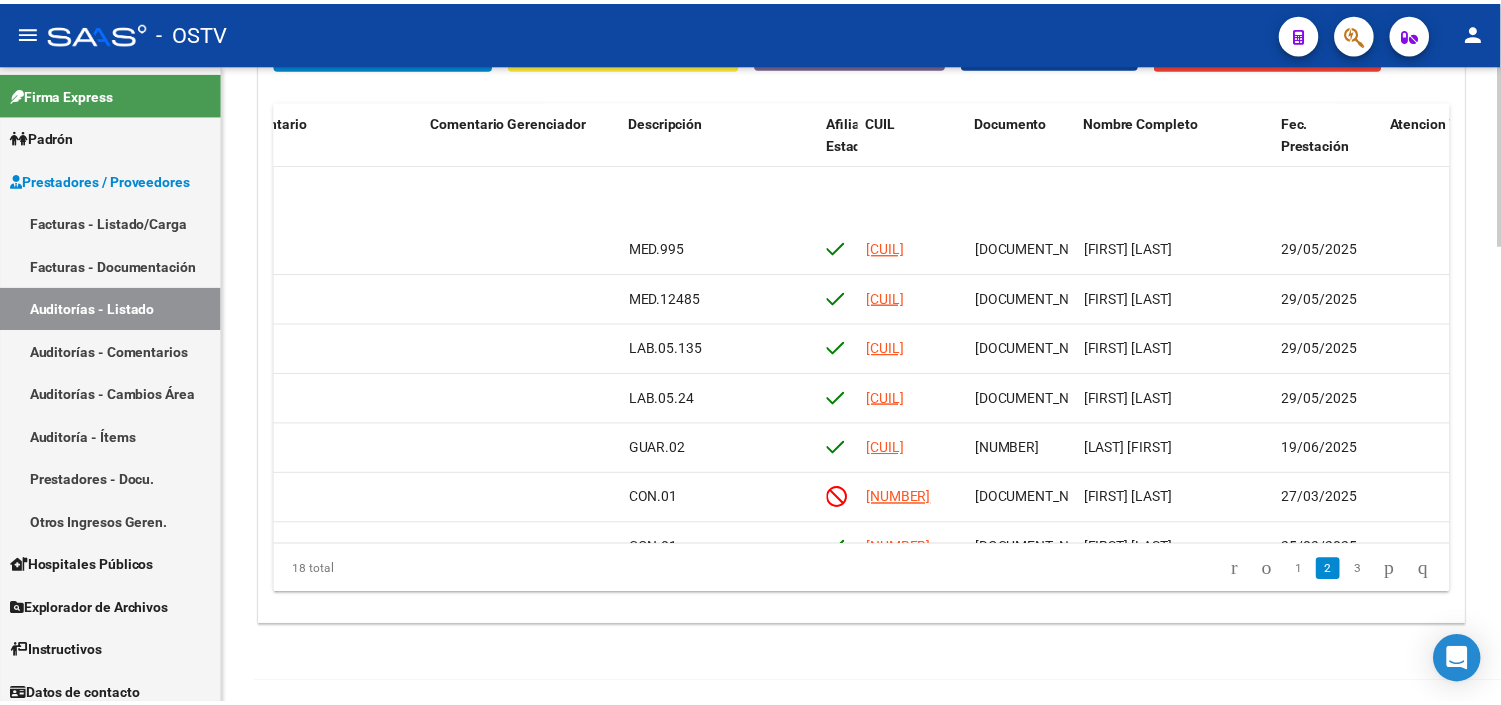scroll, scrollTop: 444, scrollLeft: 754, axis: both 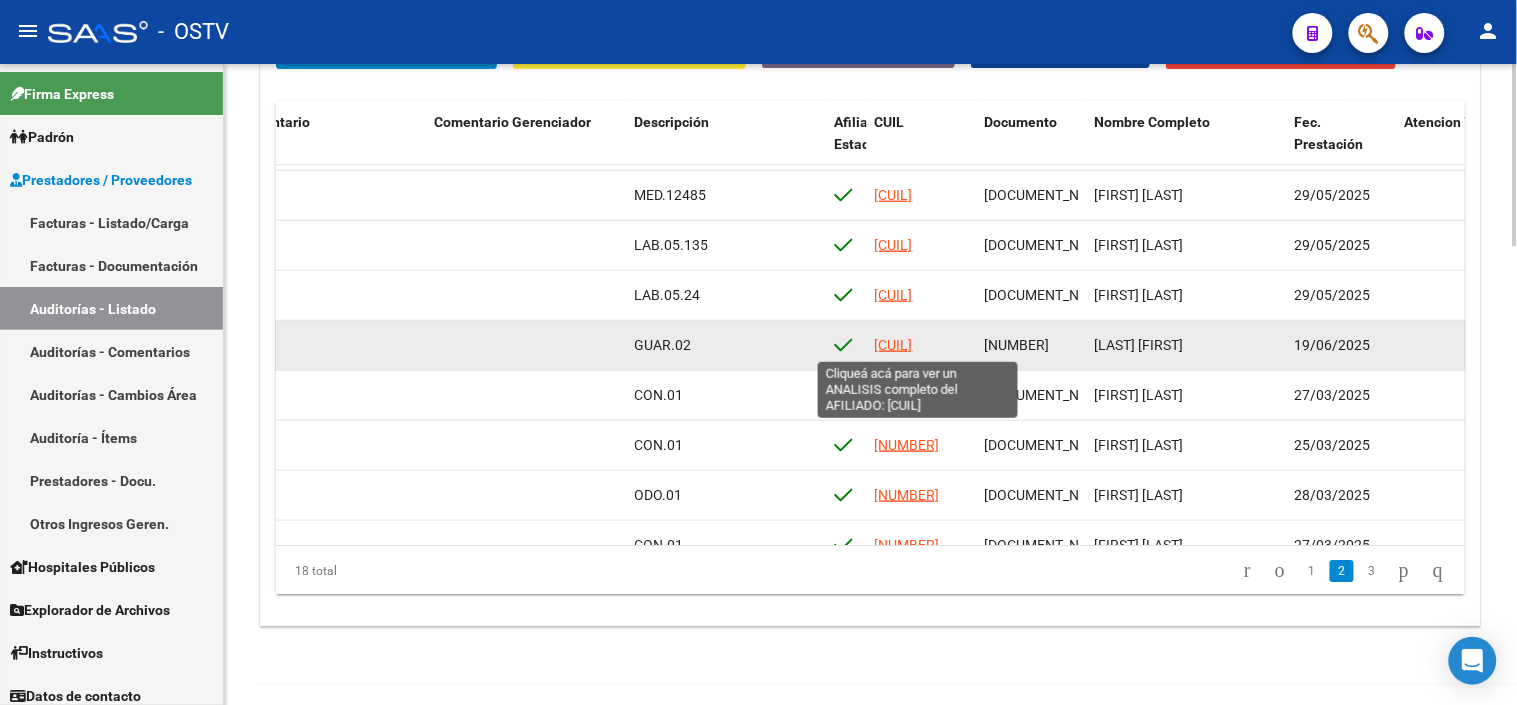 click on "[CUIL]" 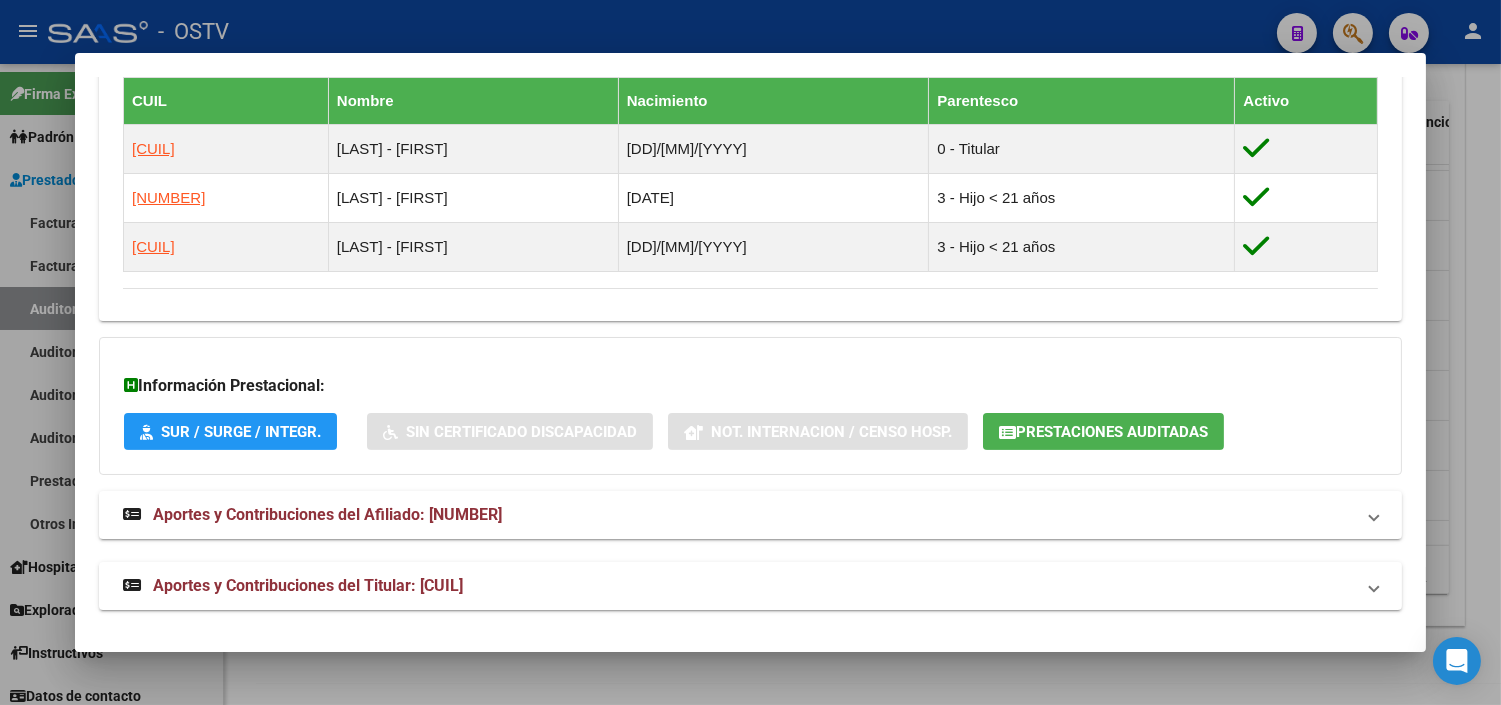 scroll, scrollTop: 1167, scrollLeft: 0, axis: vertical 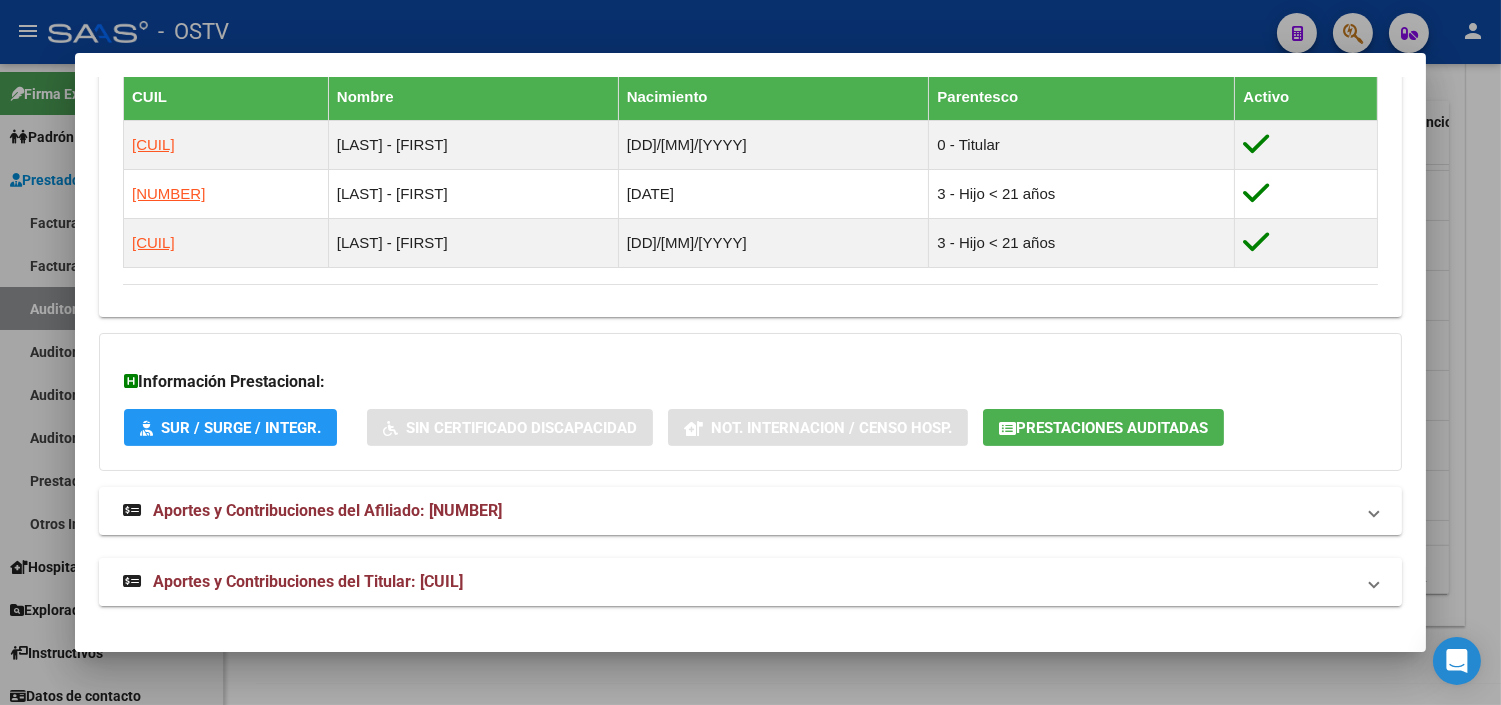 click on "Aportes y Contribuciones del Titular: [CUIL]" at bounding box center [308, 581] 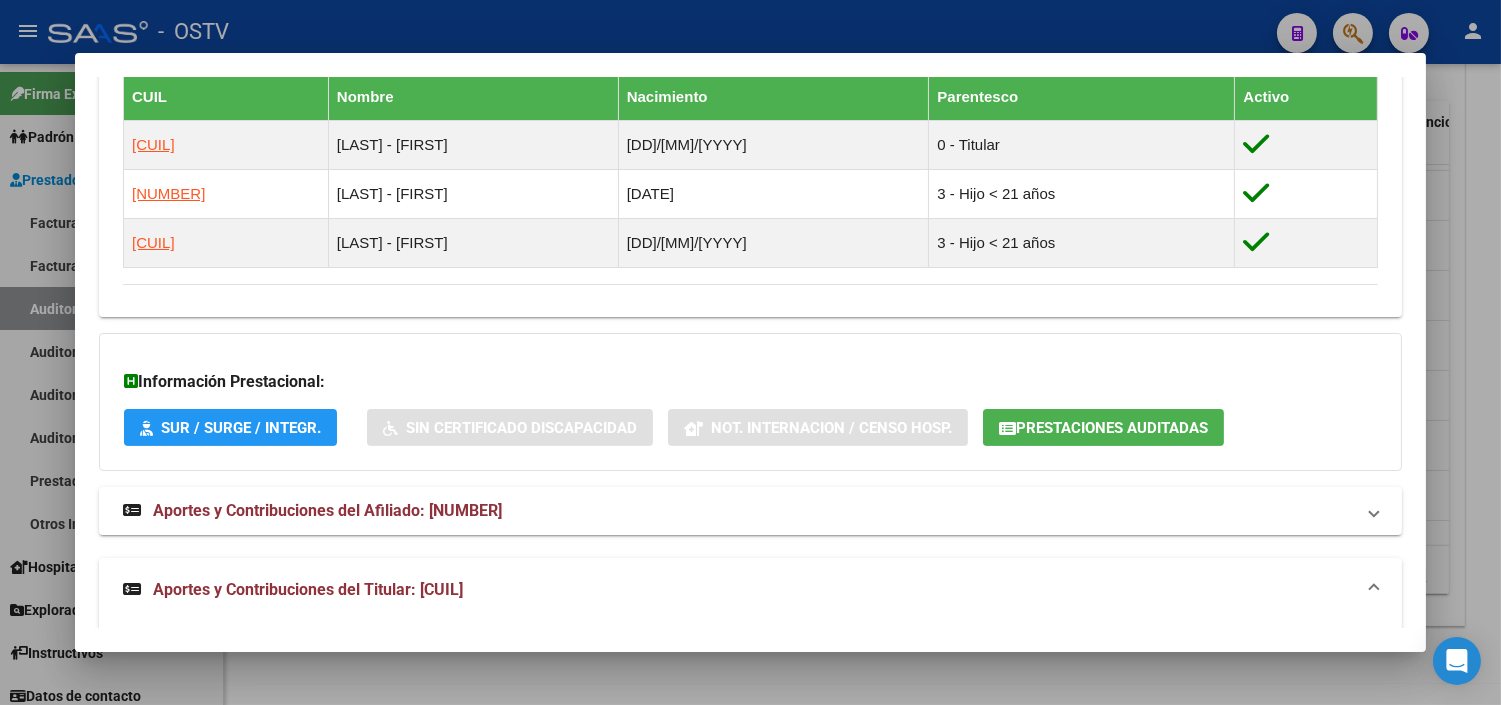 click on "Prestaciones Auditadas" 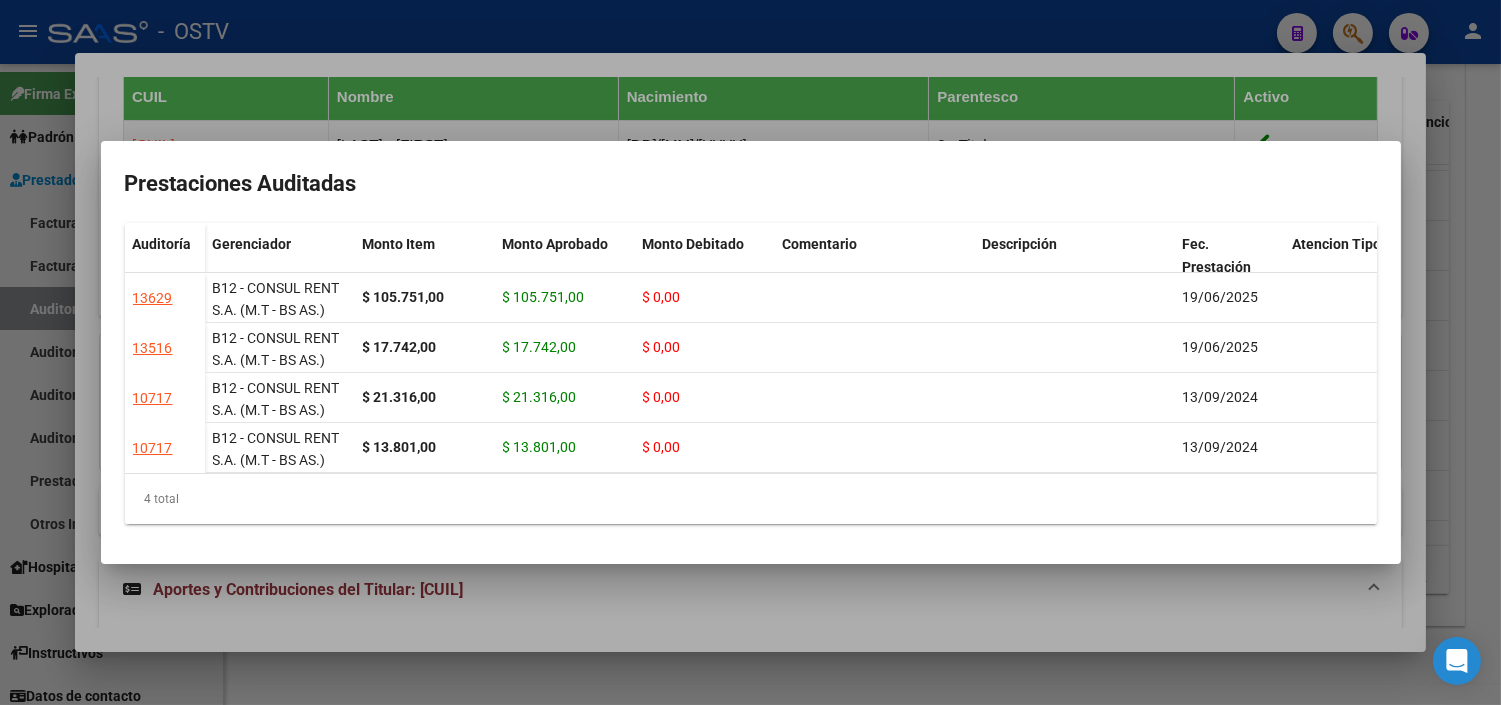 click at bounding box center (750, 352) 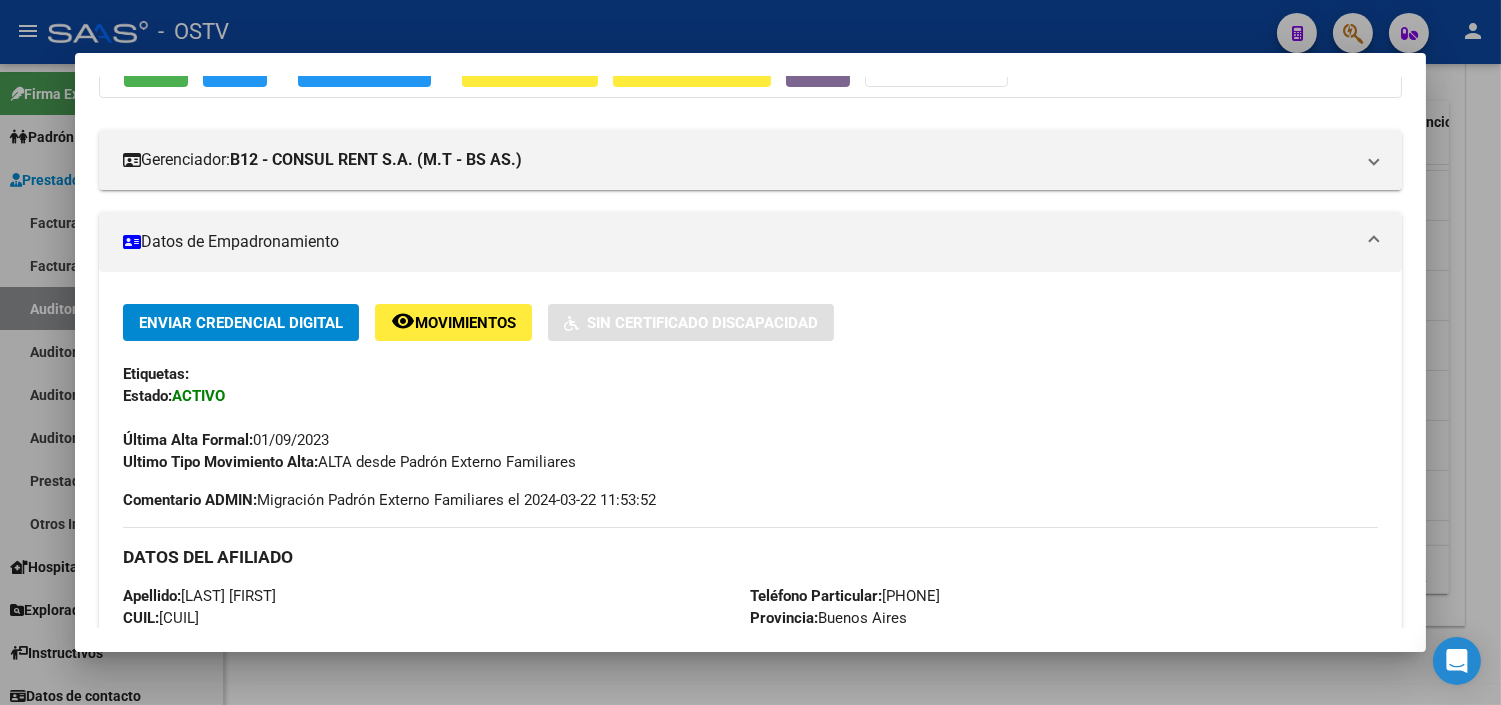 scroll, scrollTop: 0, scrollLeft: 0, axis: both 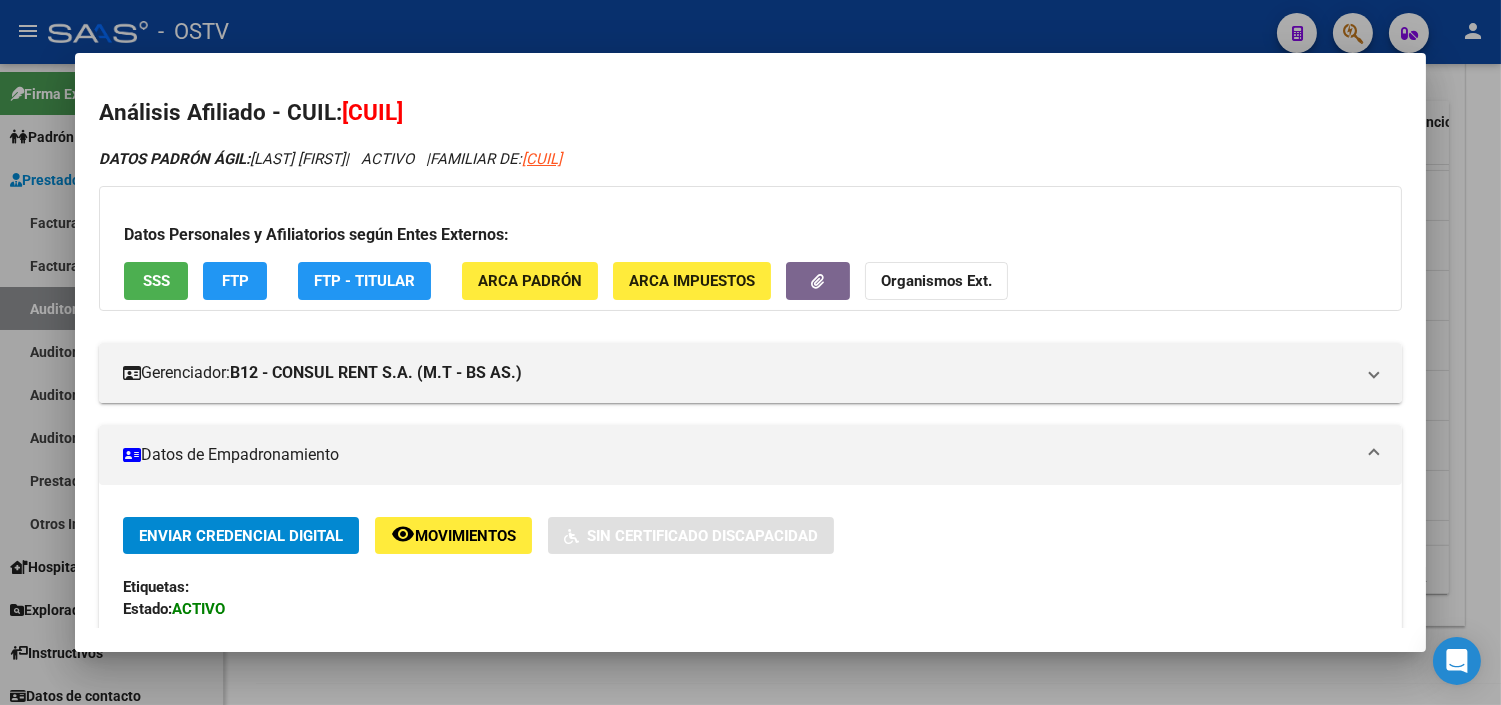 click at bounding box center [750, 352] 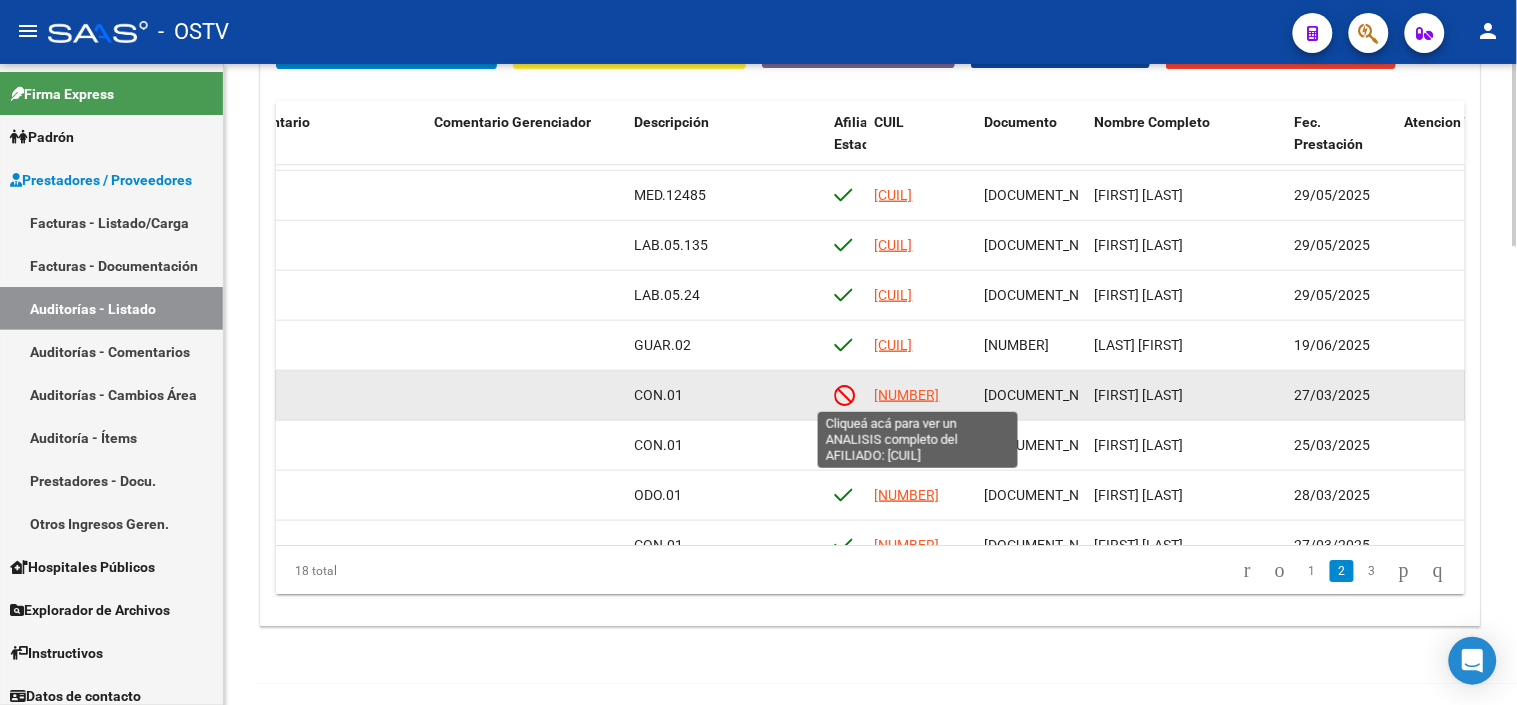 click on "[NUMBER]" 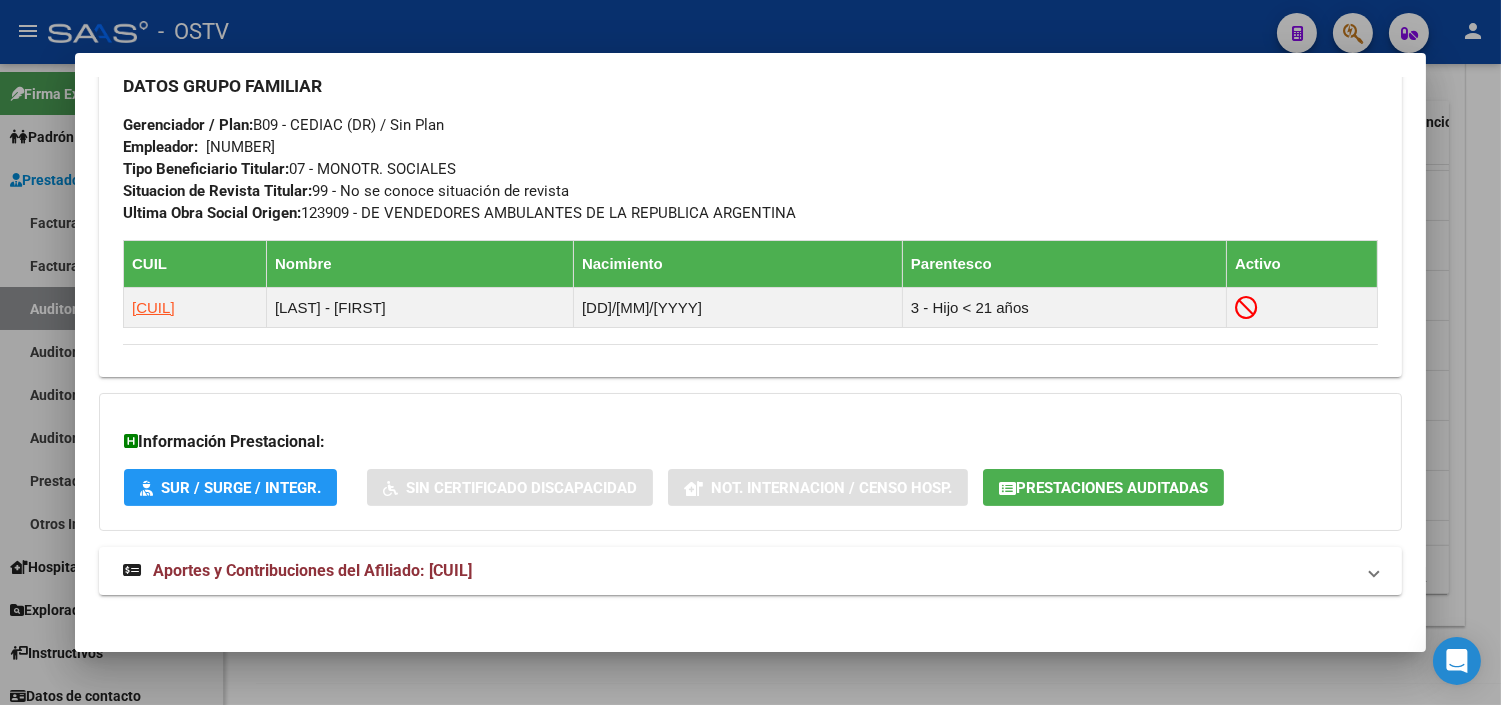 scroll, scrollTop: 1035, scrollLeft: 0, axis: vertical 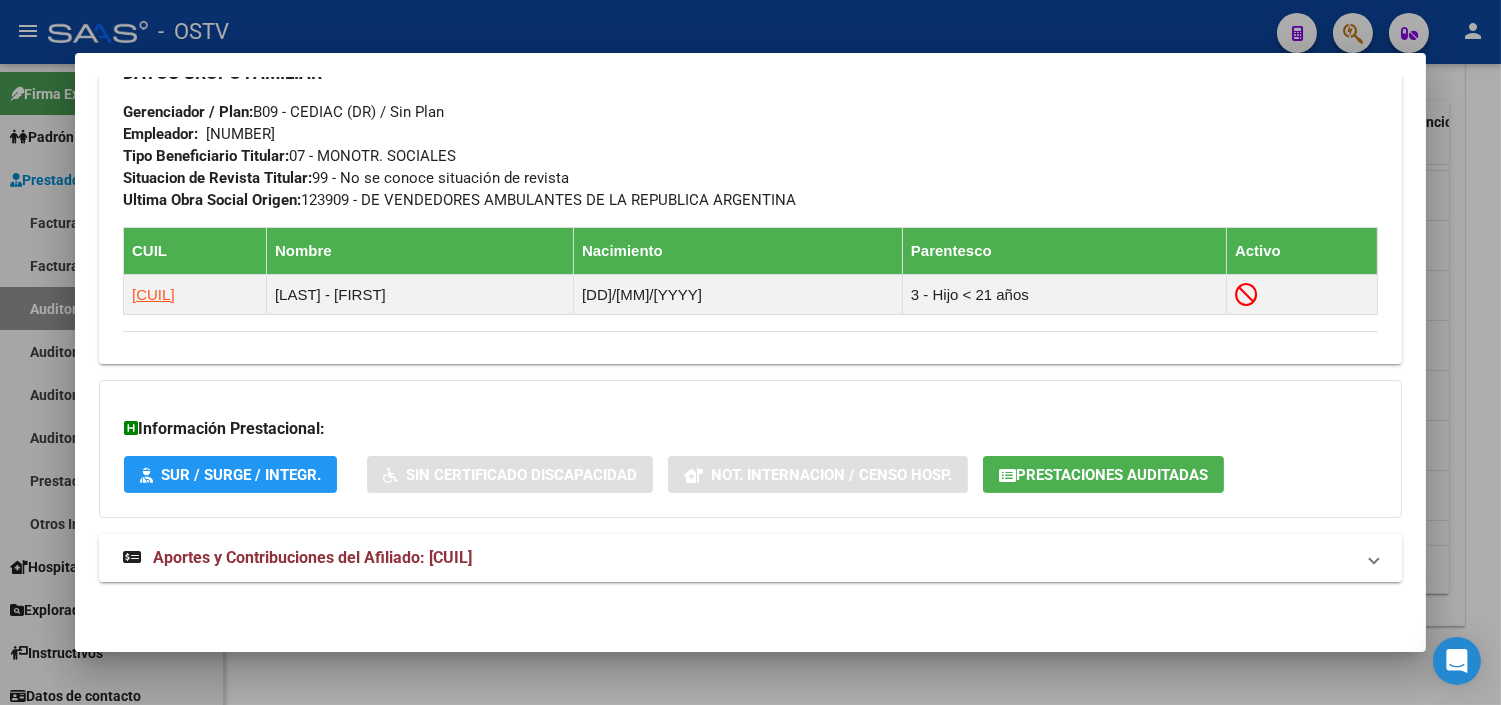 click on "Aportes y Contribuciones del Afiliado: [CUIL]" at bounding box center (312, 557) 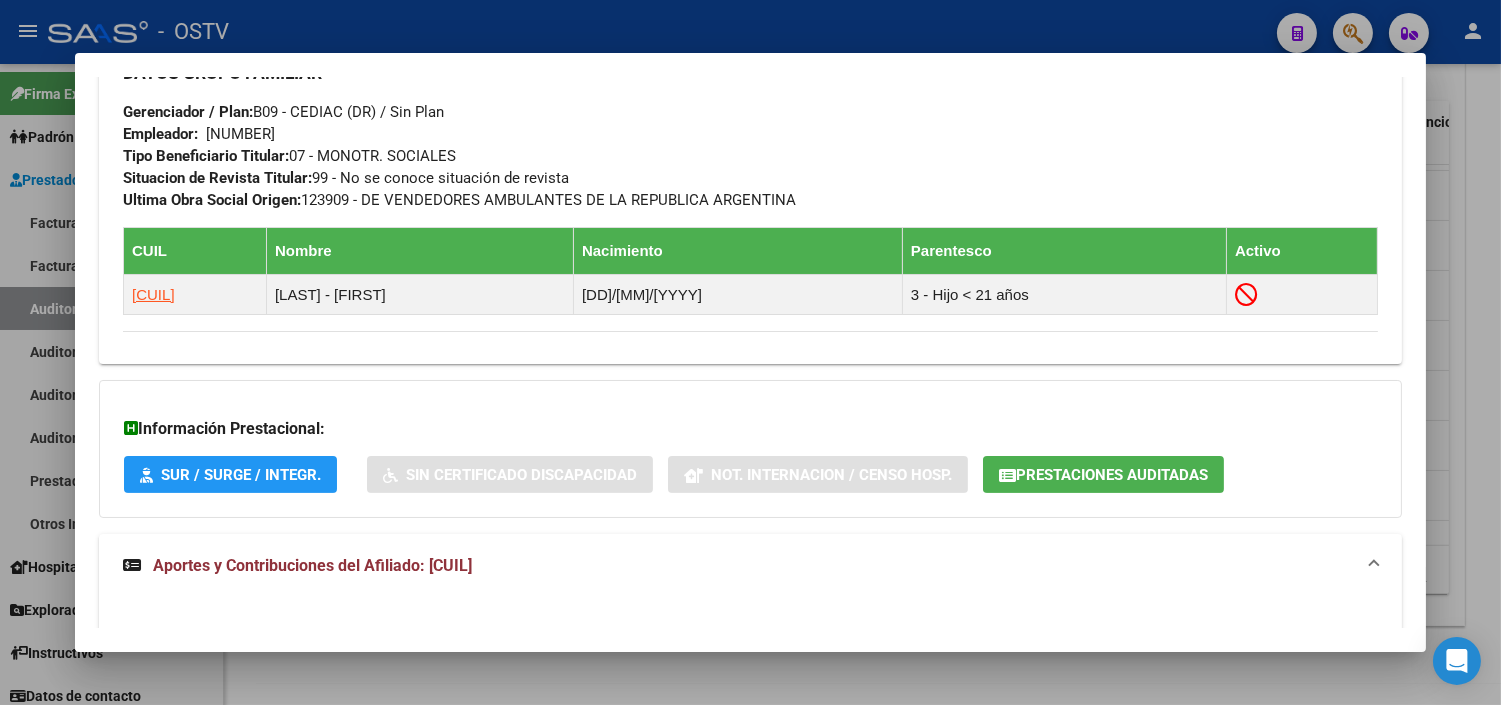 click on "Prestaciones Auditadas" 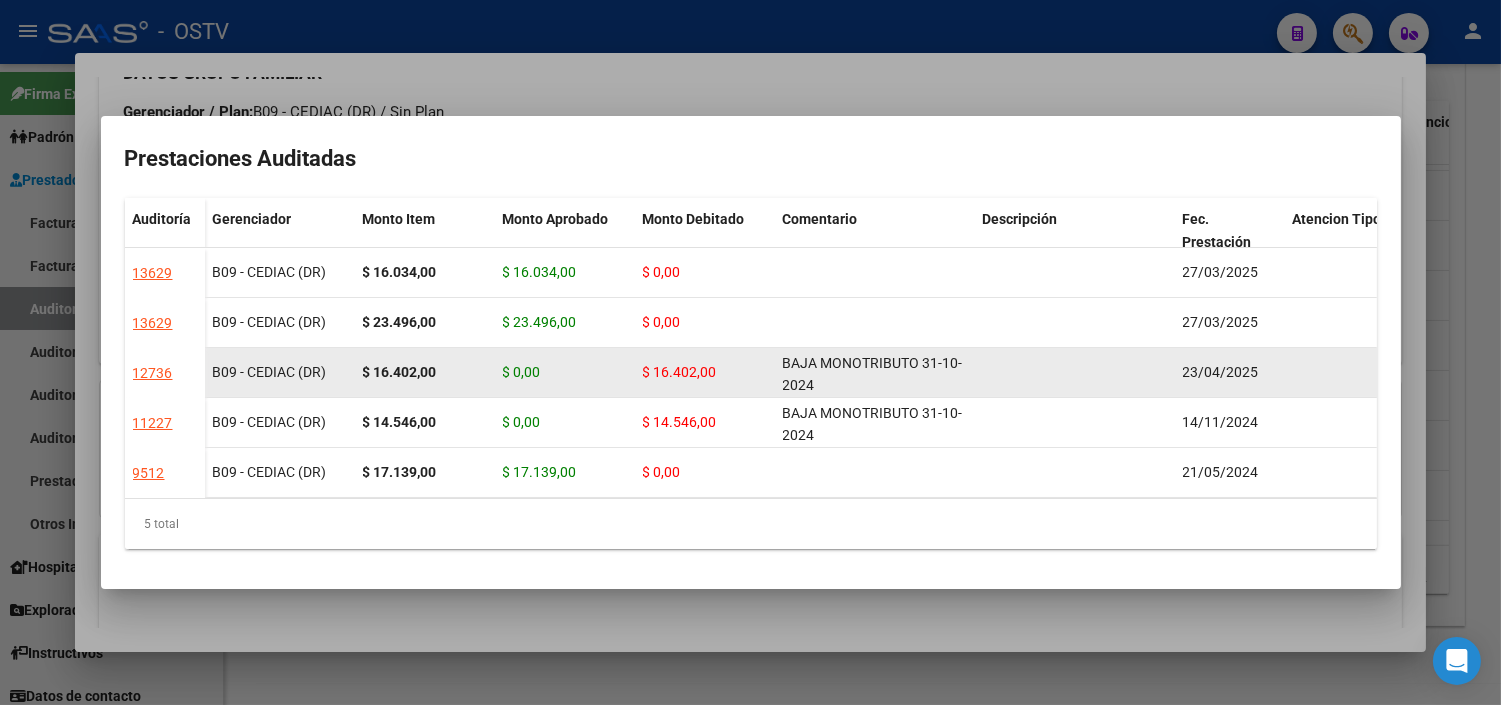 scroll, scrollTop: 3, scrollLeft: 0, axis: vertical 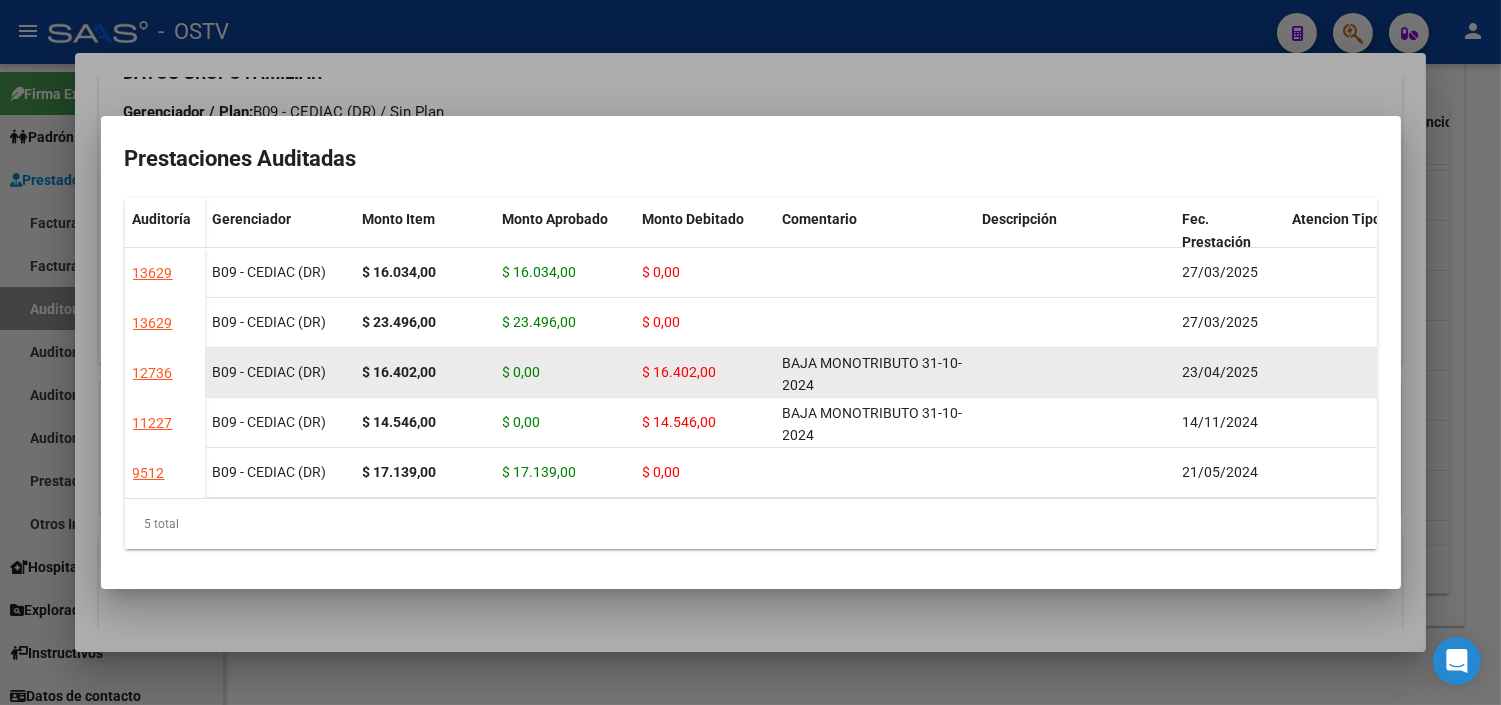 drag, startPoint x: 813, startPoint y: 374, endPoint x: 768, endPoint y: 342, distance: 55.21775 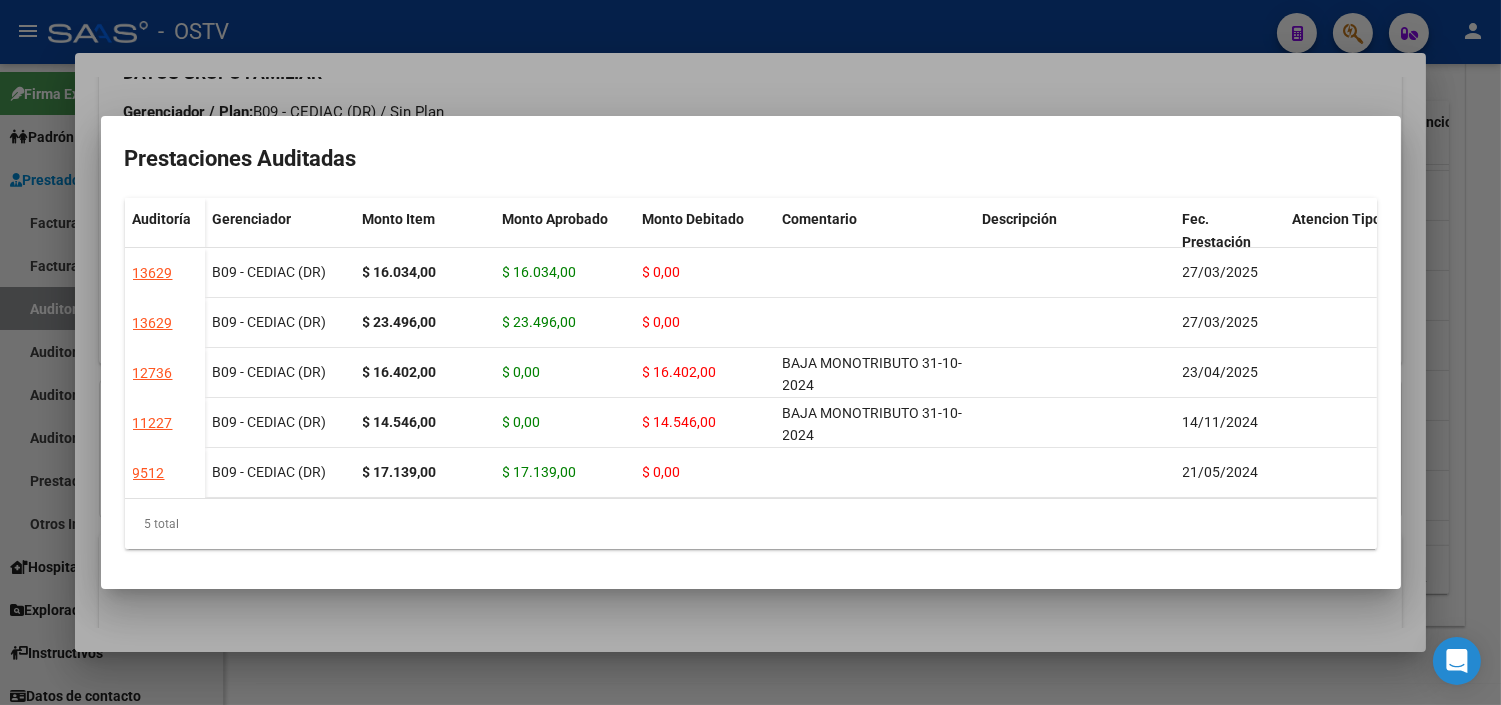 copy on "$ 16.402,00 BAJA MONOTRIBUTO 31-10-2024" 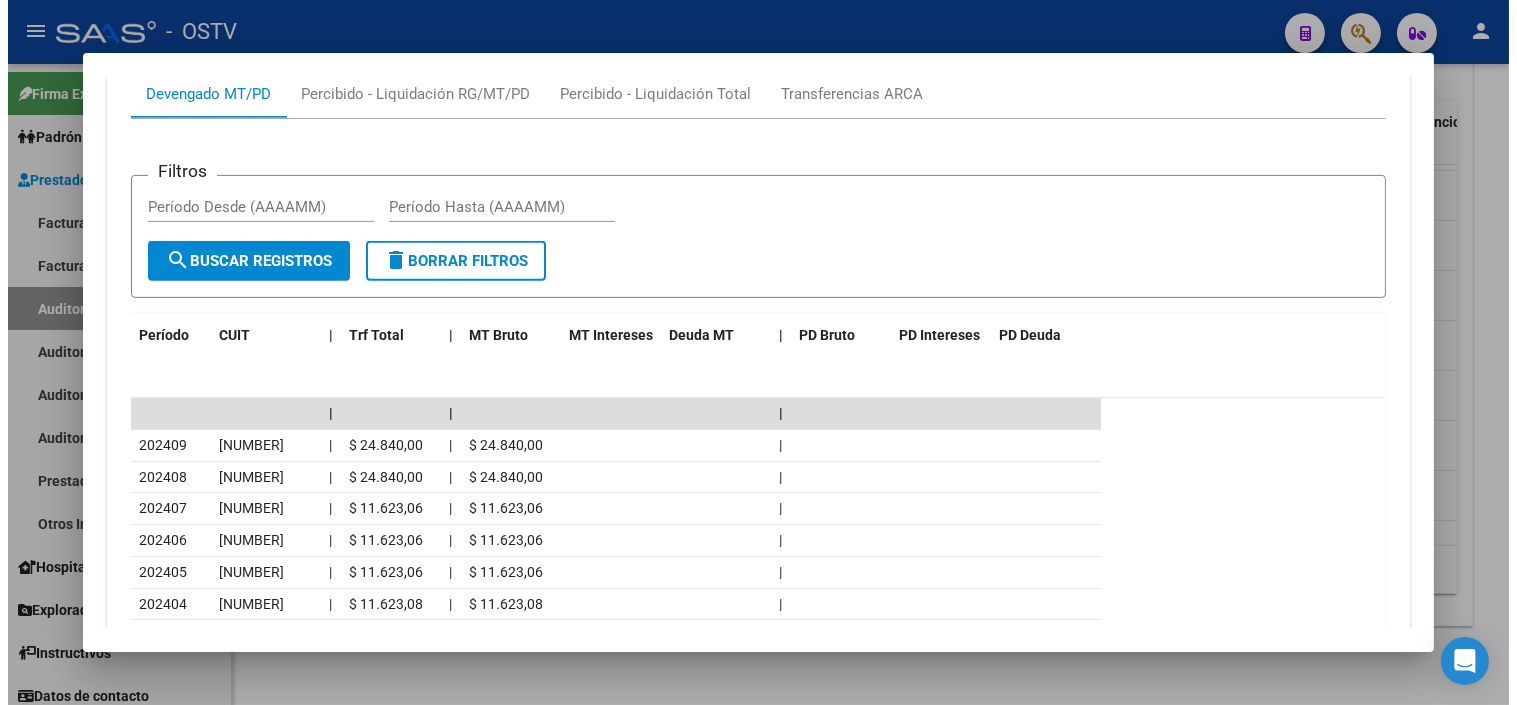 scroll, scrollTop: 1924, scrollLeft: 0, axis: vertical 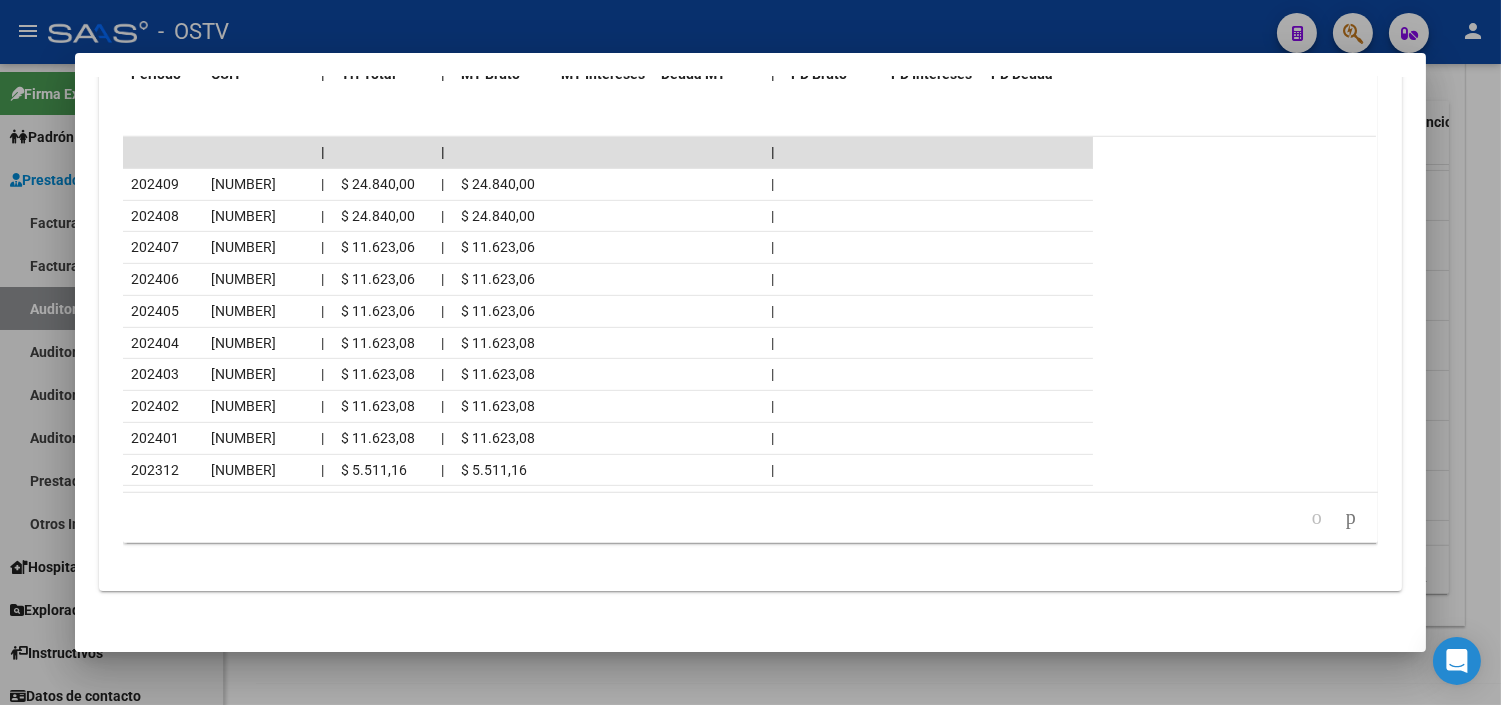 click at bounding box center [750, 352] 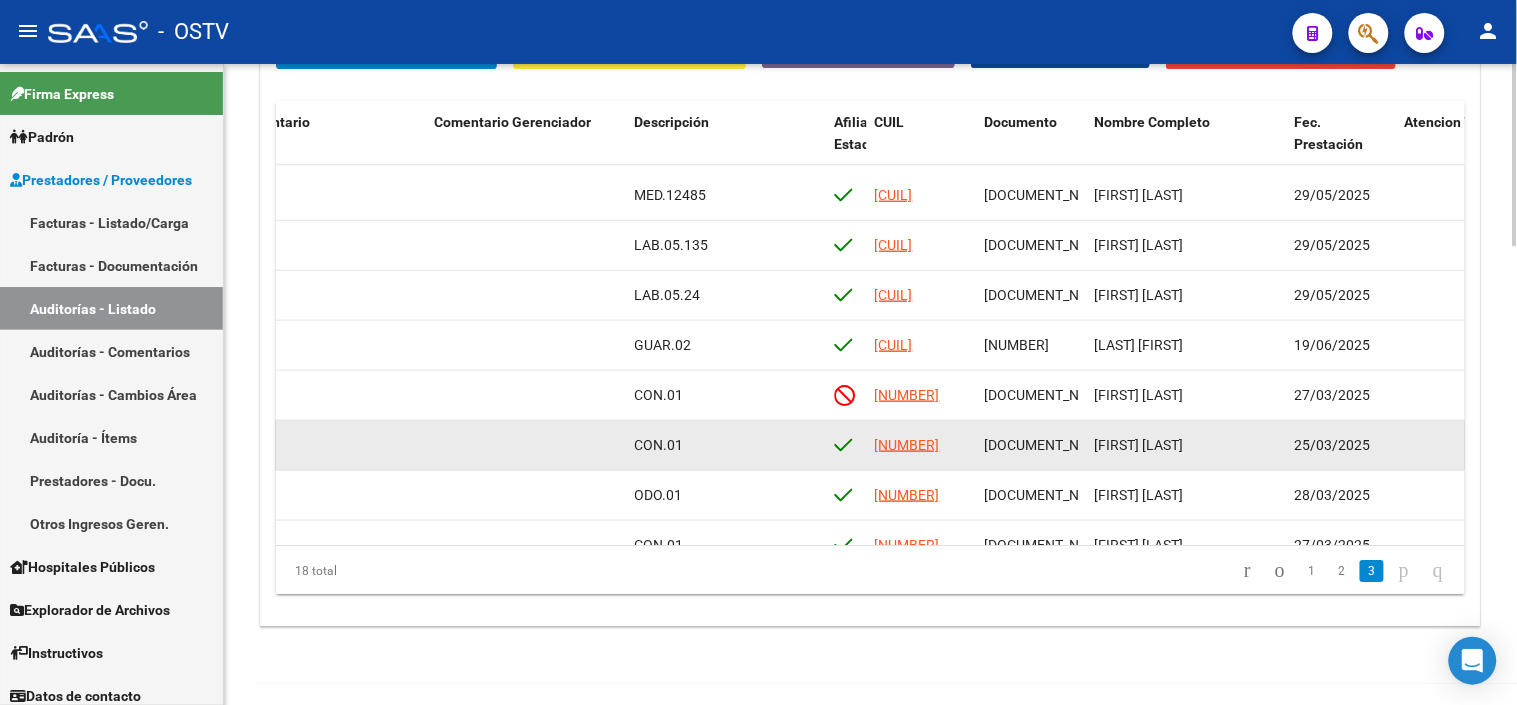 scroll, scrollTop: 543, scrollLeft: 754, axis: both 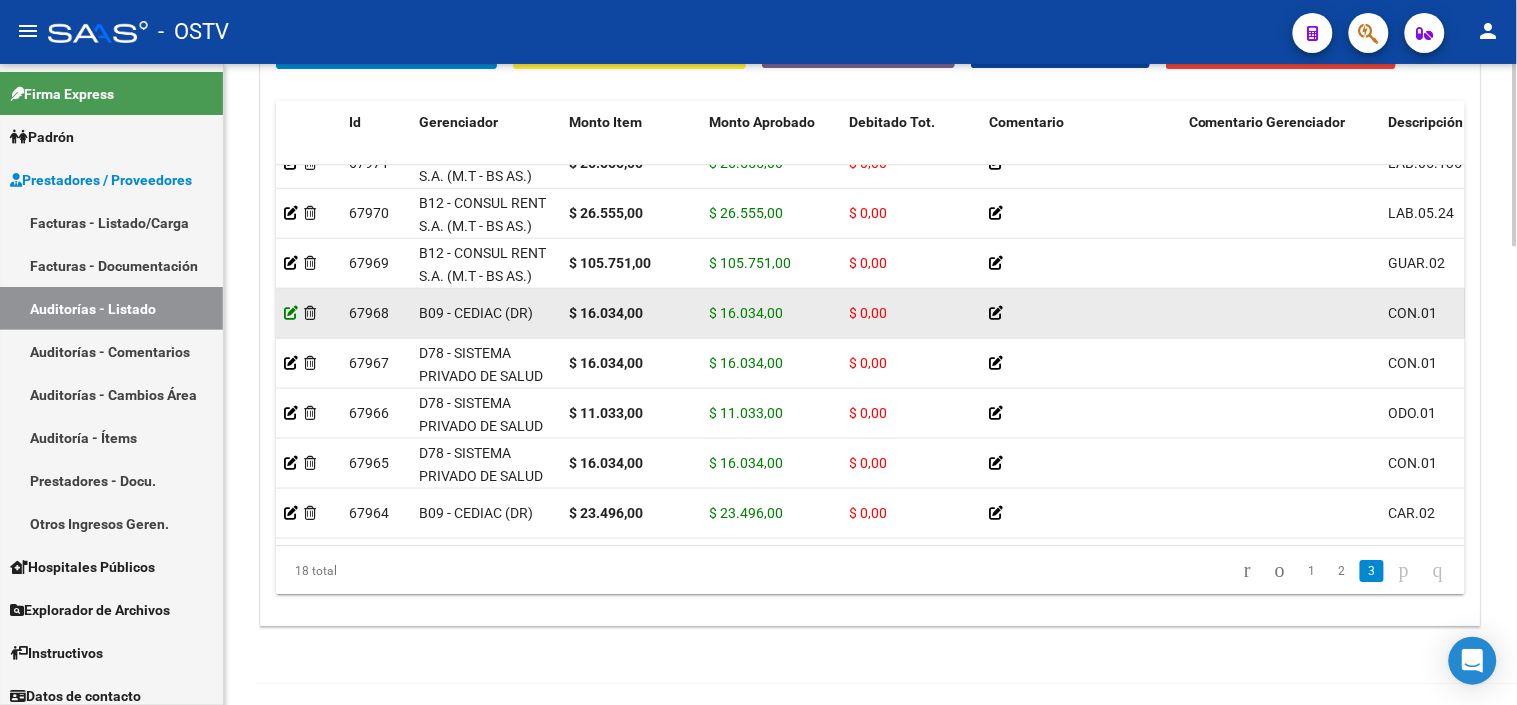 click 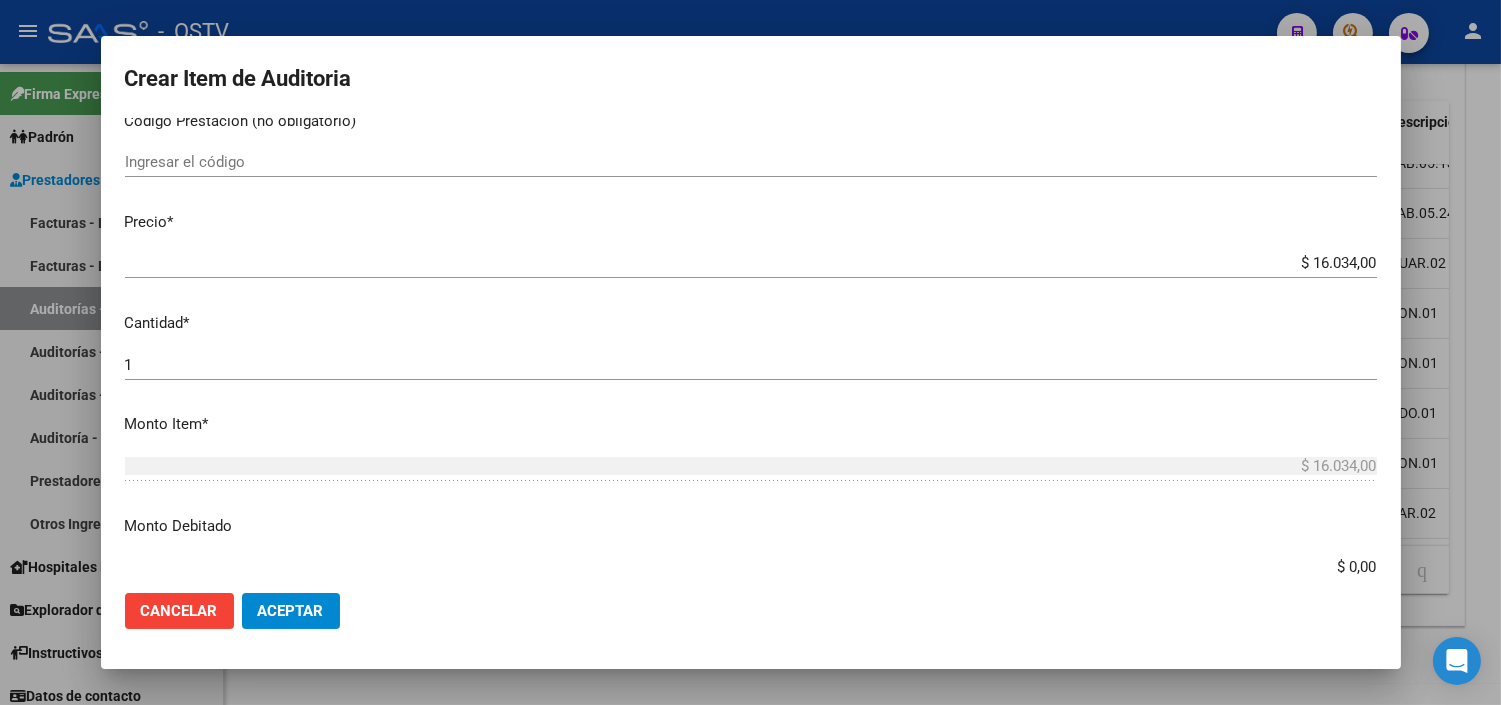 scroll, scrollTop: 497, scrollLeft: 0, axis: vertical 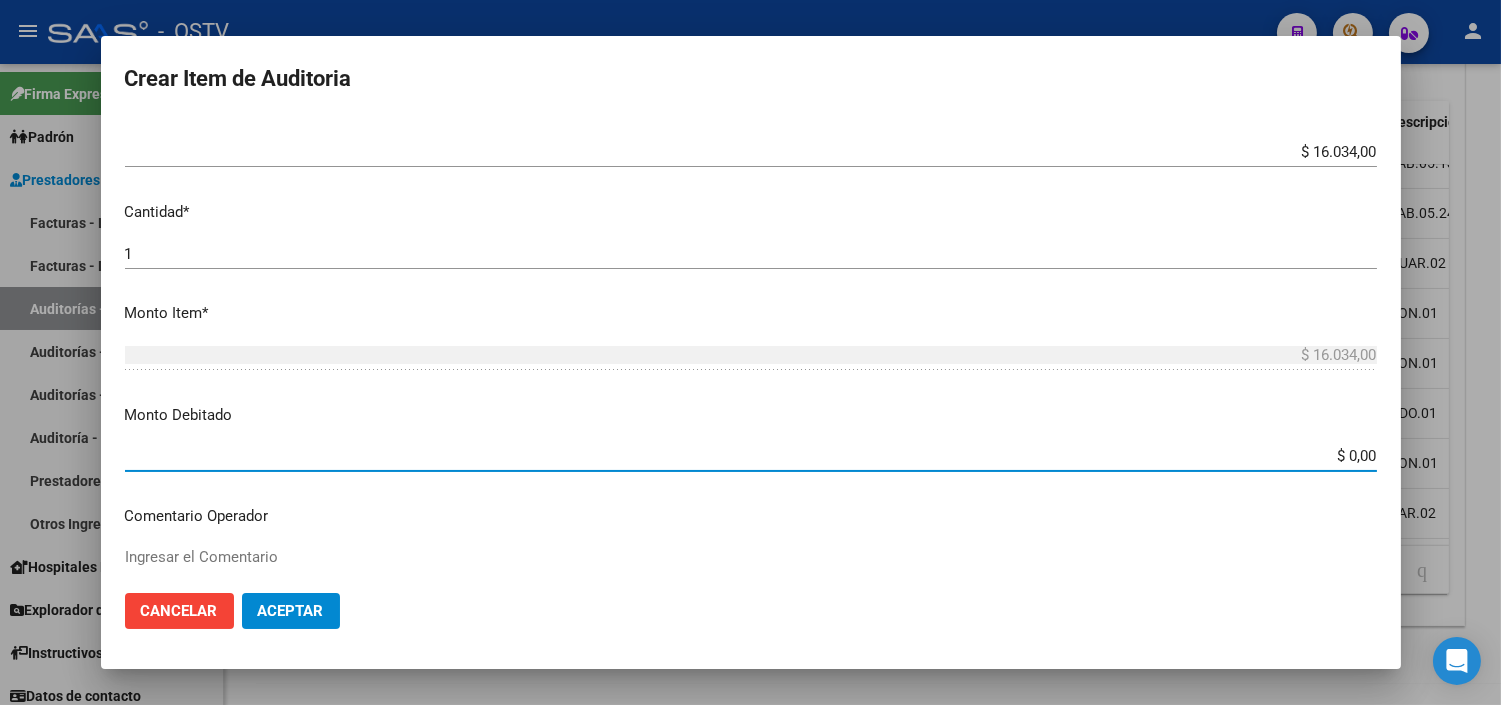 click on "$ 0,00" at bounding box center [751, 456] 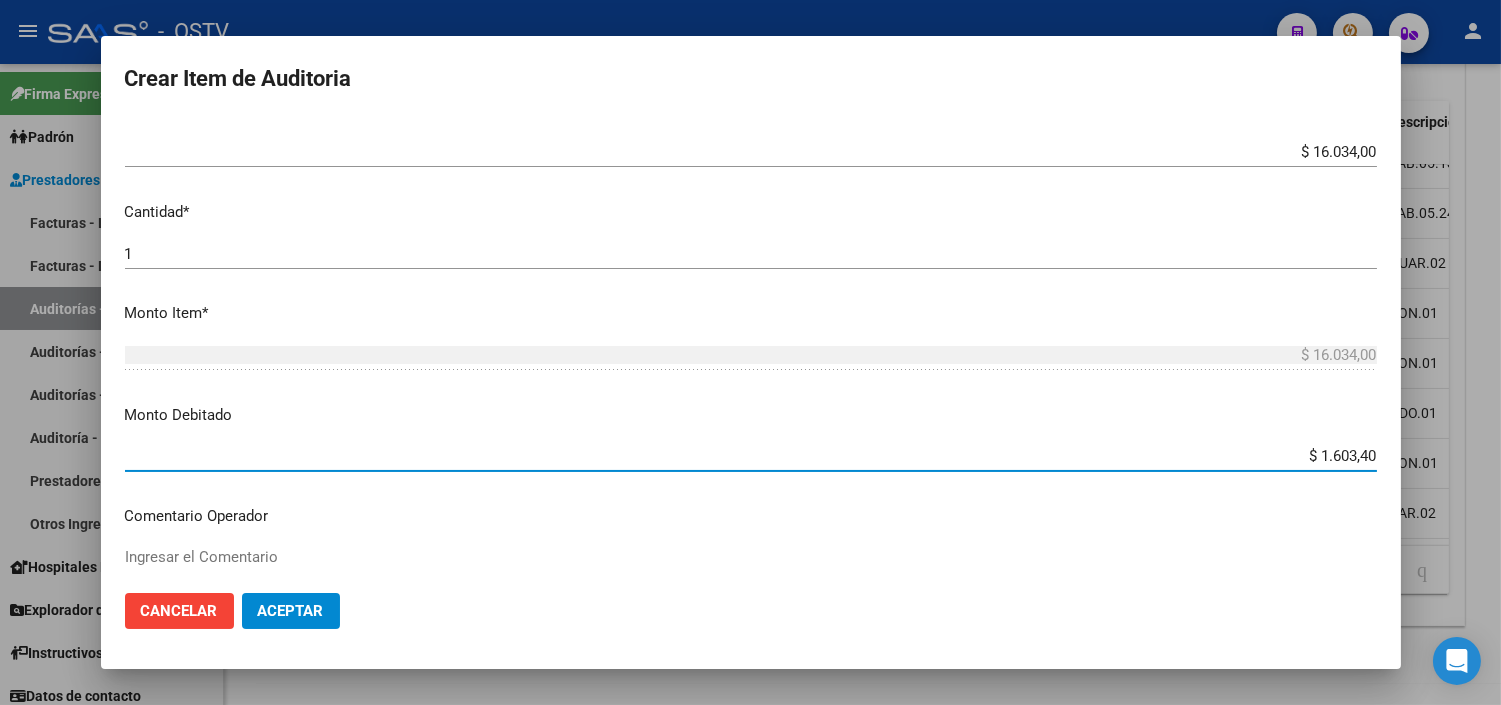 type on "$ 16.034,00" 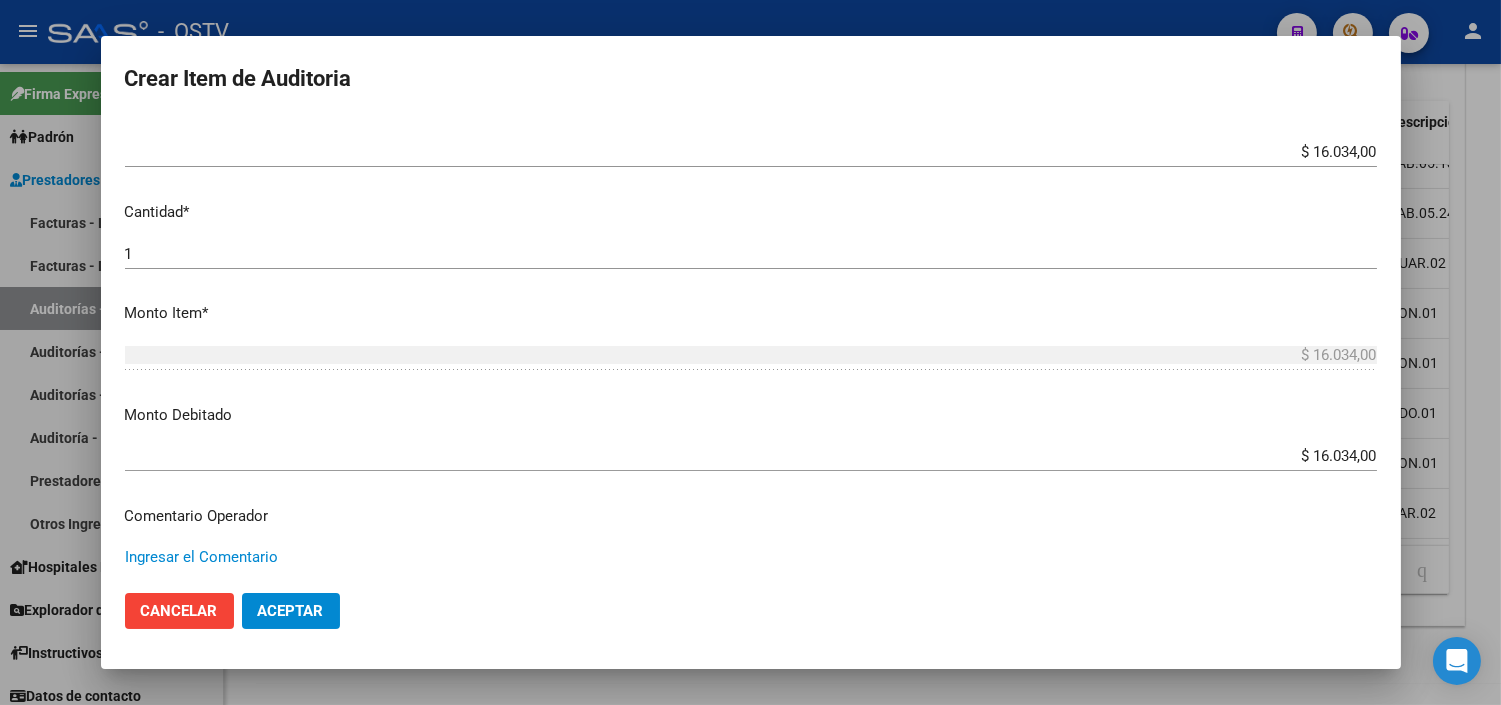 paste on "BAJA MONOTRIBUTO 31-10-2024" 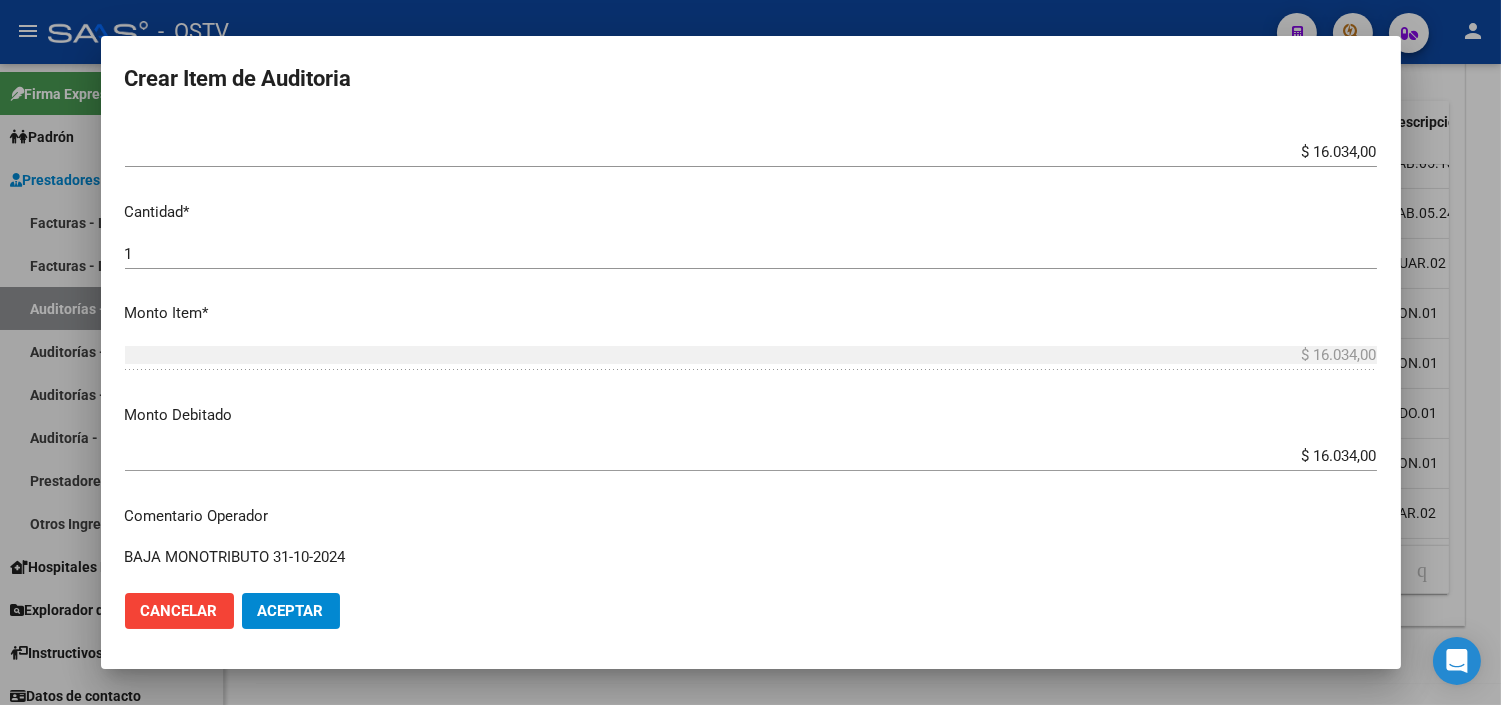 scroll, scrollTop: 504, scrollLeft: 0, axis: vertical 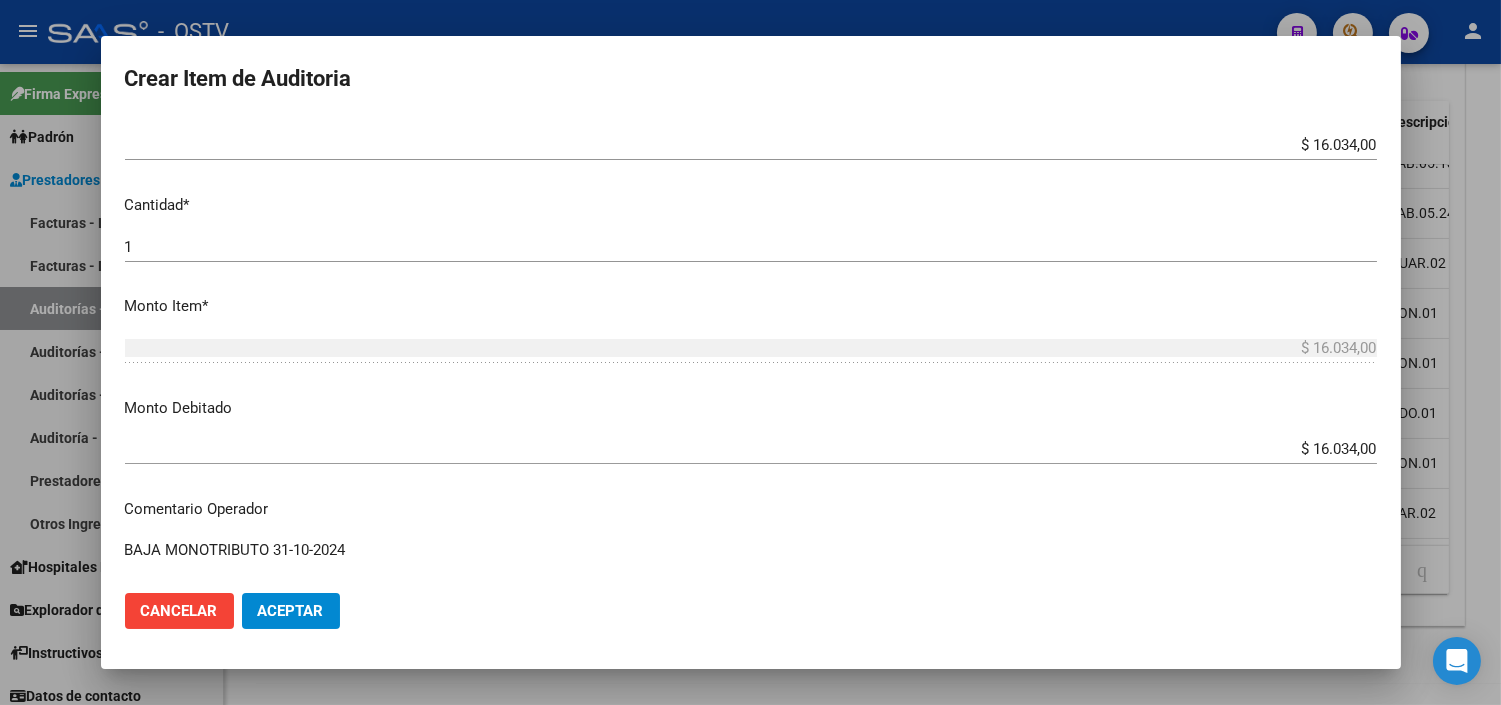 type on "BAJA MONOTRIBUTO 31-10-2024" 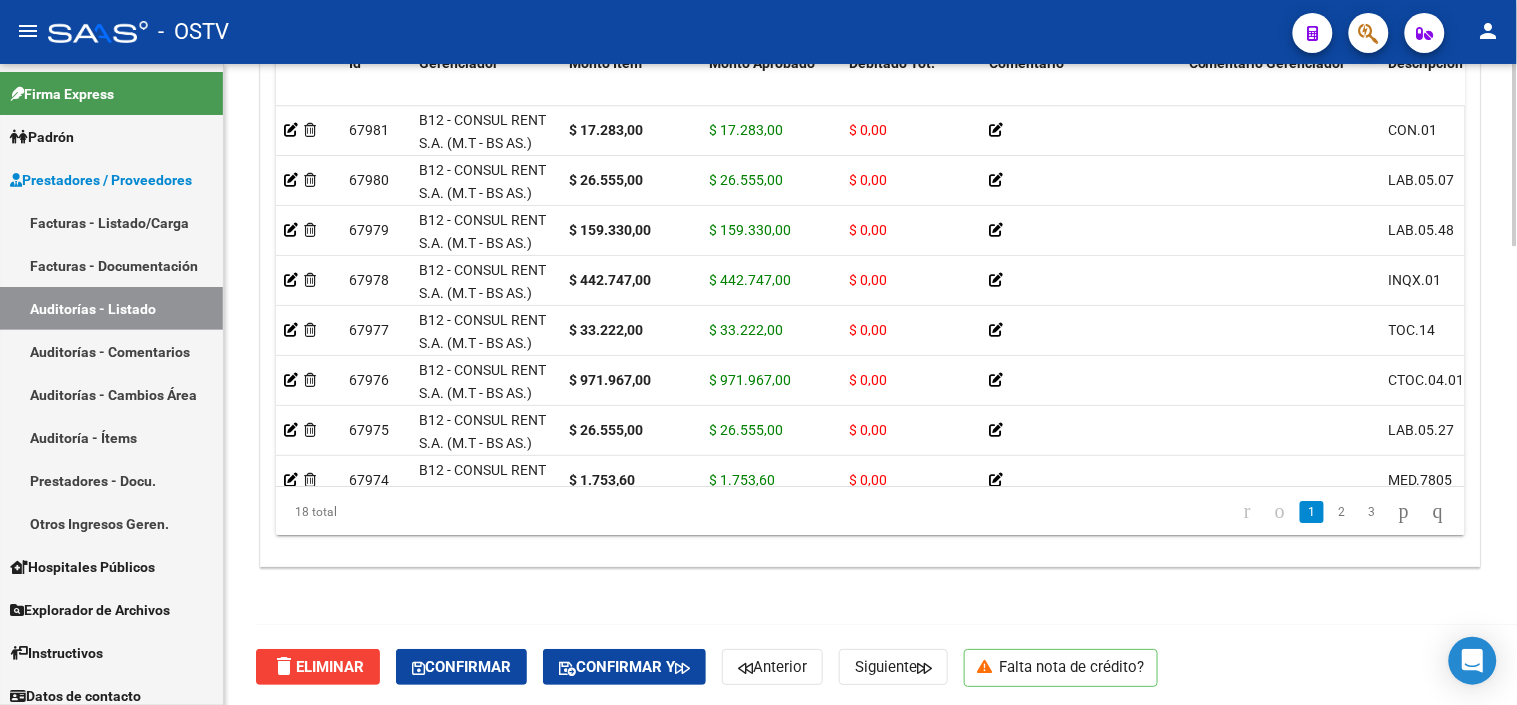 scroll, scrollTop: 1621, scrollLeft: 0, axis: vertical 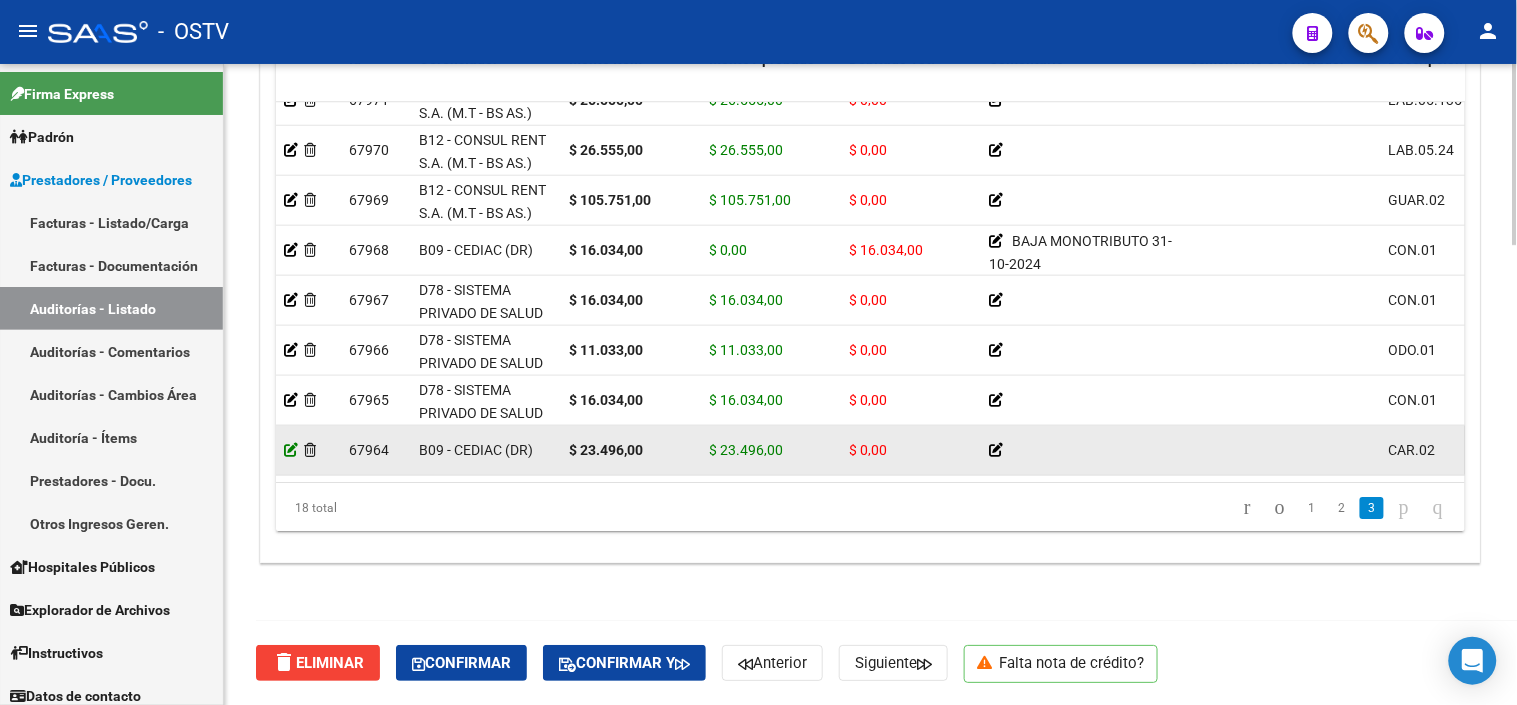 click 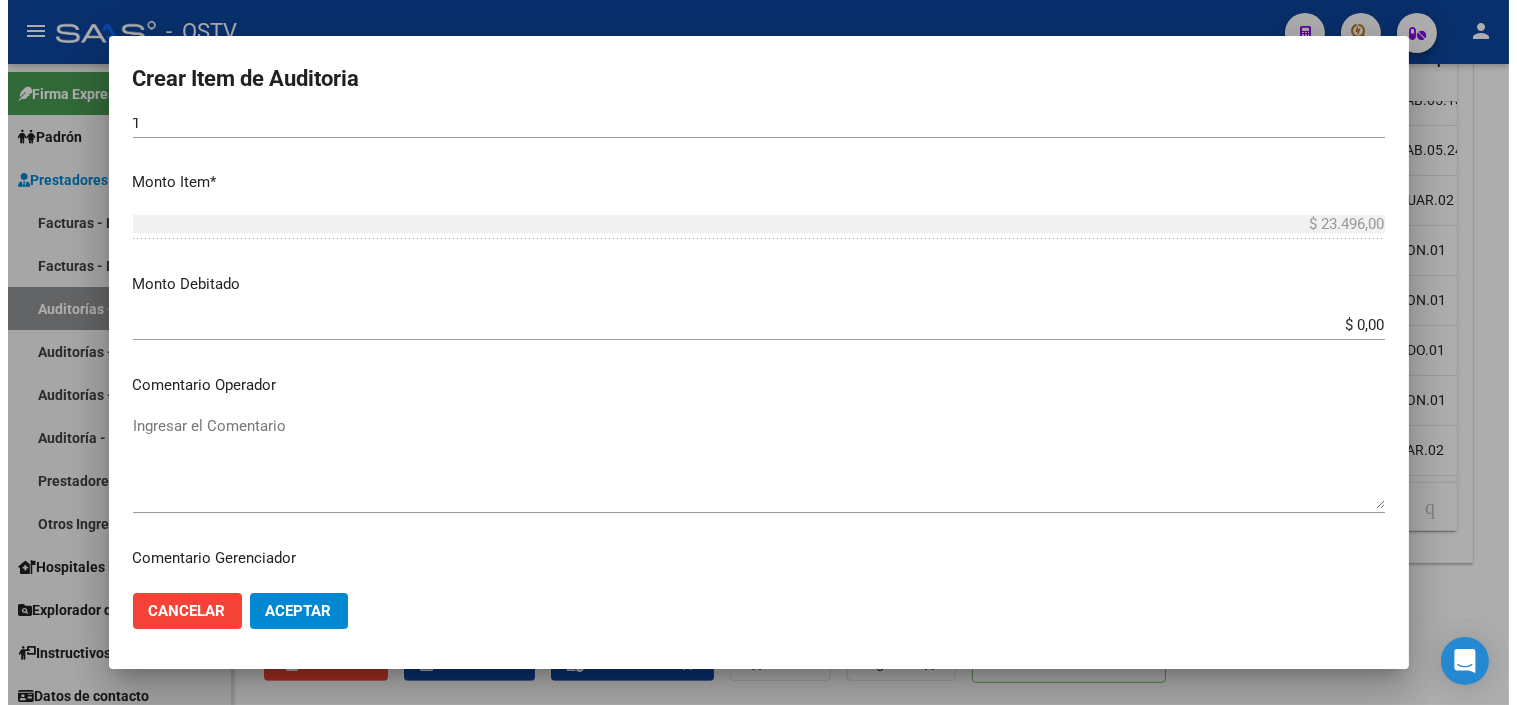 scroll, scrollTop: 666, scrollLeft: 0, axis: vertical 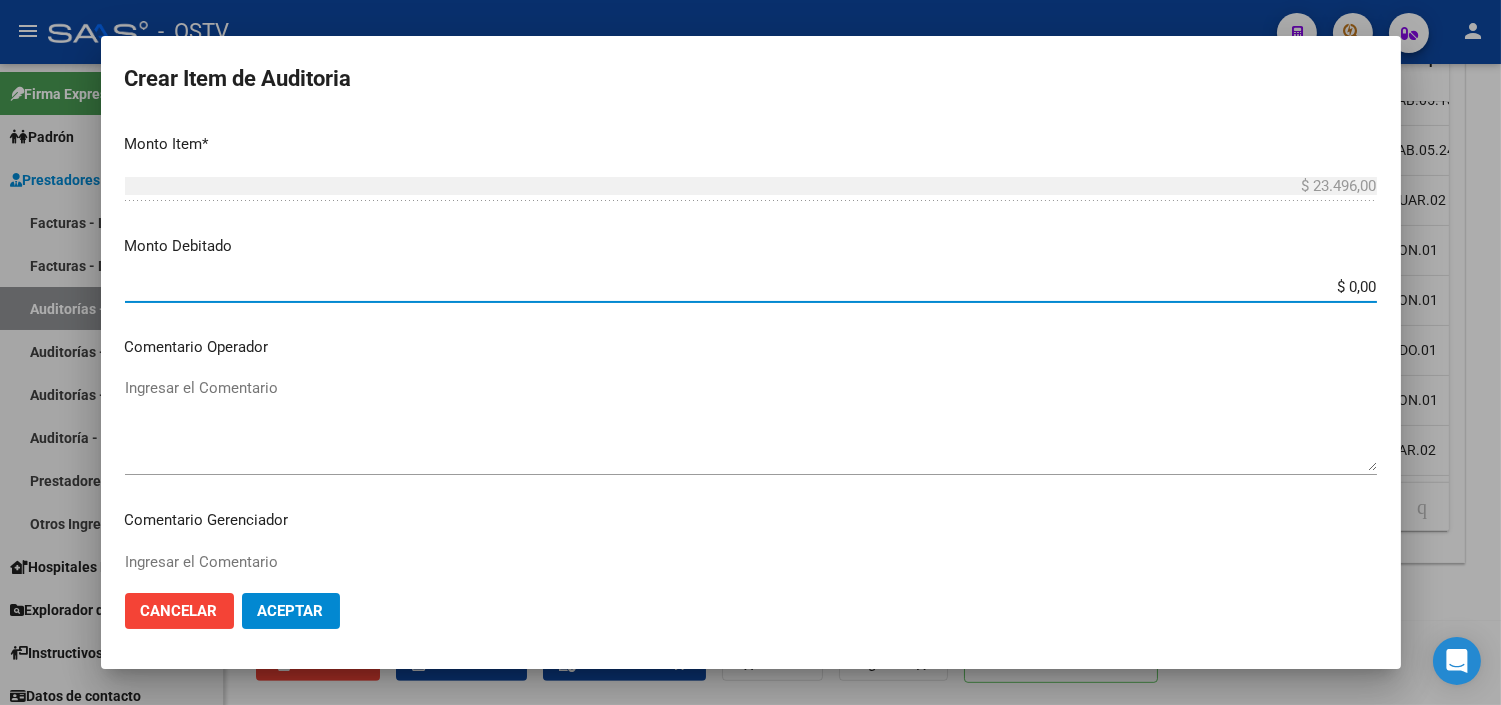 click on "$ 0,00" at bounding box center (751, 287) 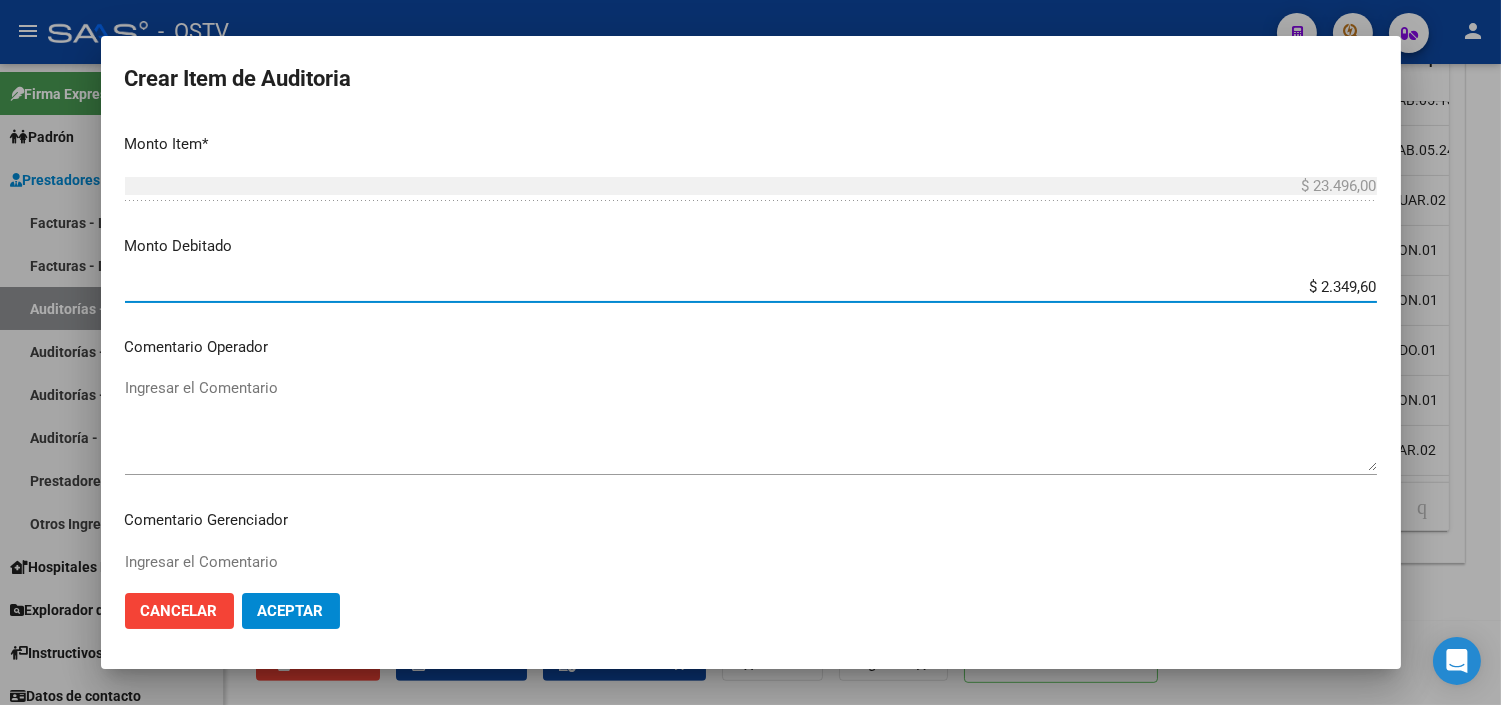 type on "$ 23.496,00" 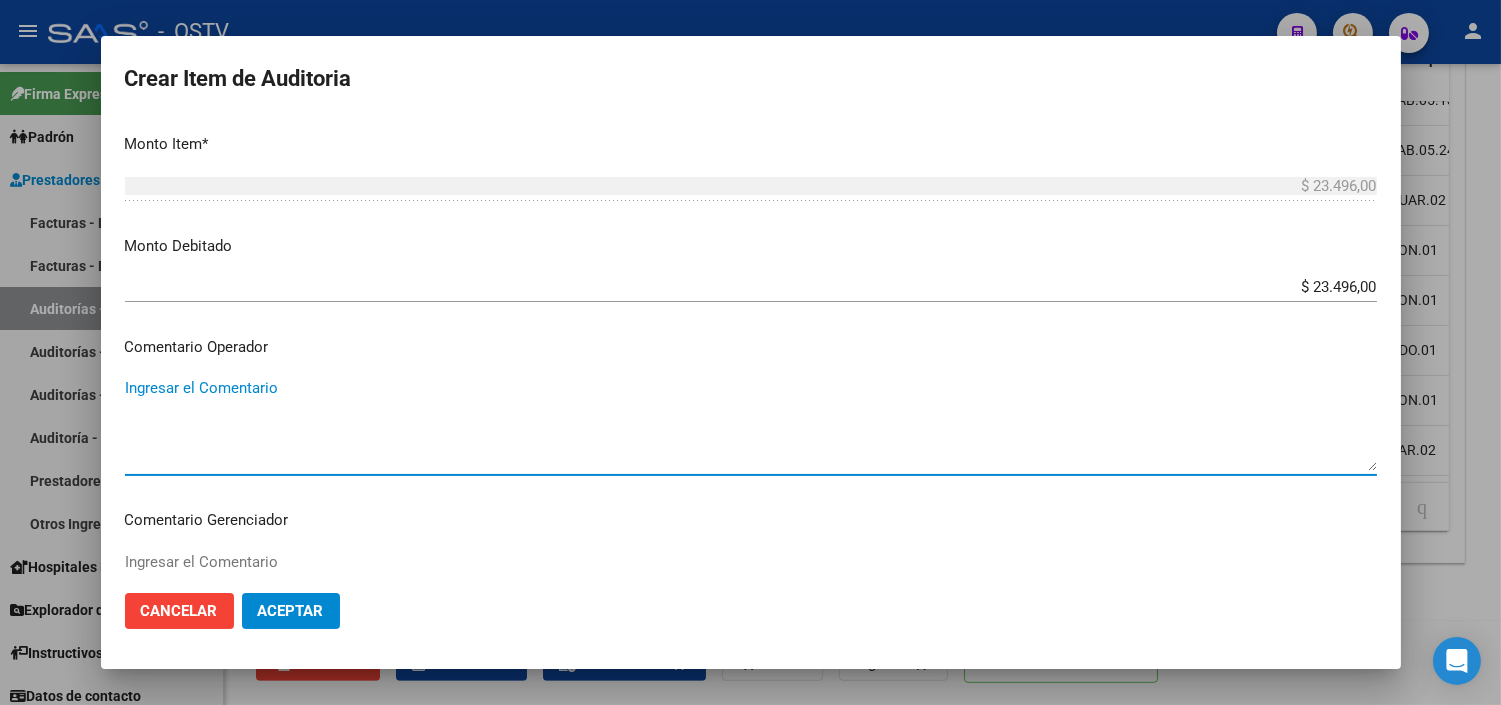 paste on "BAJA MONOTRIBUTO 31-10-2024" 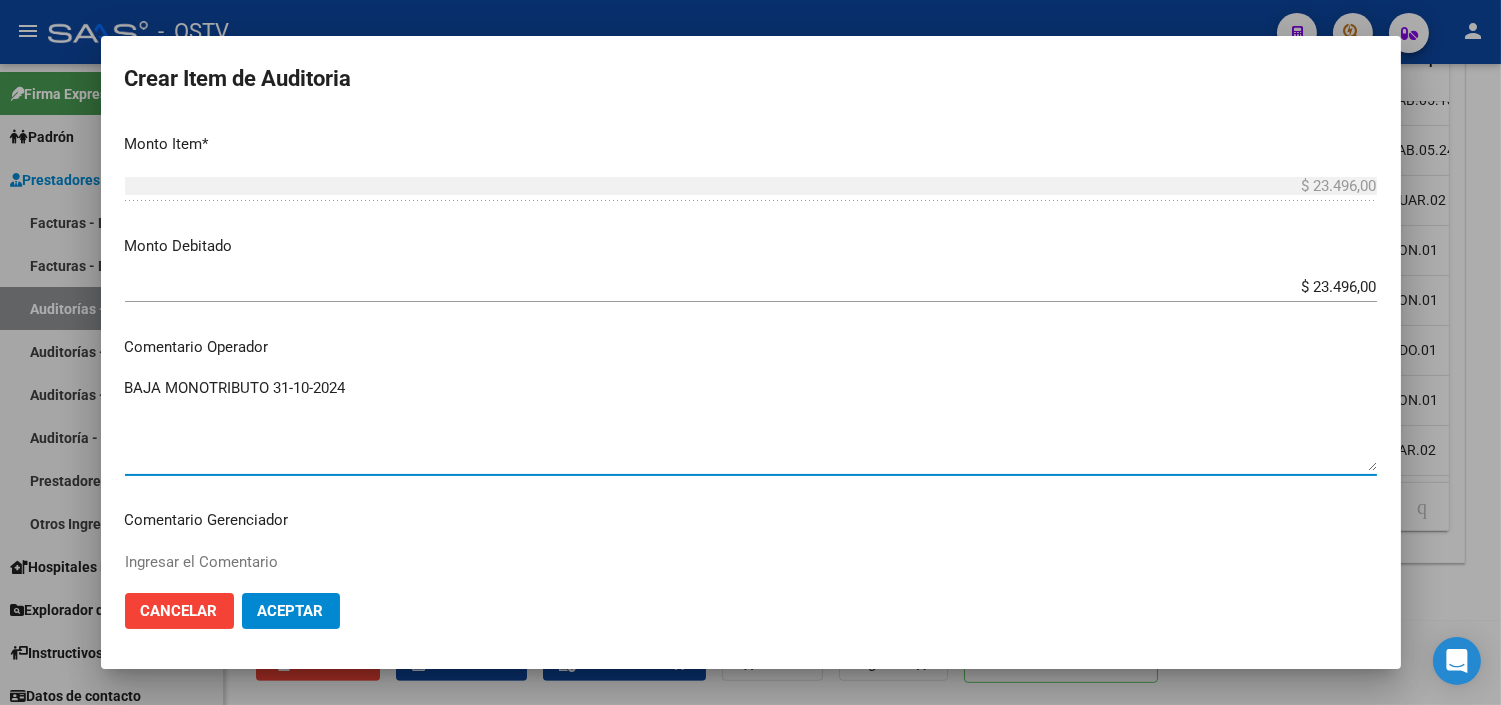 type on "BAJA MONOTRIBUTO 31-10-2024" 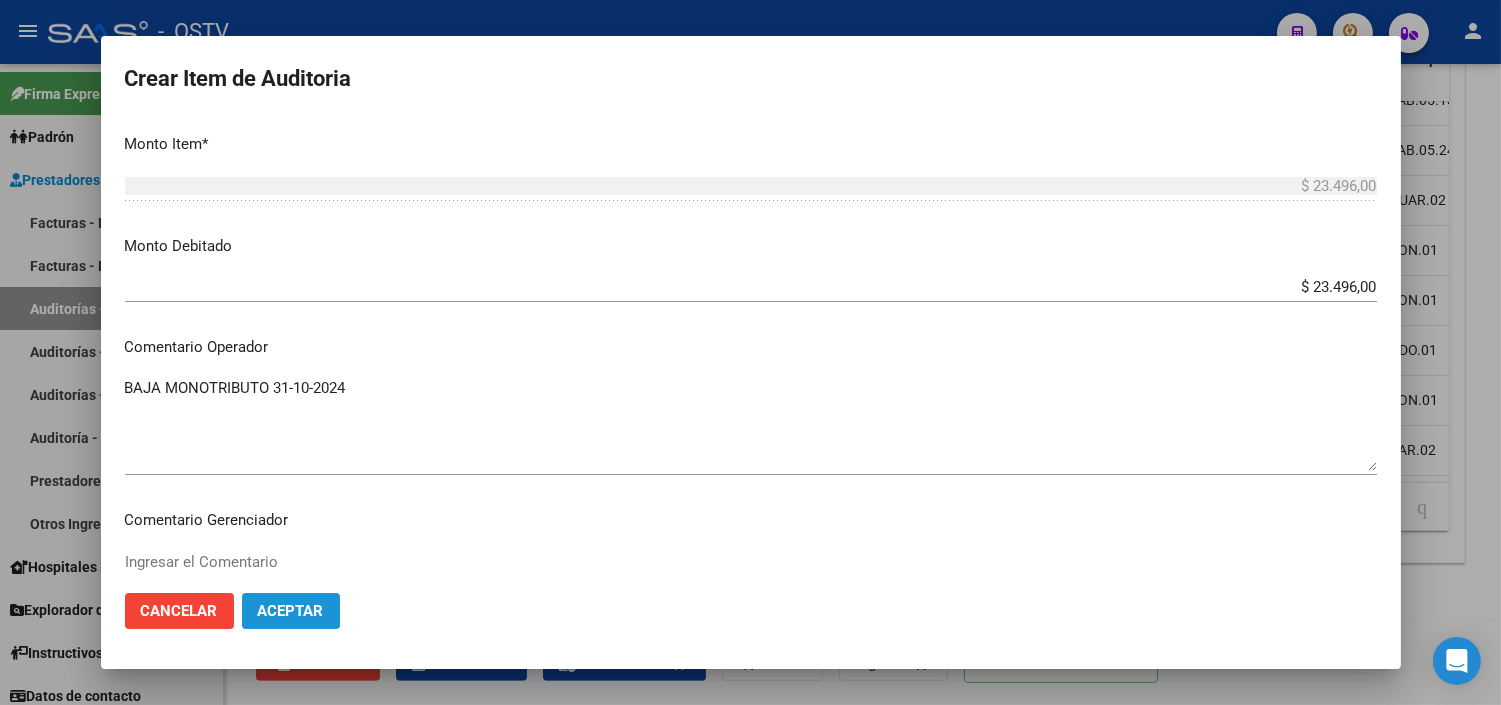 click on "Aceptar" 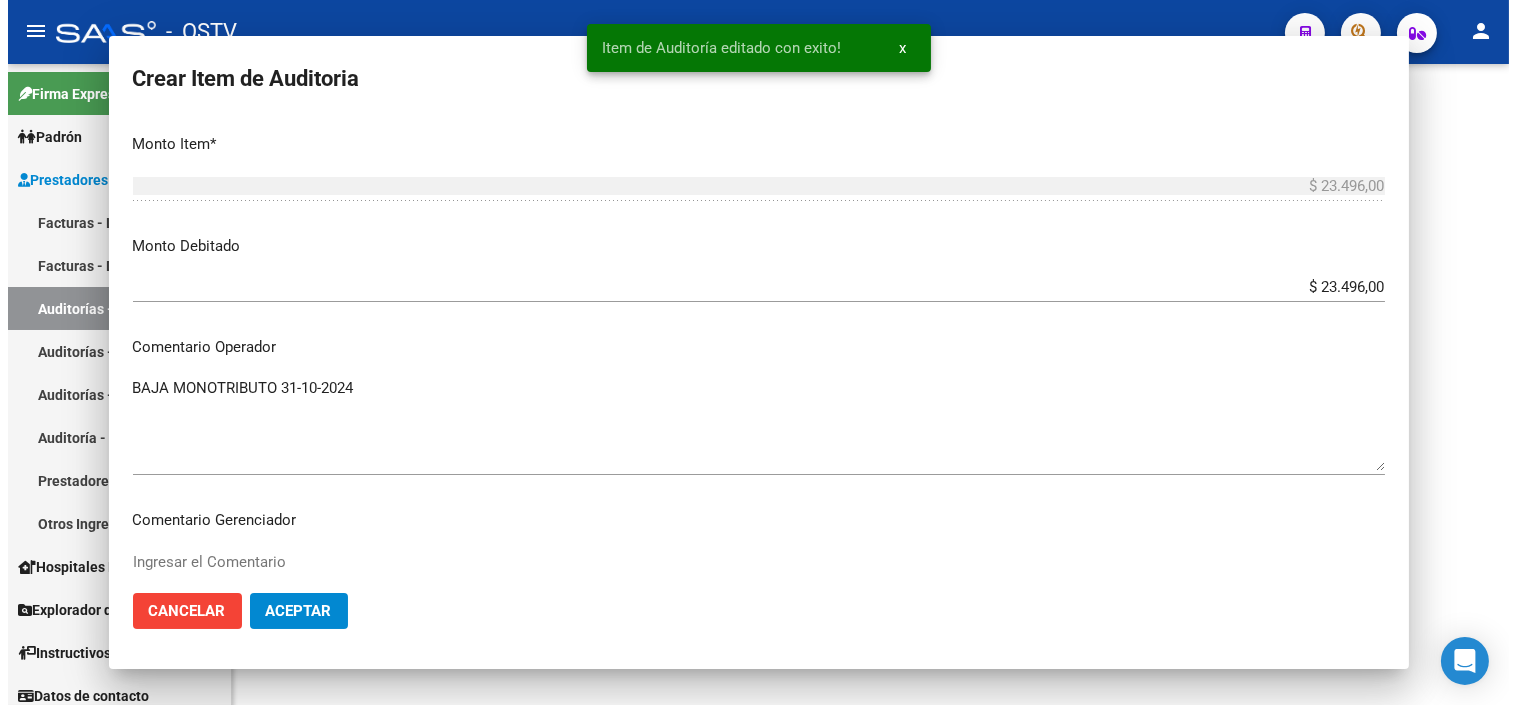 scroll, scrollTop: 0, scrollLeft: 0, axis: both 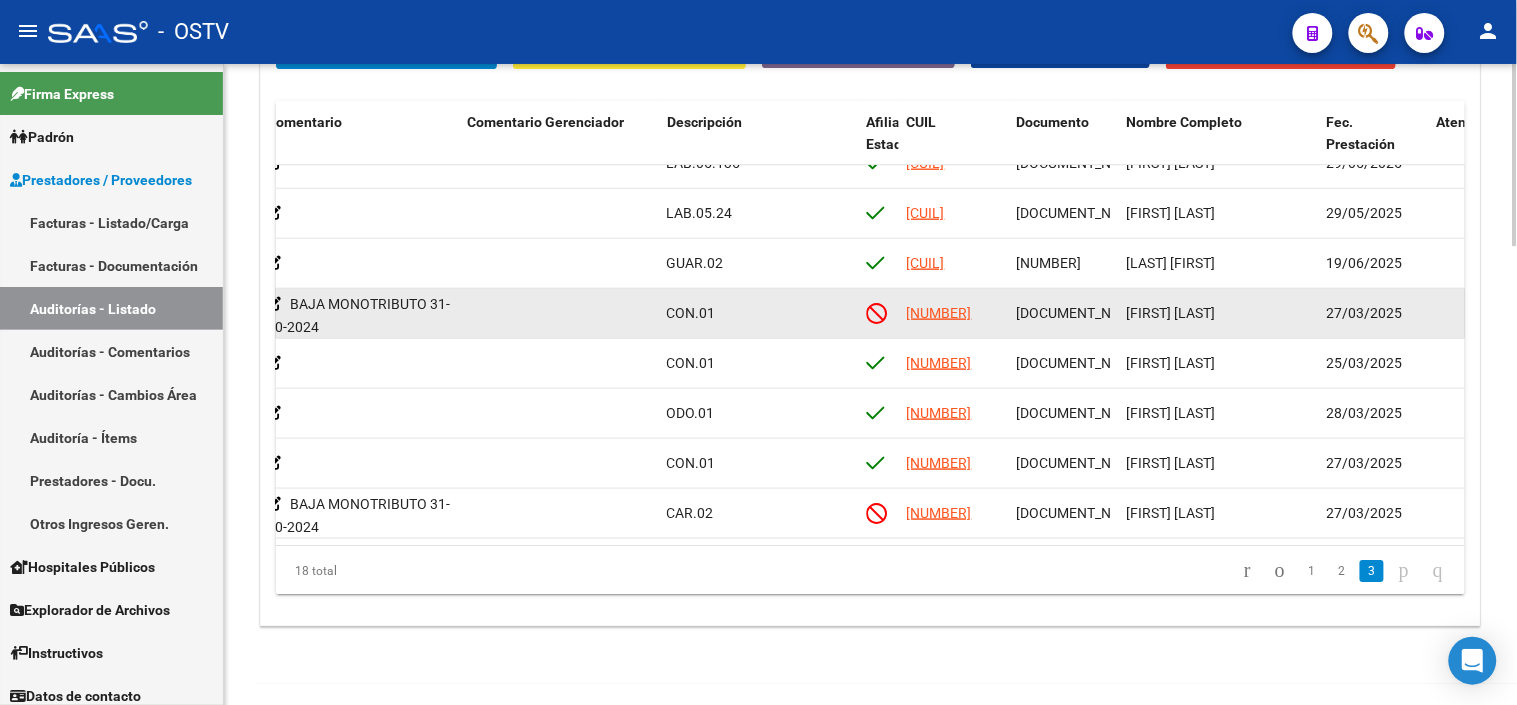 click on "[DOCUMENT_NUMBER]" 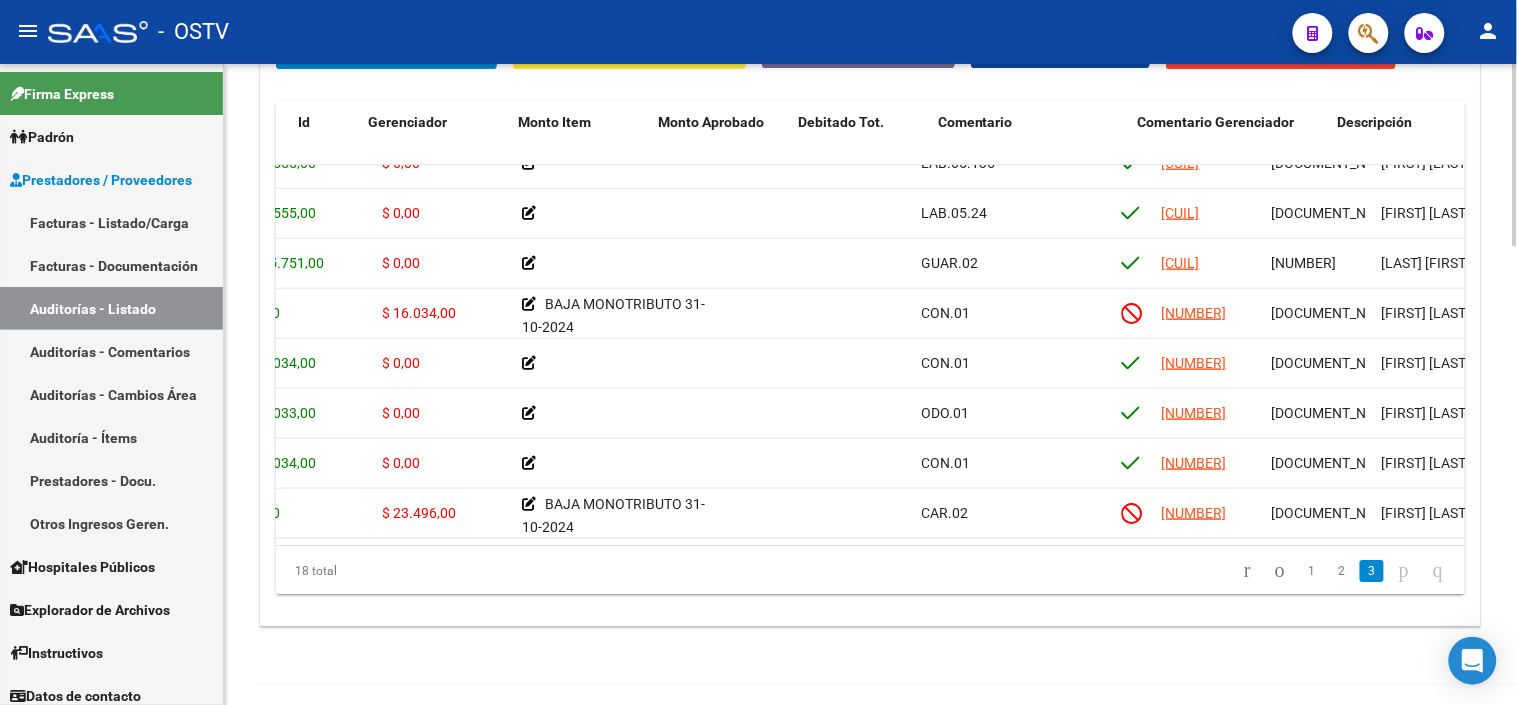 scroll, scrollTop: 543, scrollLeft: 0, axis: vertical 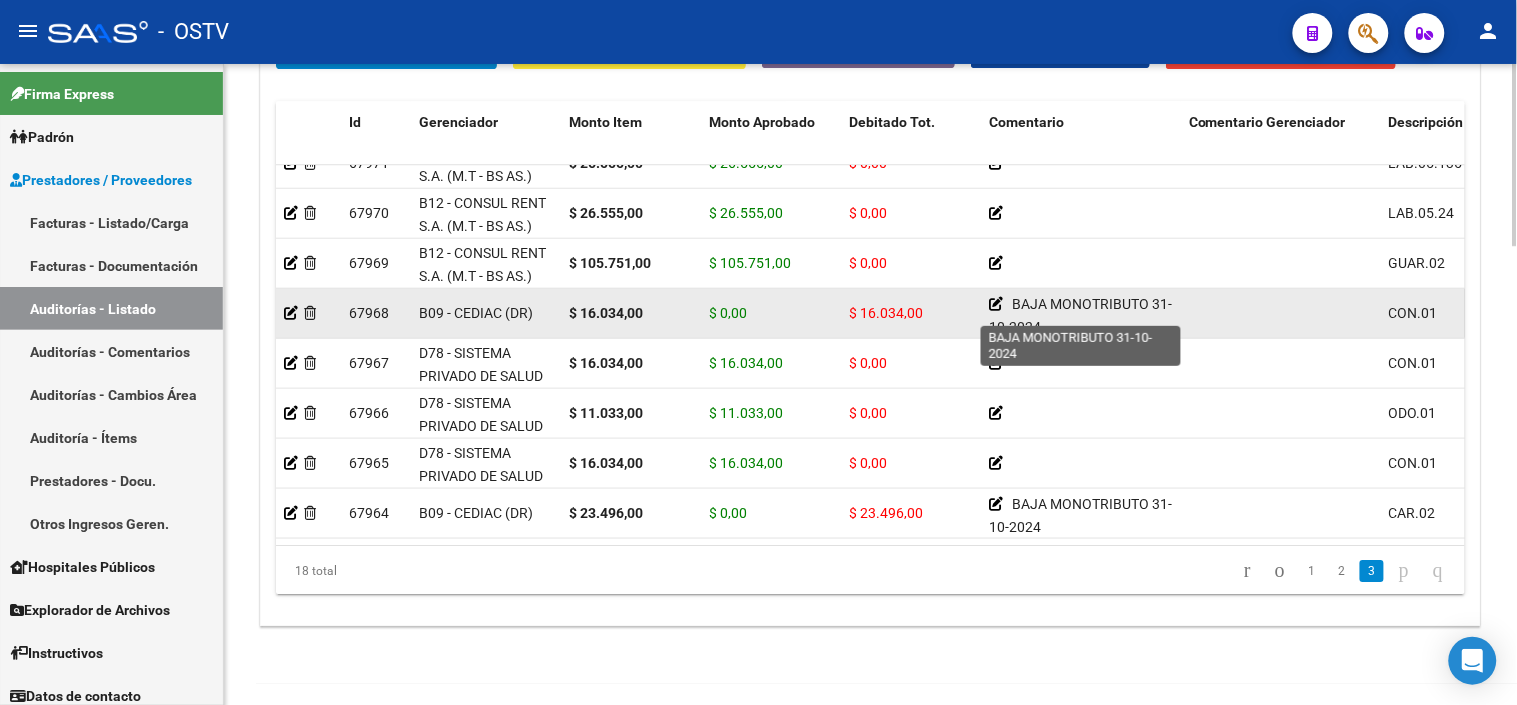 click 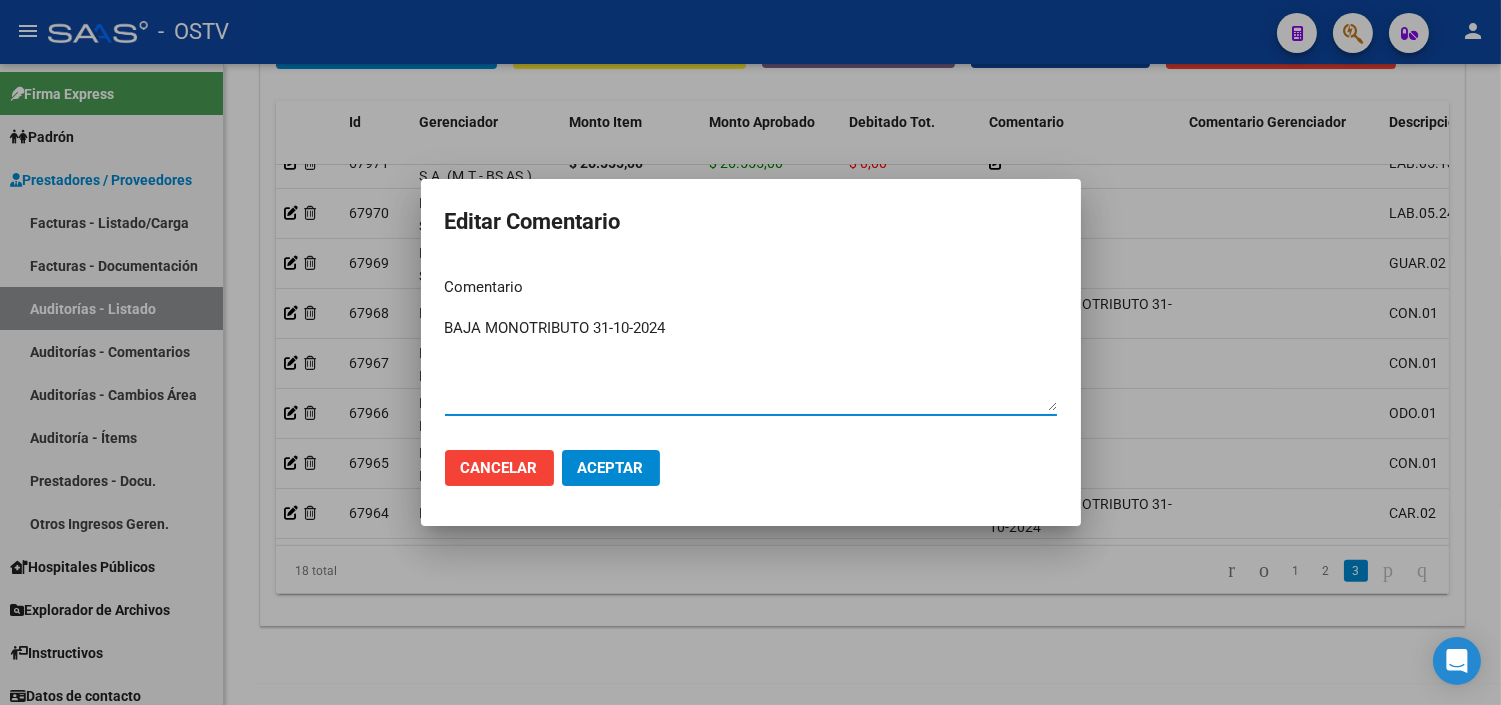 click on "BAJA MONOTRIBUTO 31-10-2024" at bounding box center (751, 364) 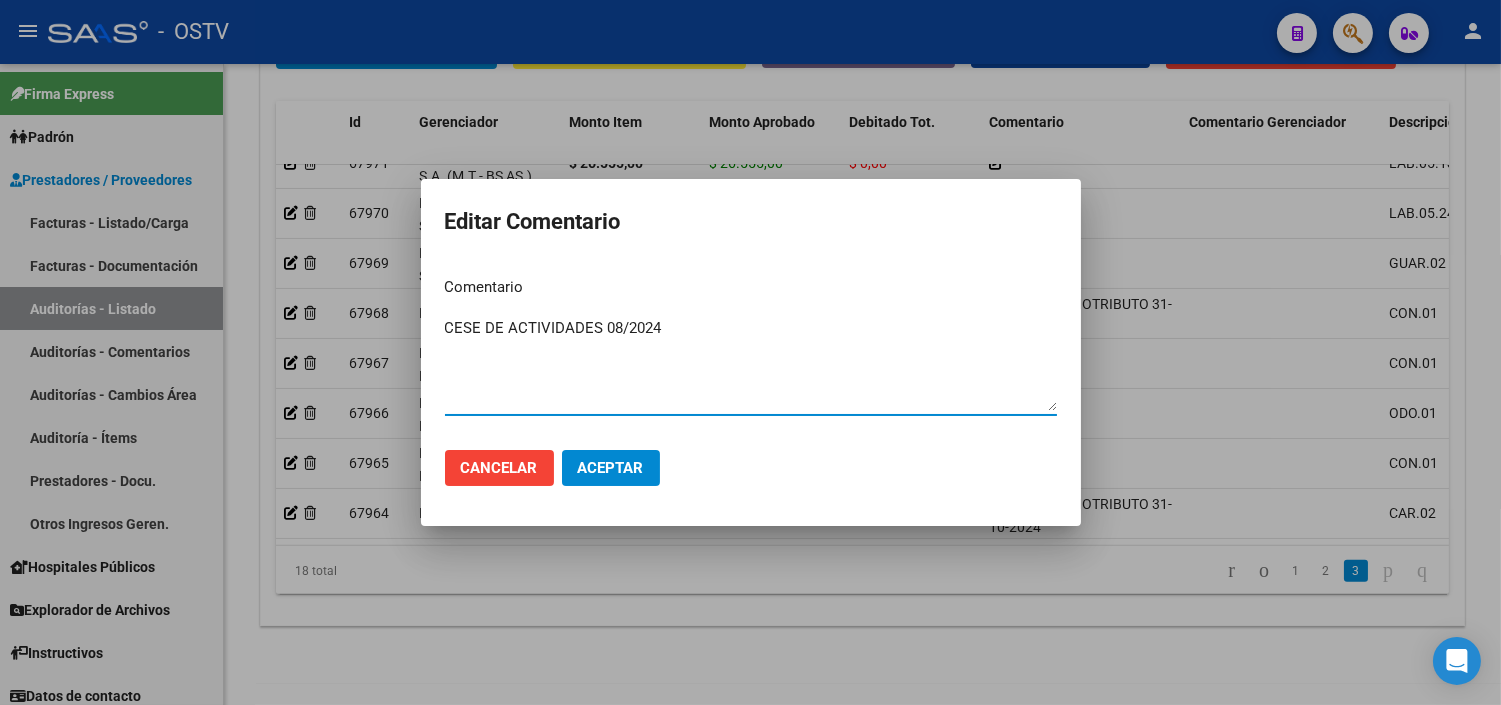 drag, startPoint x: 664, startPoint y: 330, endPoint x: 448, endPoint y: 335, distance: 216.05786 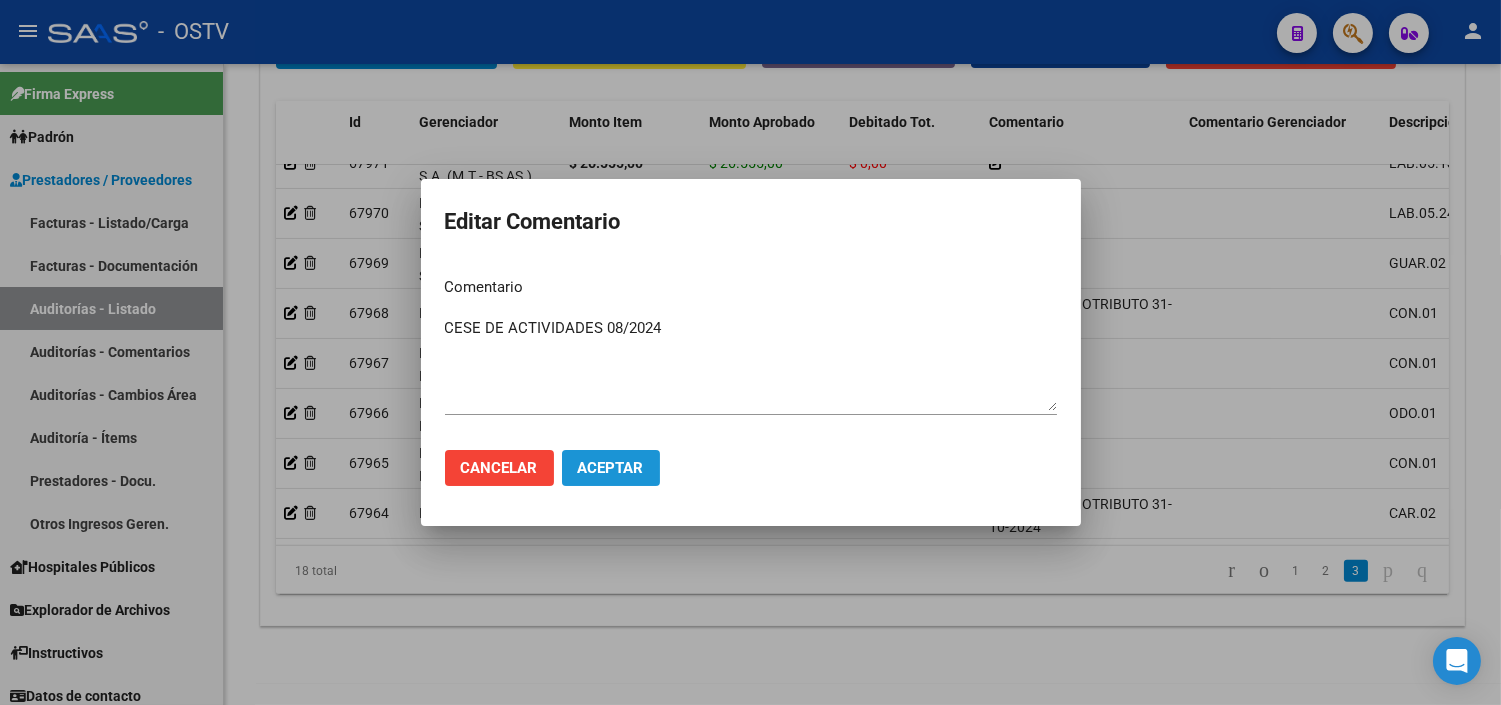 click on "Aceptar" 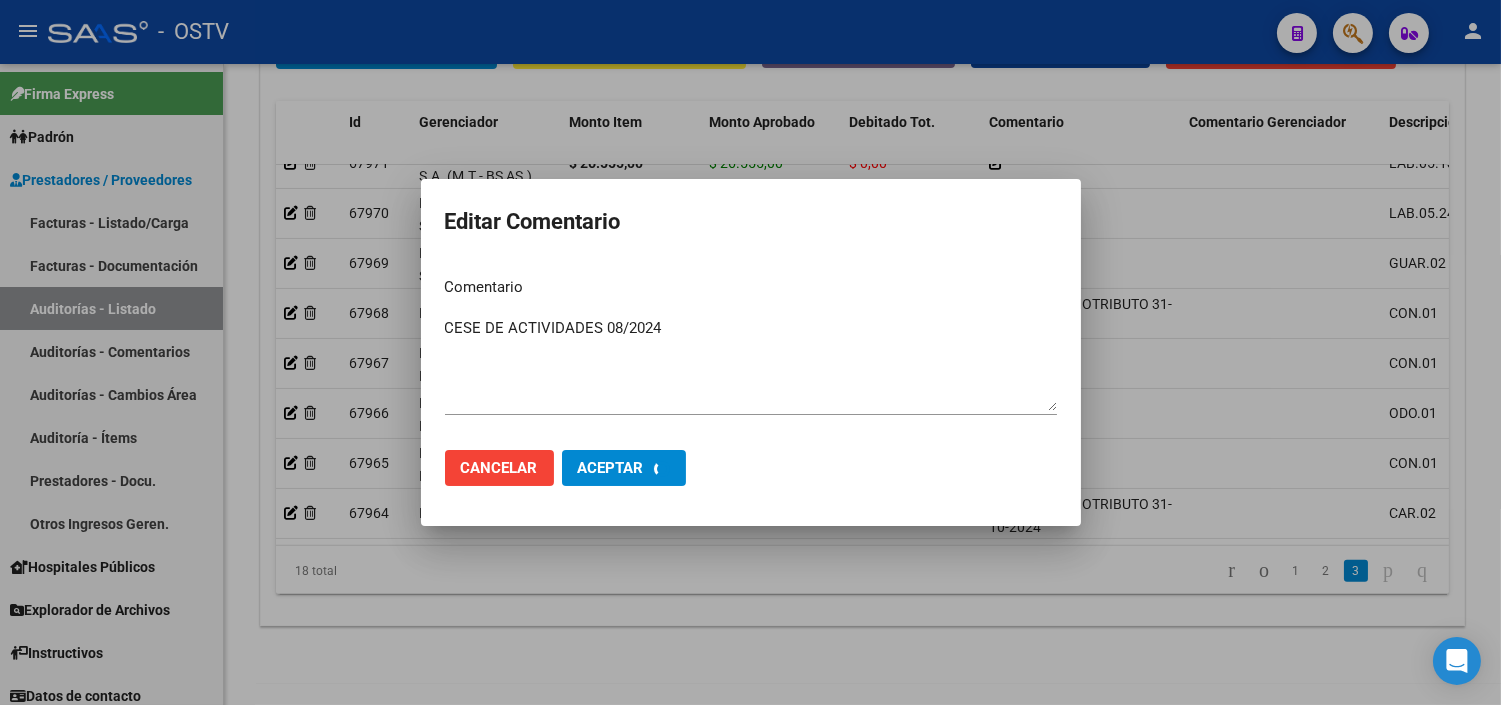 type 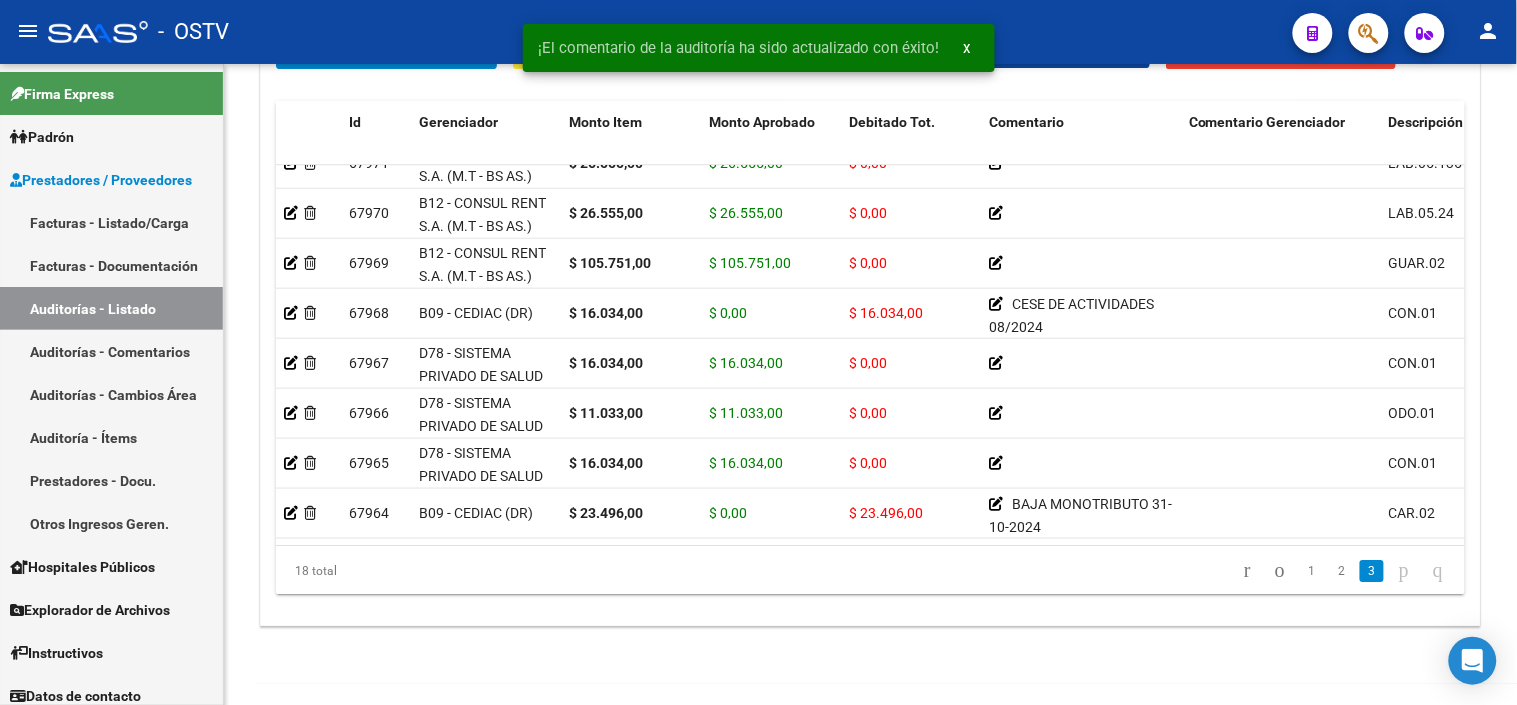 scroll, scrollTop: 1621, scrollLeft: 0, axis: vertical 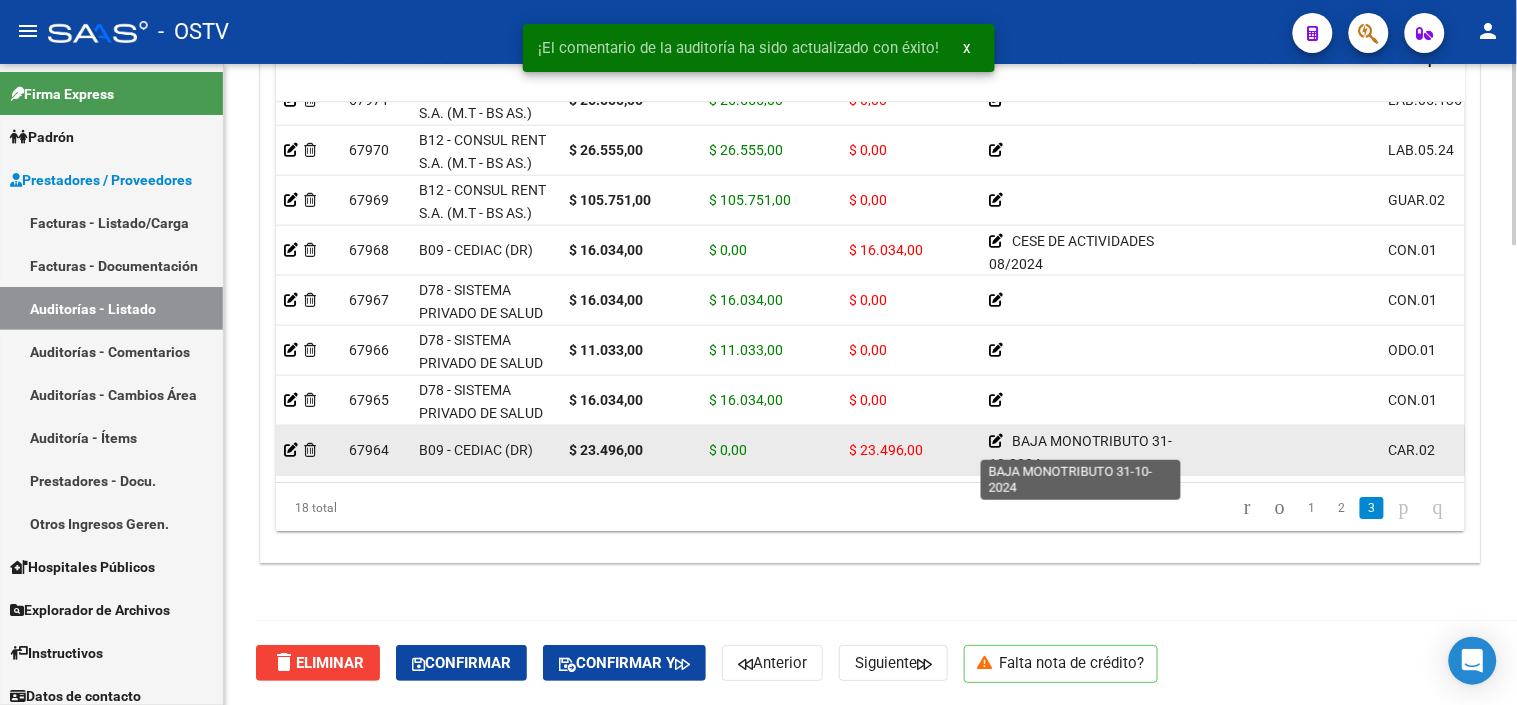 click 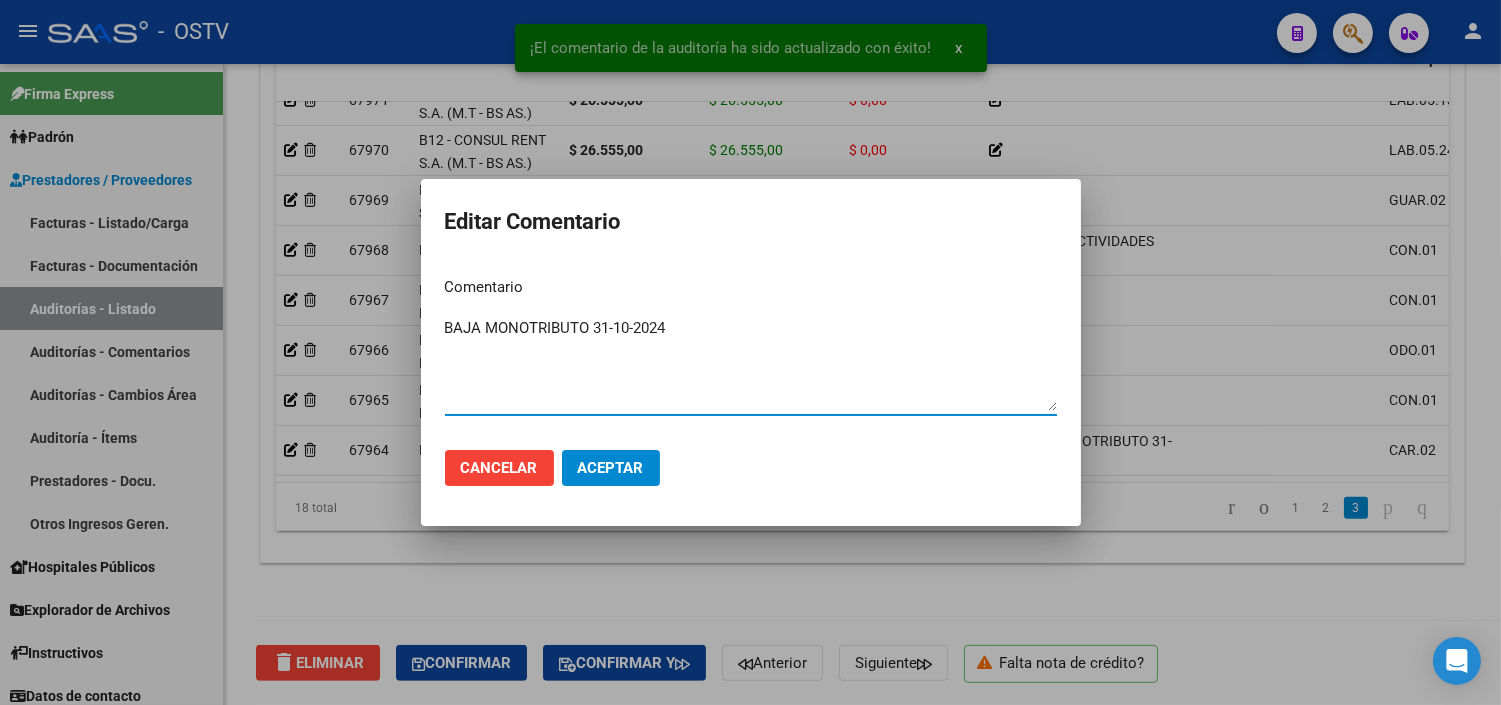 drag, startPoint x: 677, startPoint y: 328, endPoint x: 398, endPoint y: 335, distance: 279.0878 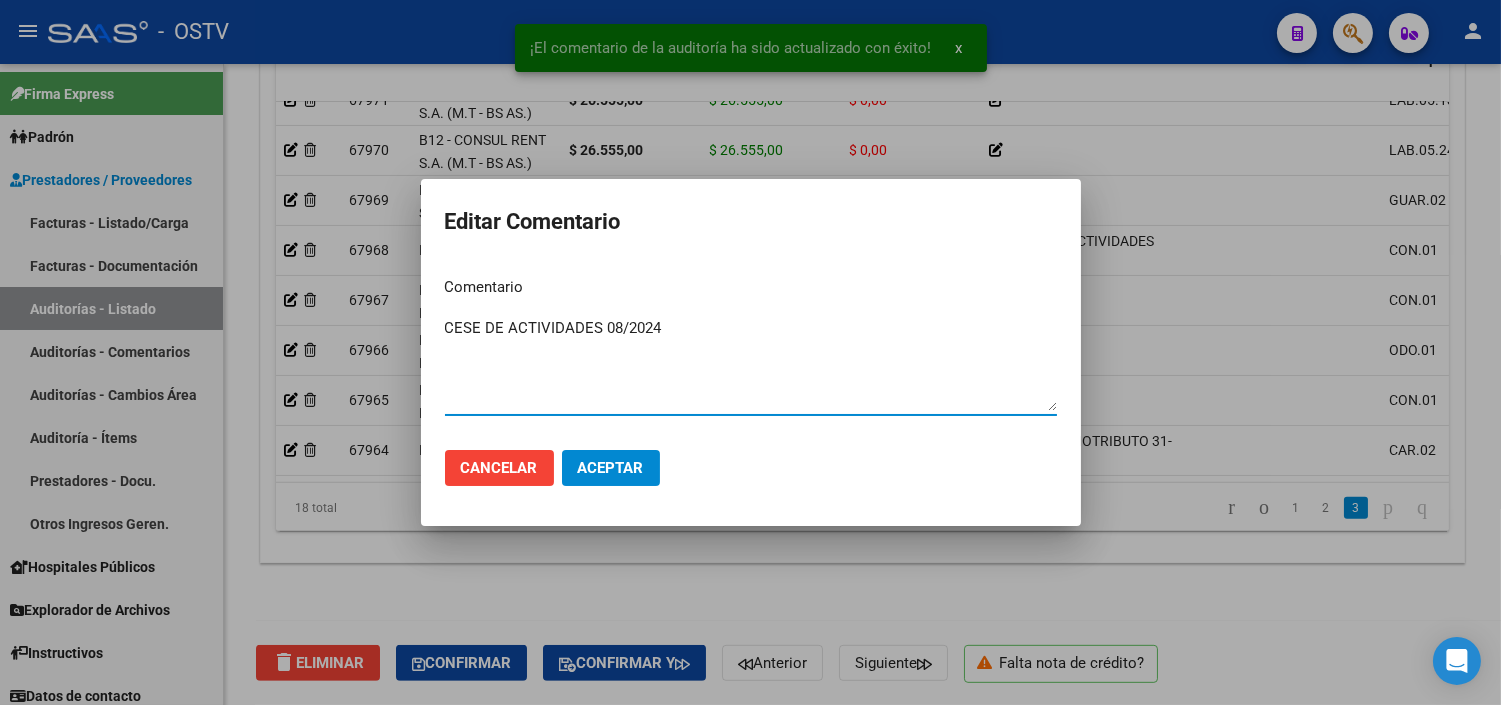 type on "CESE DE ACTIVIDADES 08/2024" 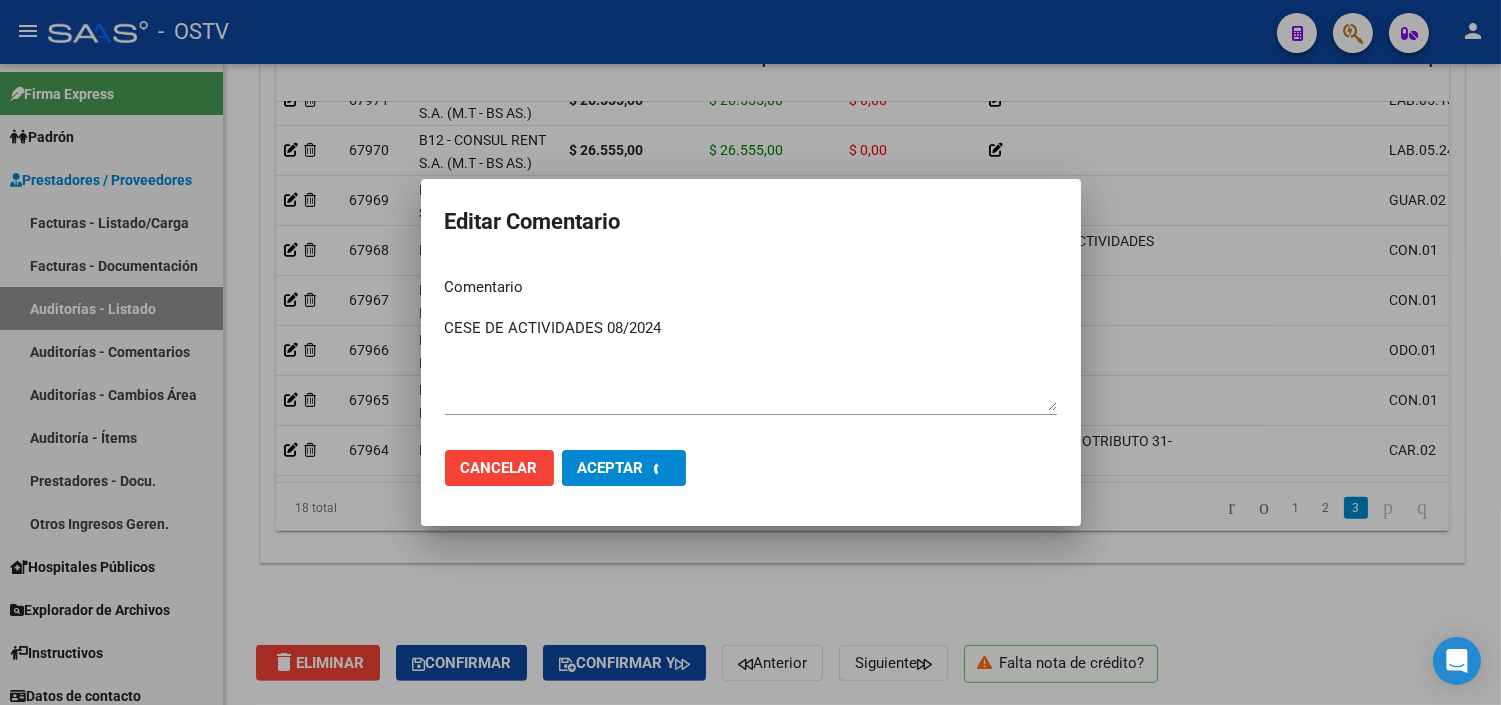 type 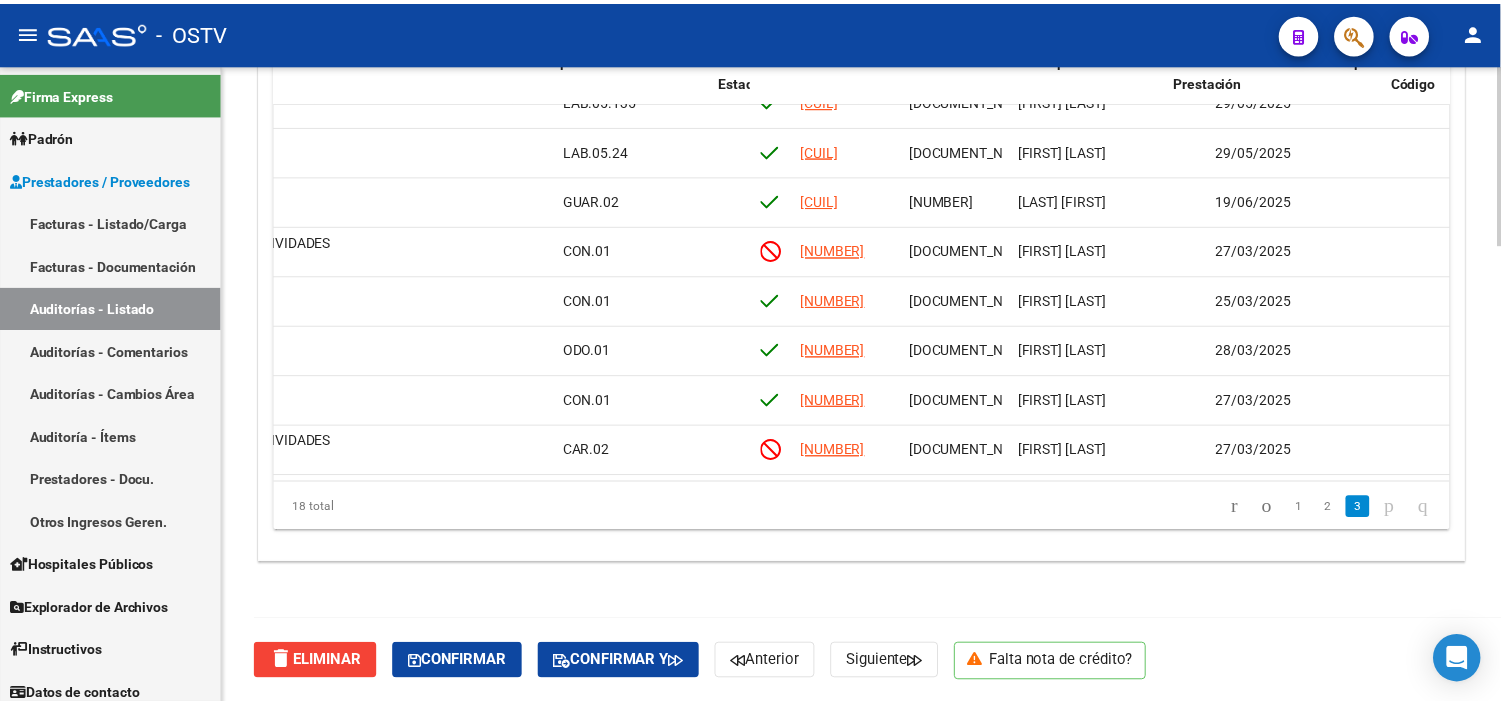 scroll, scrollTop: 543, scrollLeft: 863, axis: both 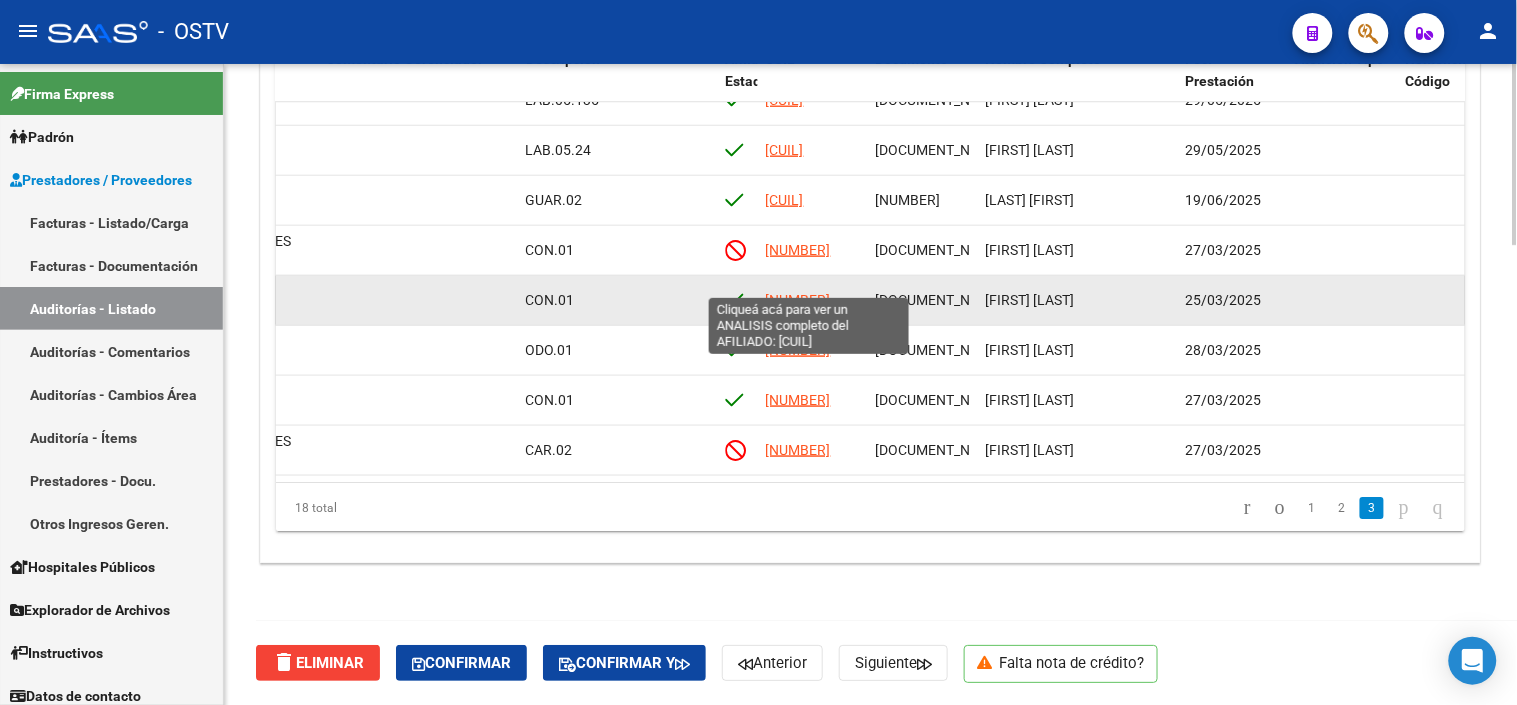 click on "[NUMBER]" 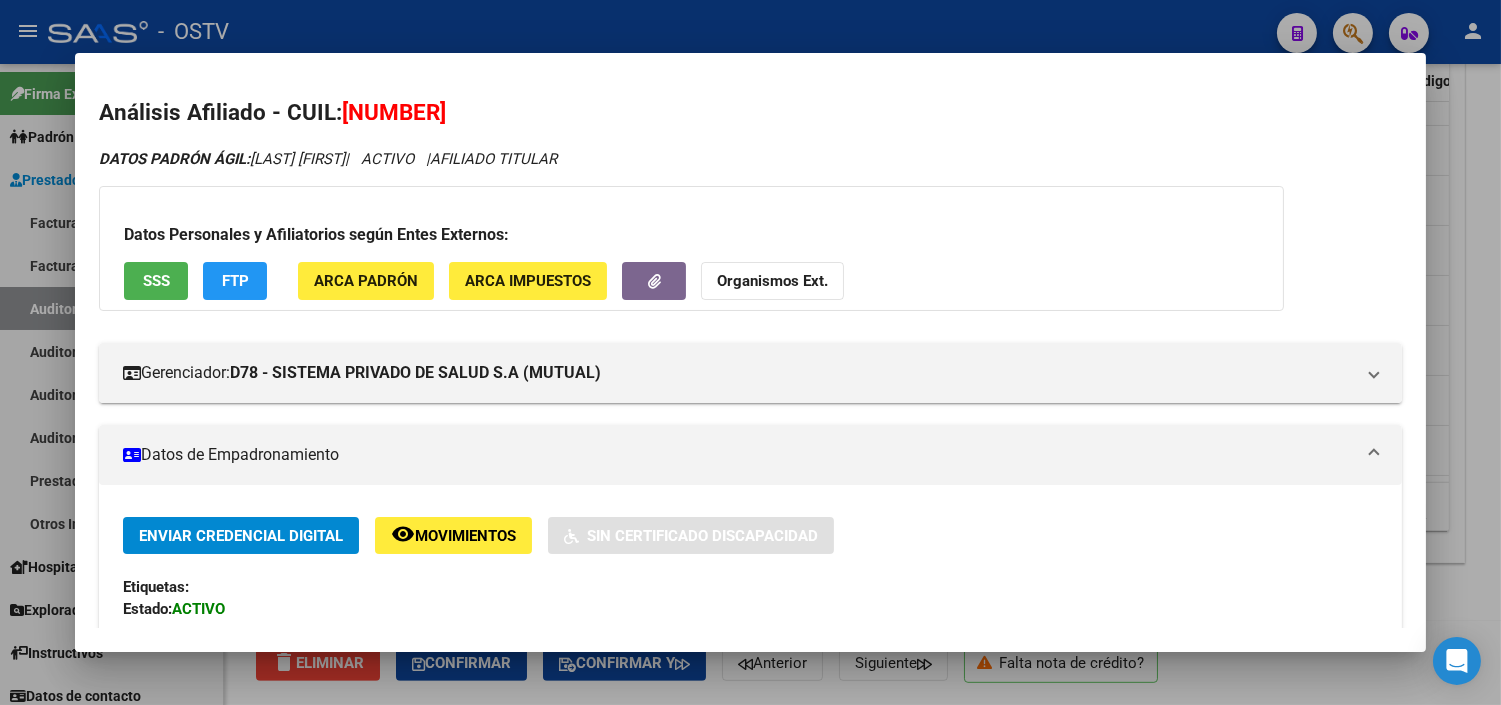 click on "SSS" at bounding box center [156, 282] 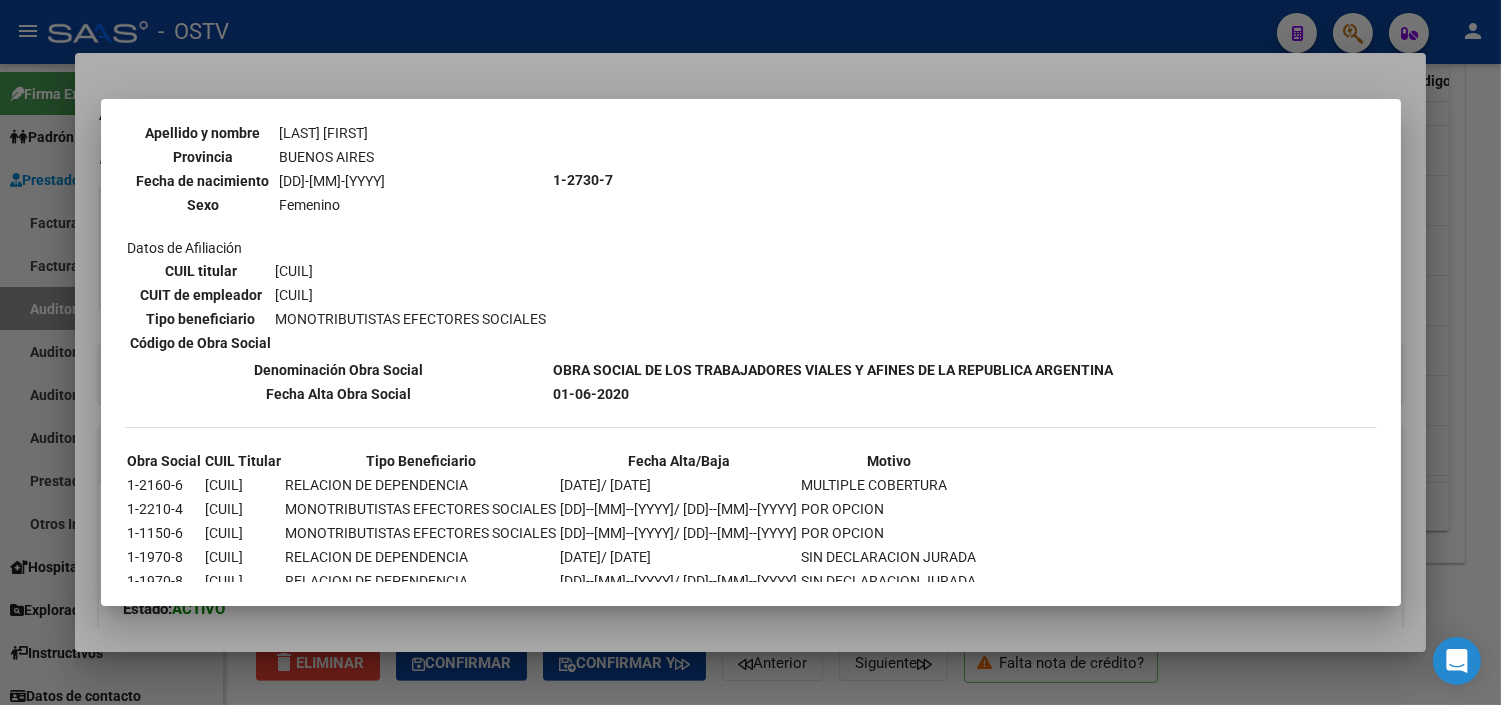 scroll, scrollTop: 274, scrollLeft: 0, axis: vertical 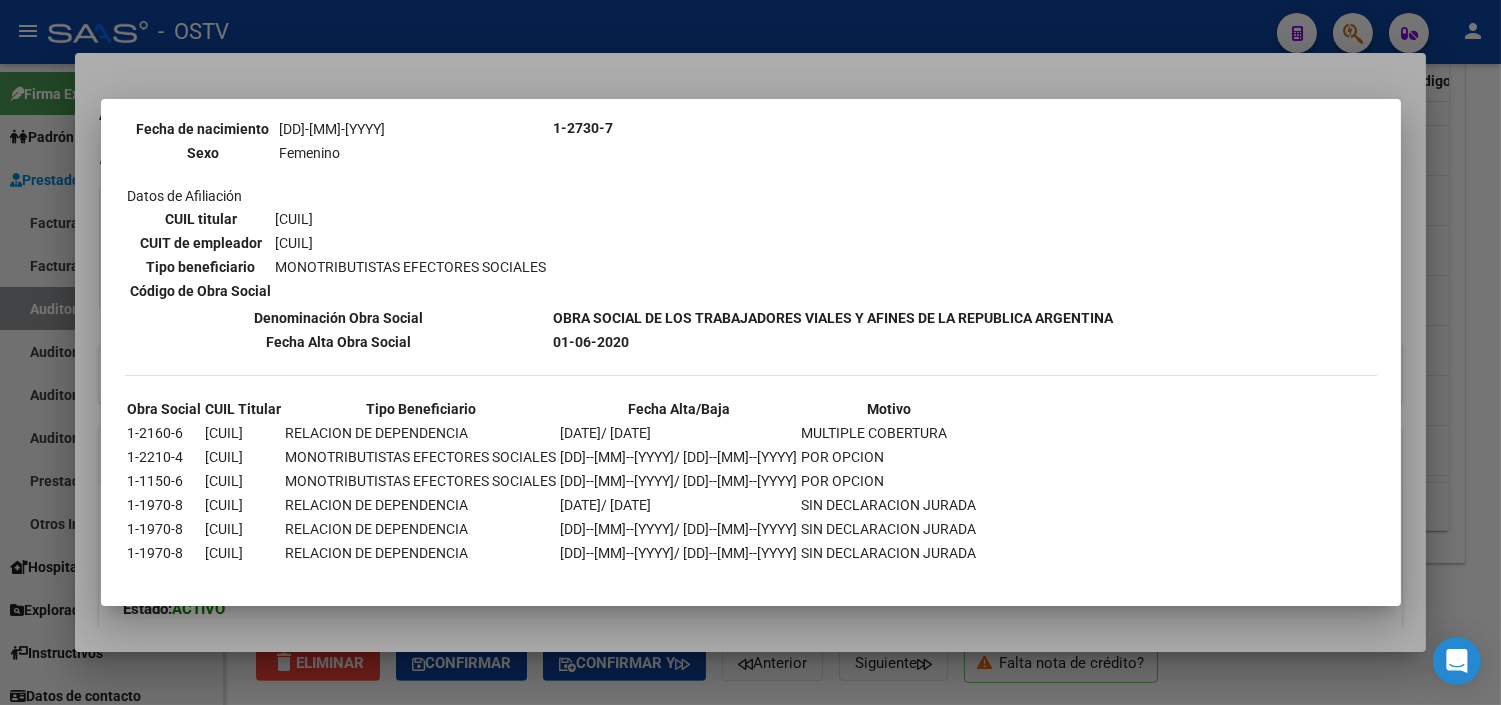 click at bounding box center [750, 352] 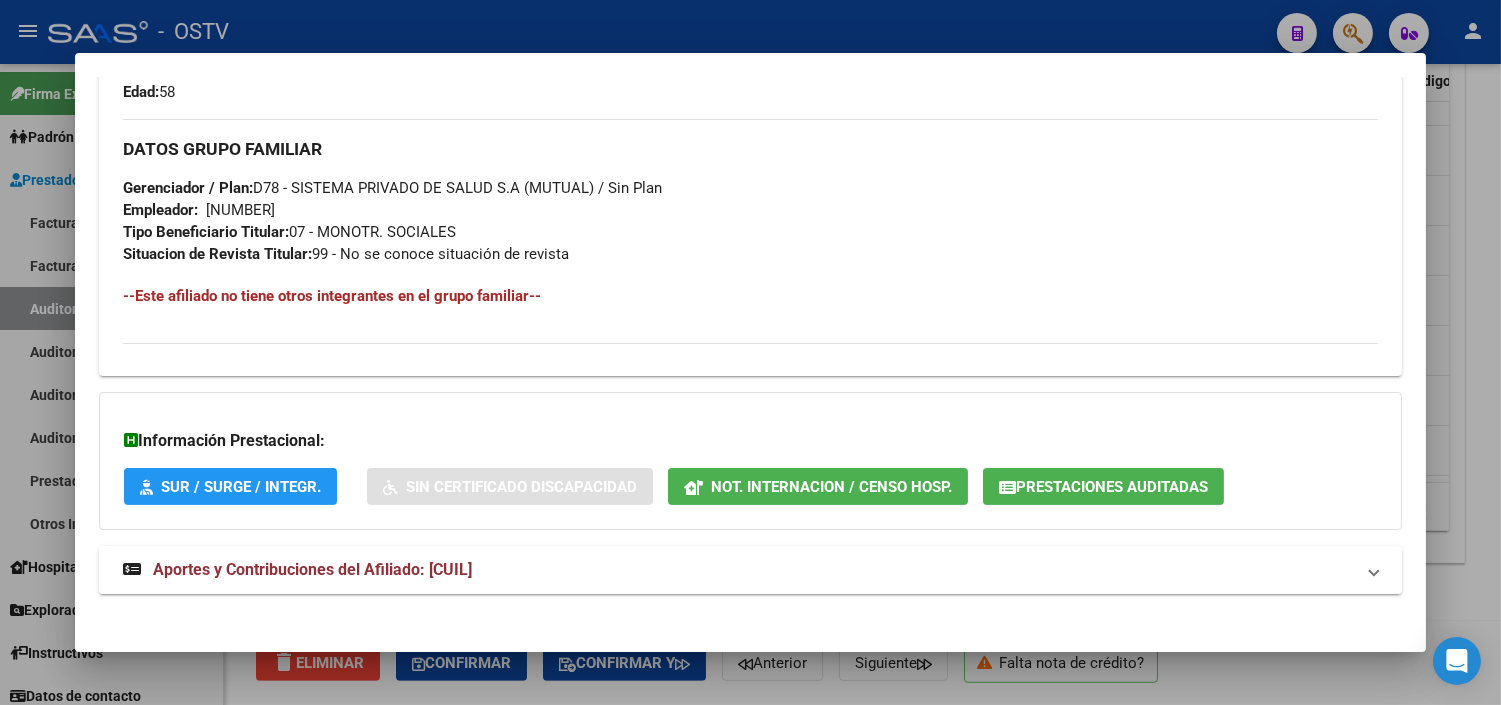 scroll, scrollTop: 926, scrollLeft: 0, axis: vertical 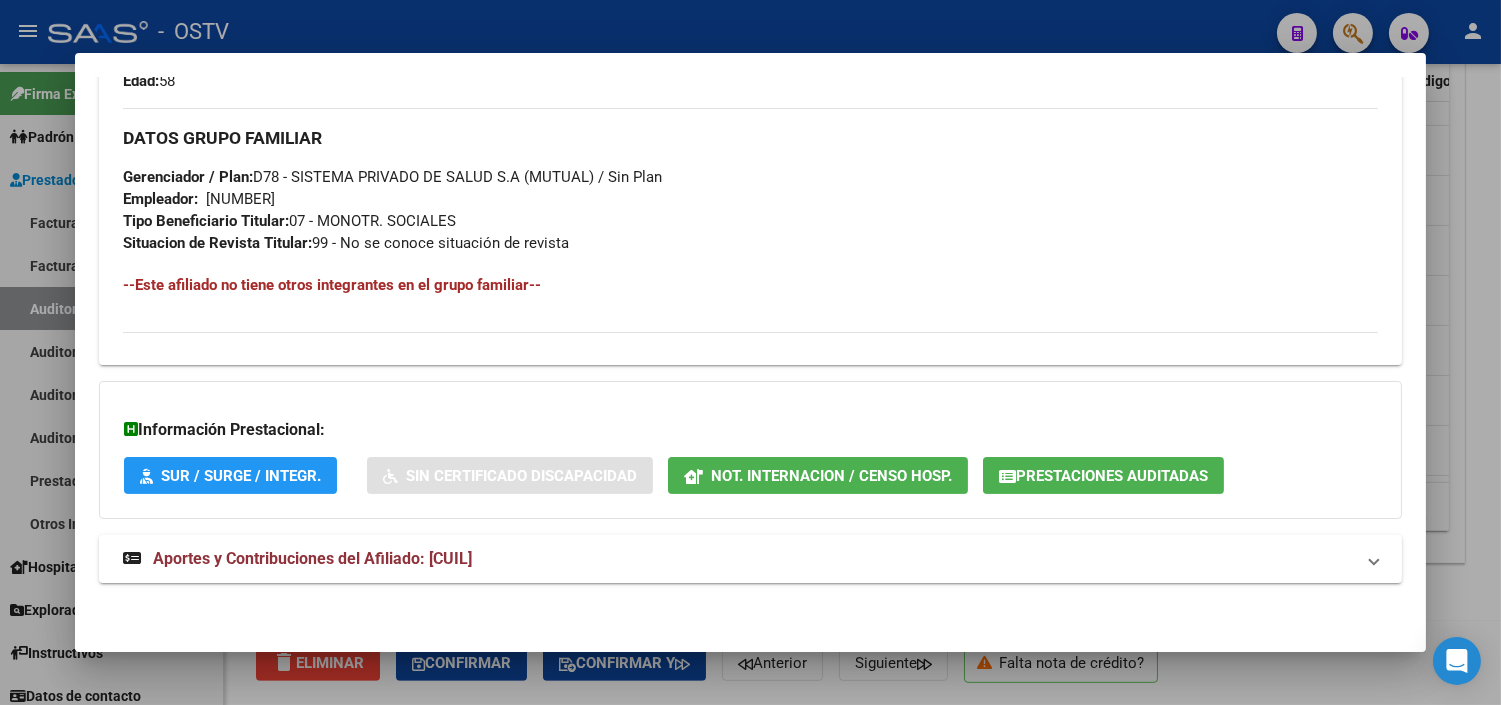 drag, startPoint x: 392, startPoint y: 557, endPoint x: 404, endPoint y: 514, distance: 44.64303 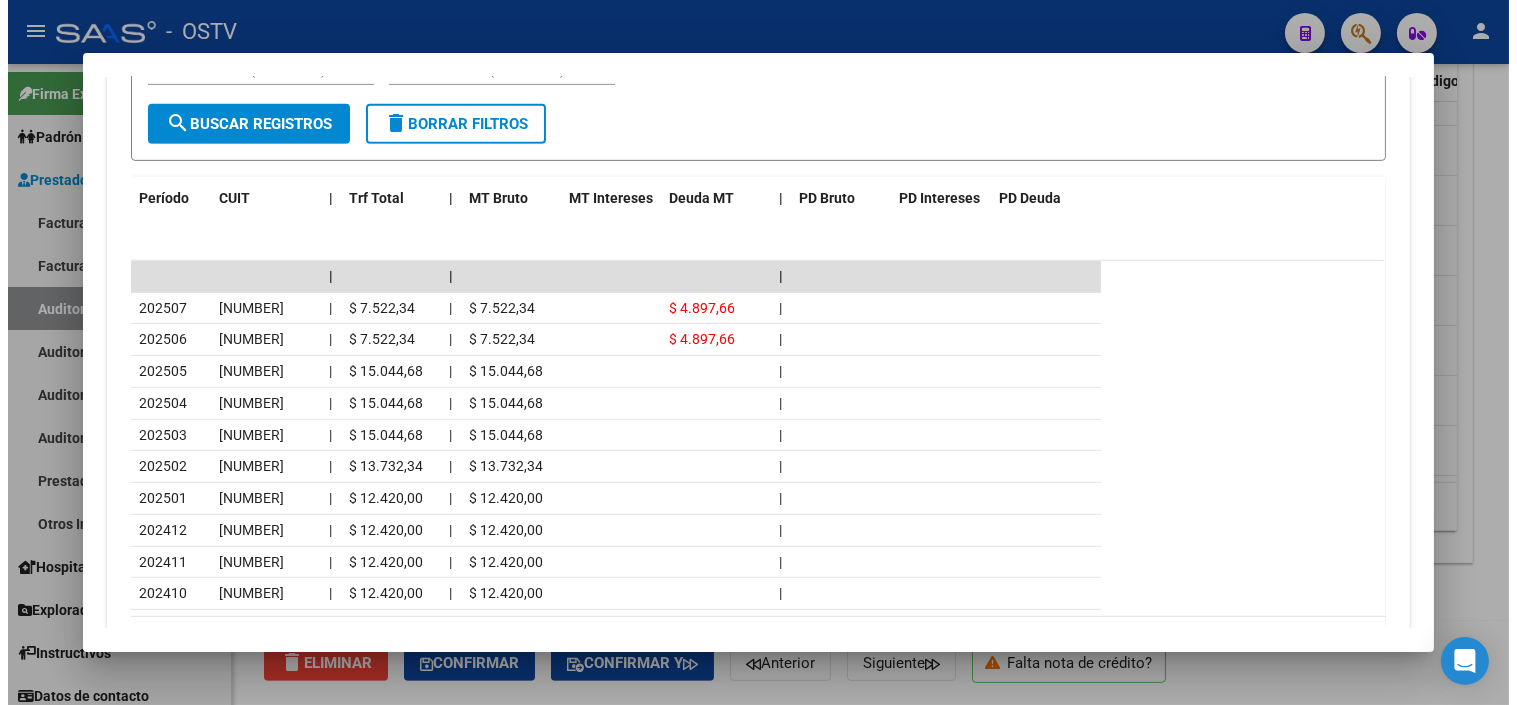 scroll, scrollTop: 1704, scrollLeft: 0, axis: vertical 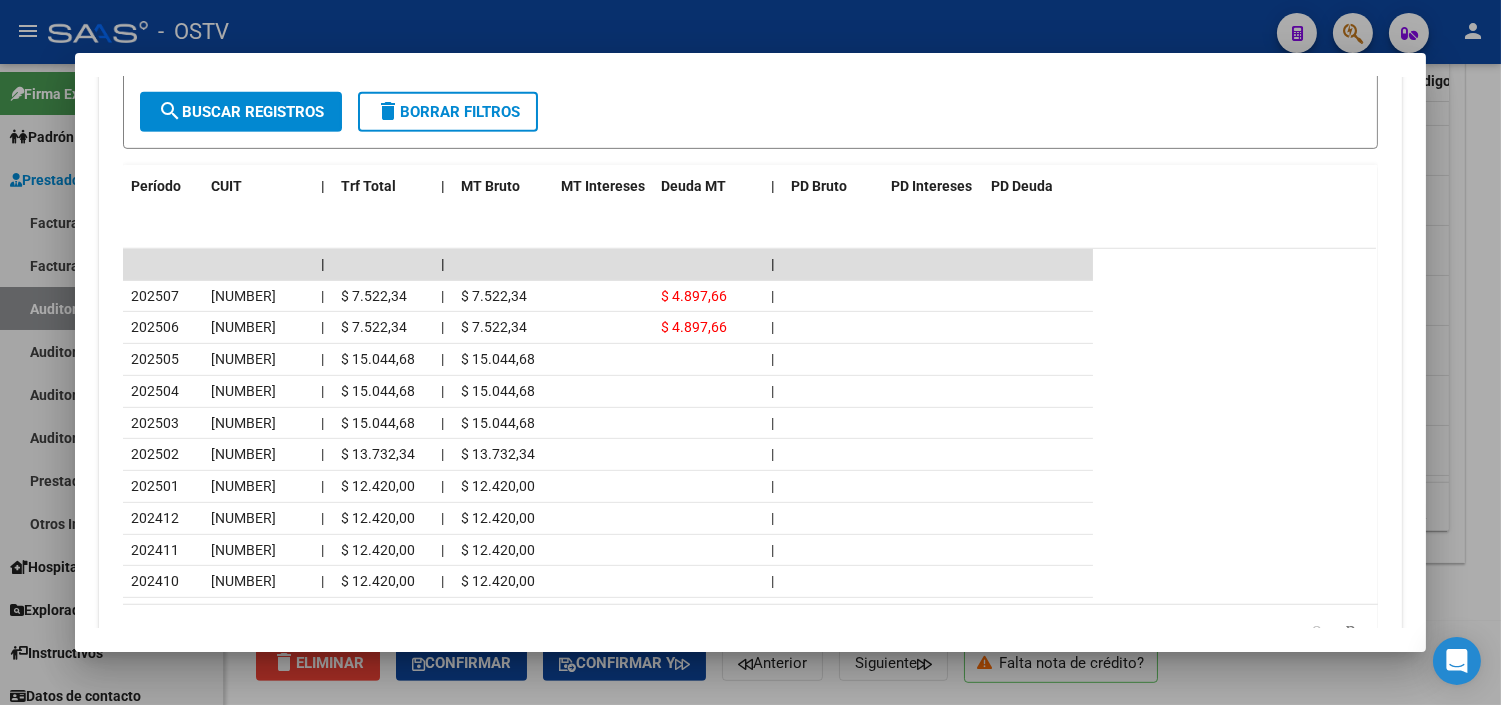 click at bounding box center (750, 352) 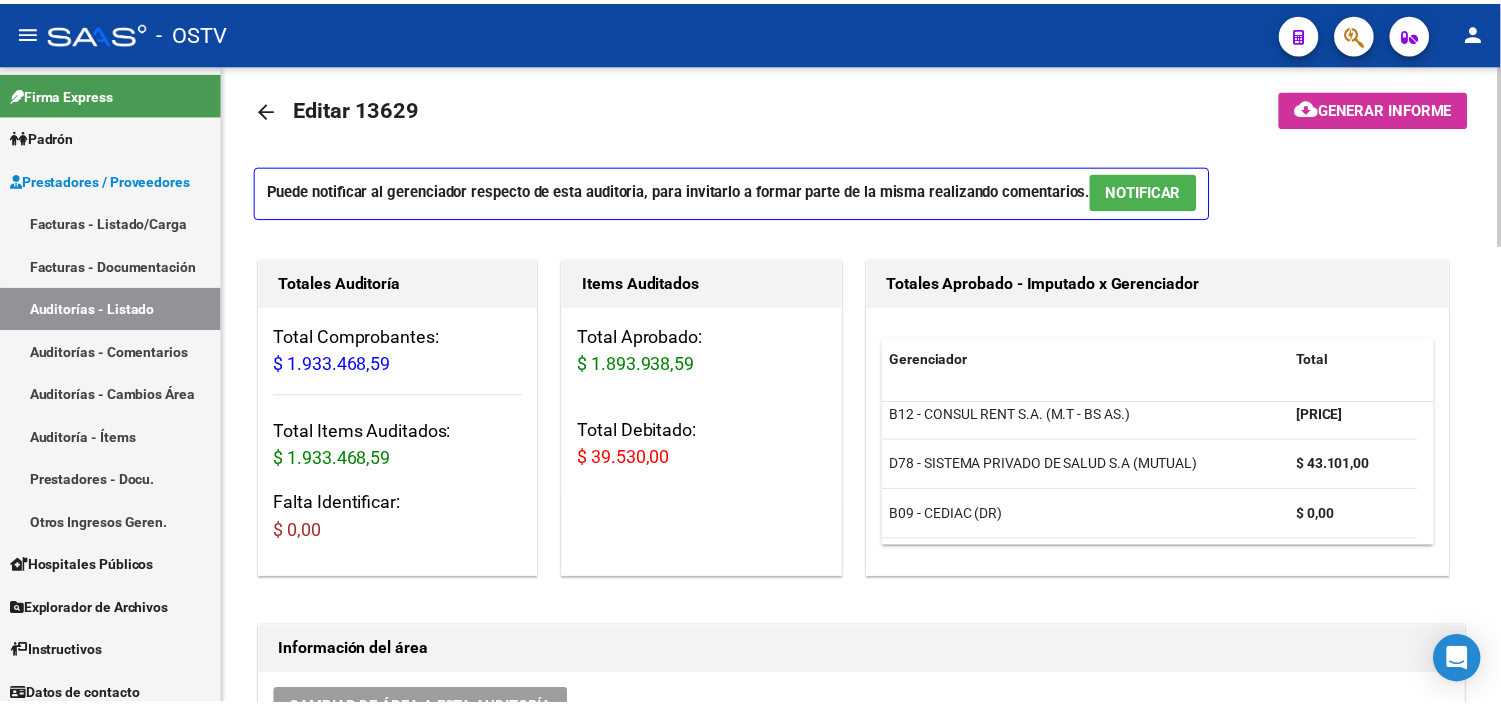 scroll, scrollTop: 0, scrollLeft: 0, axis: both 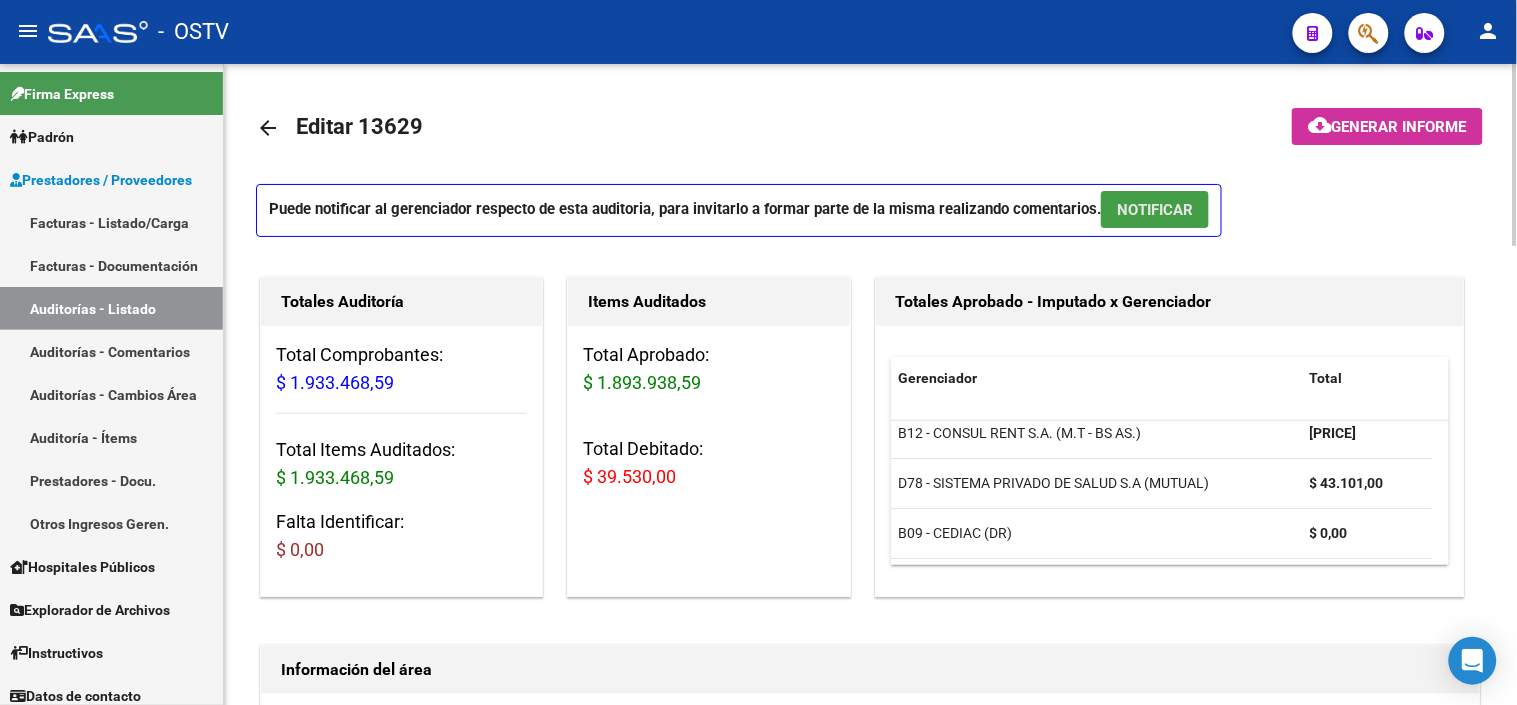 click on "NOTIFICAR" at bounding box center [1155, 209] 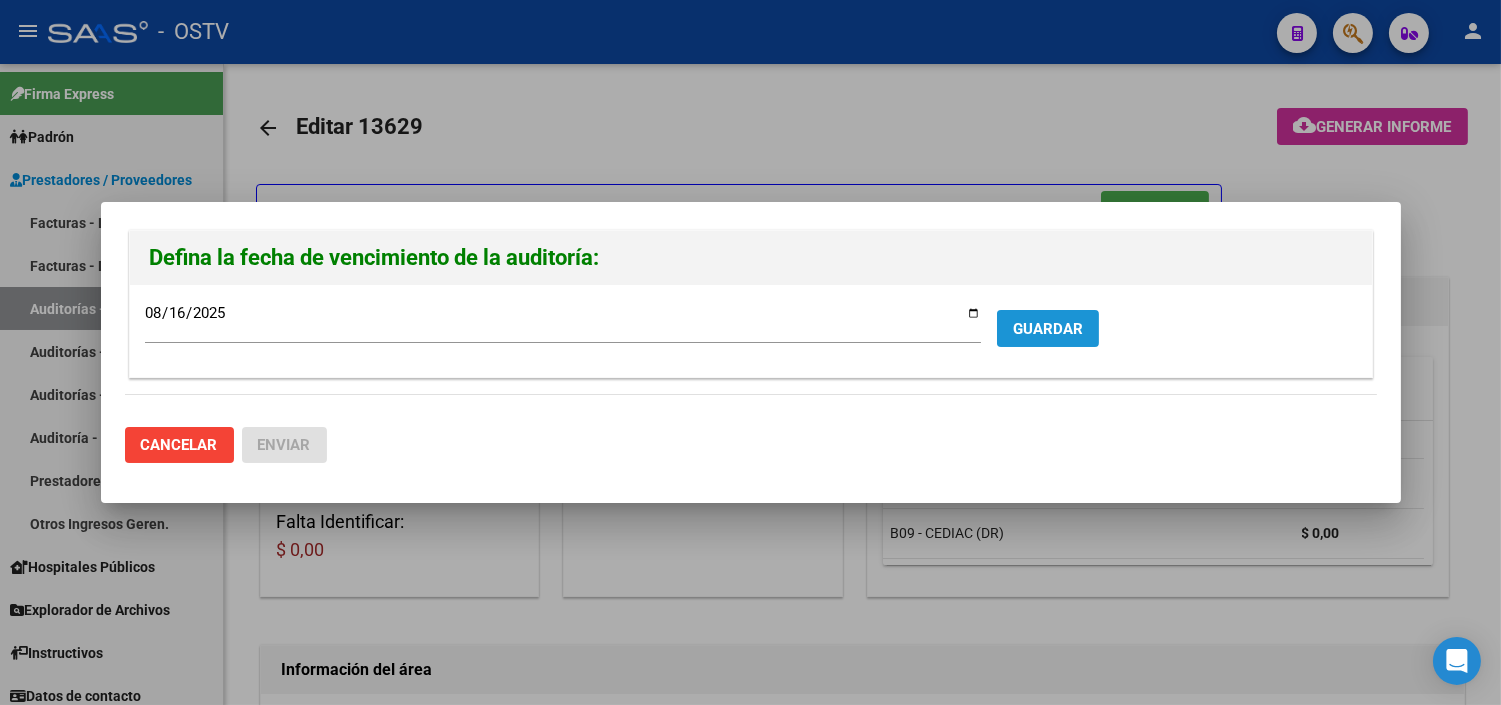 click on "GUARDAR" at bounding box center [1048, 328] 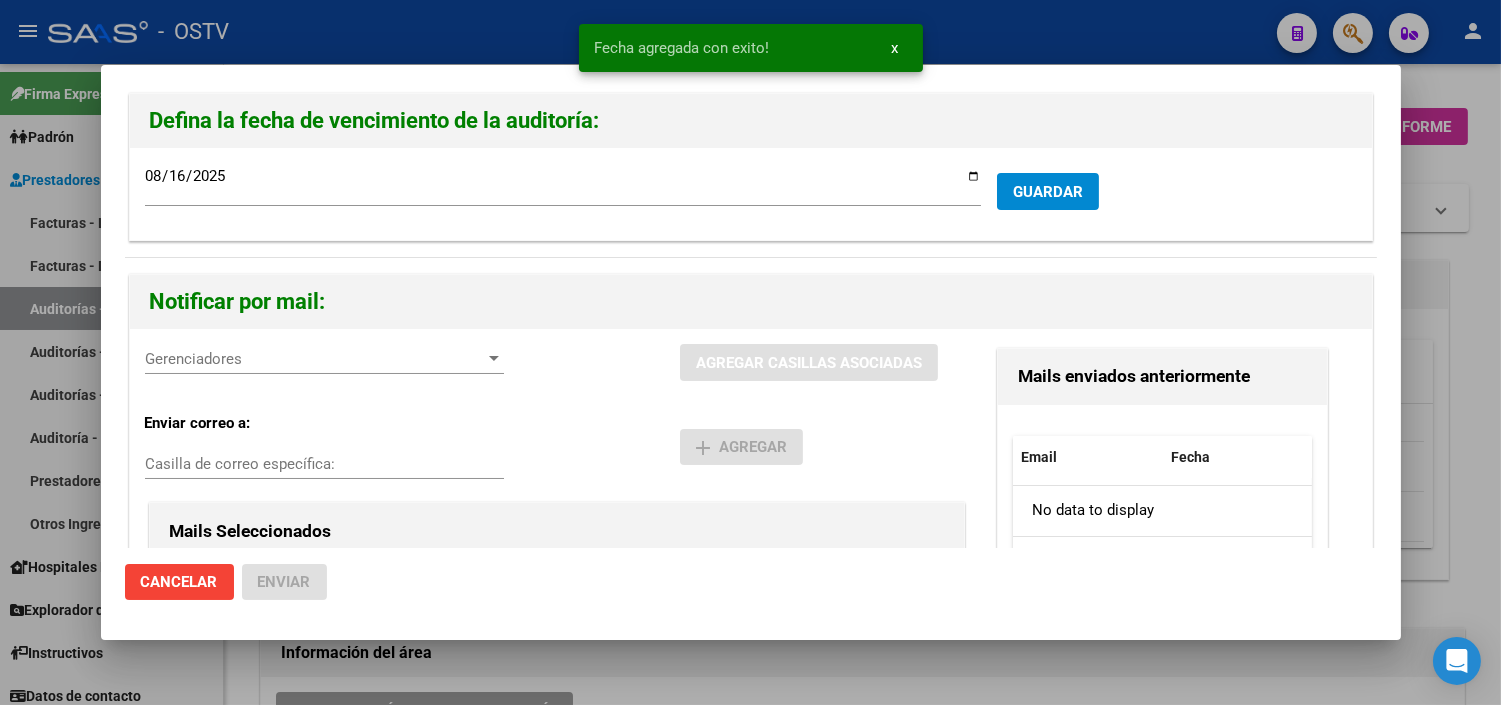 click on "Gerenciadores" at bounding box center [315, 359] 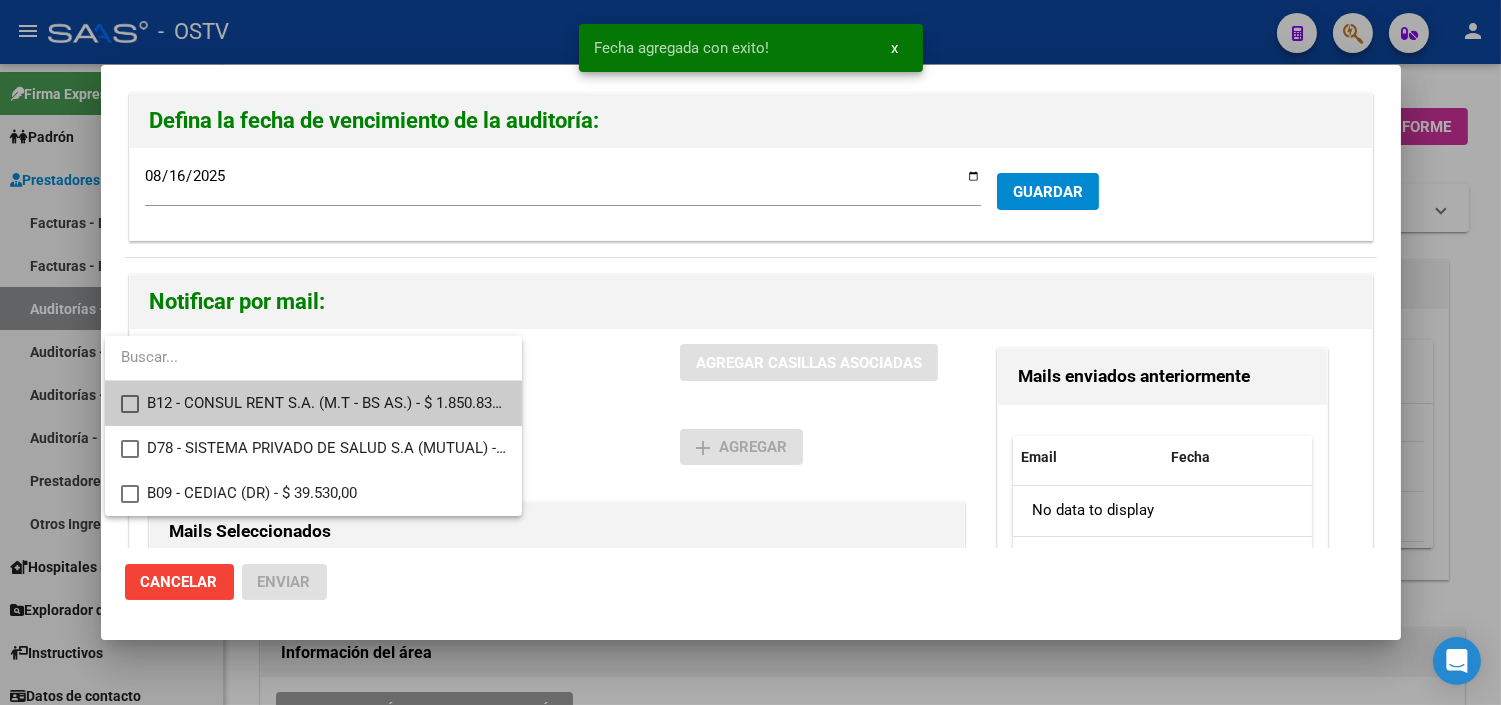 click on "B12 - CONSUL RENT S.A. (M.T - BS AS.) - $ 1.850.837,59" at bounding box center [326, 403] 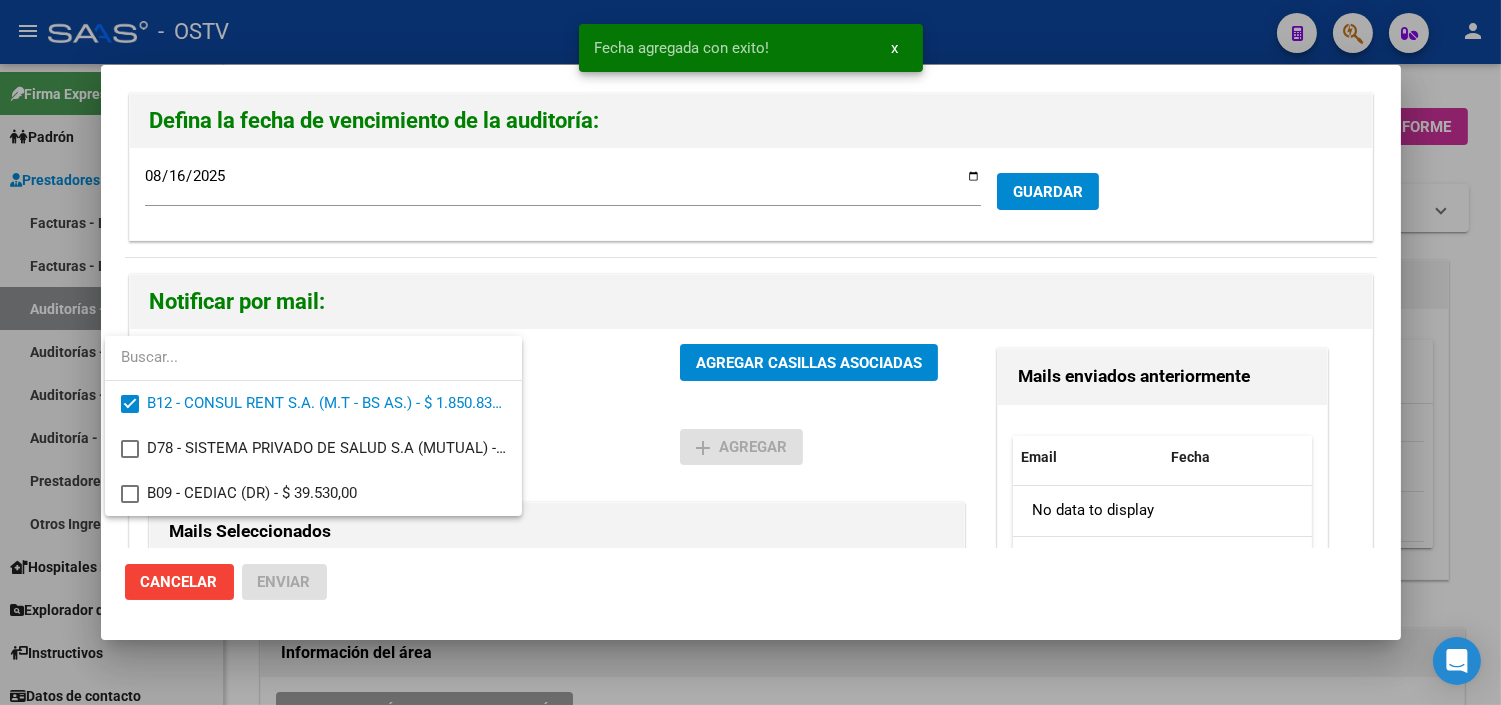 click at bounding box center [750, 352] 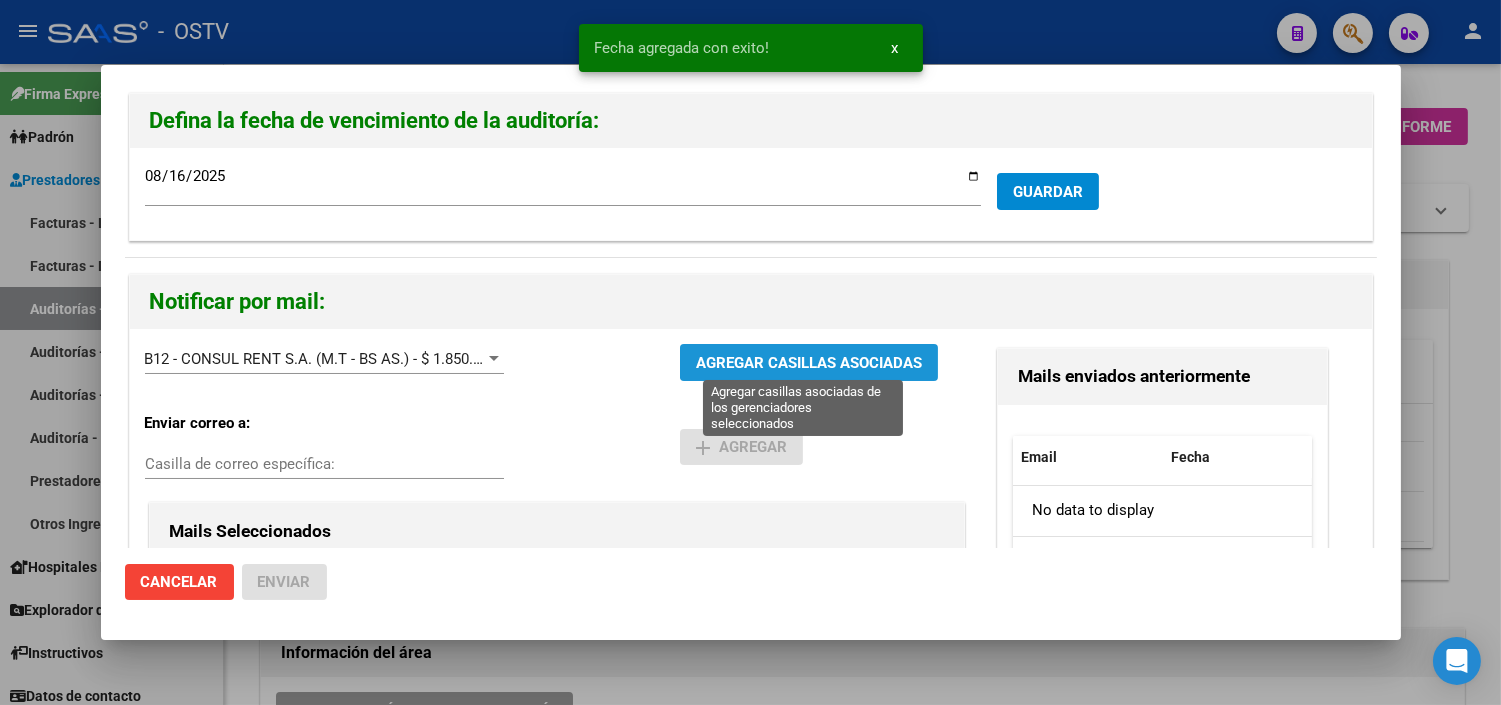 click on "AGREGAR CASILLAS ASOCIADAS" at bounding box center (809, 363) 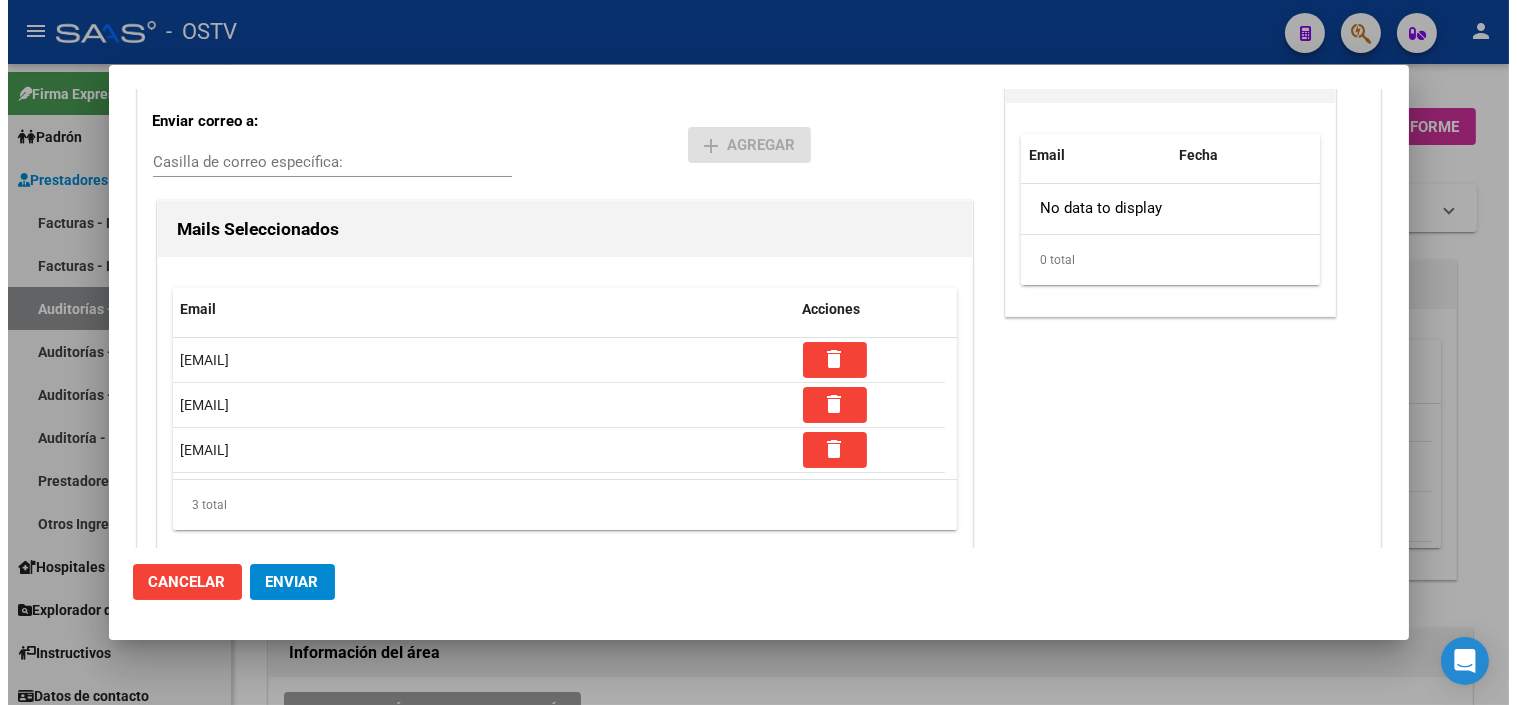 scroll, scrollTop: 341, scrollLeft: 0, axis: vertical 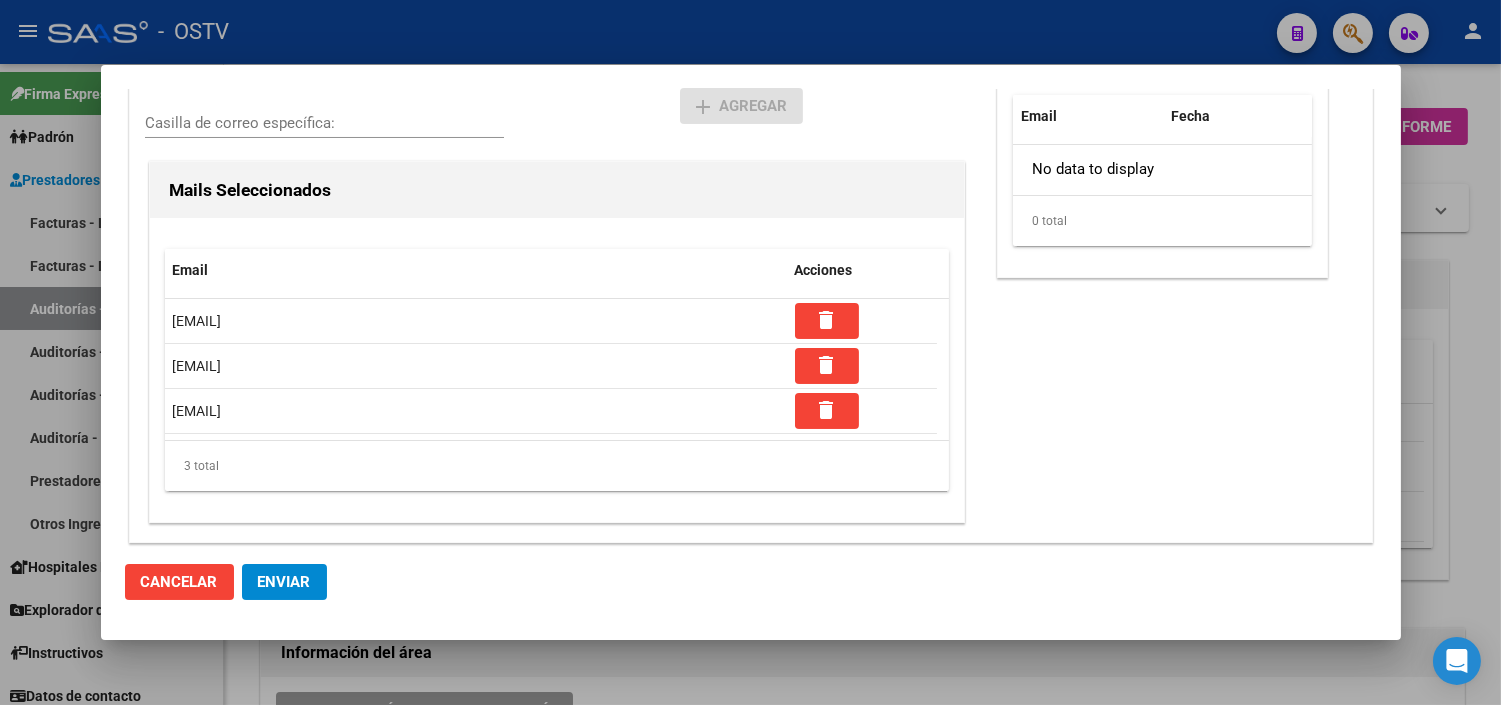 click on "Enviar" 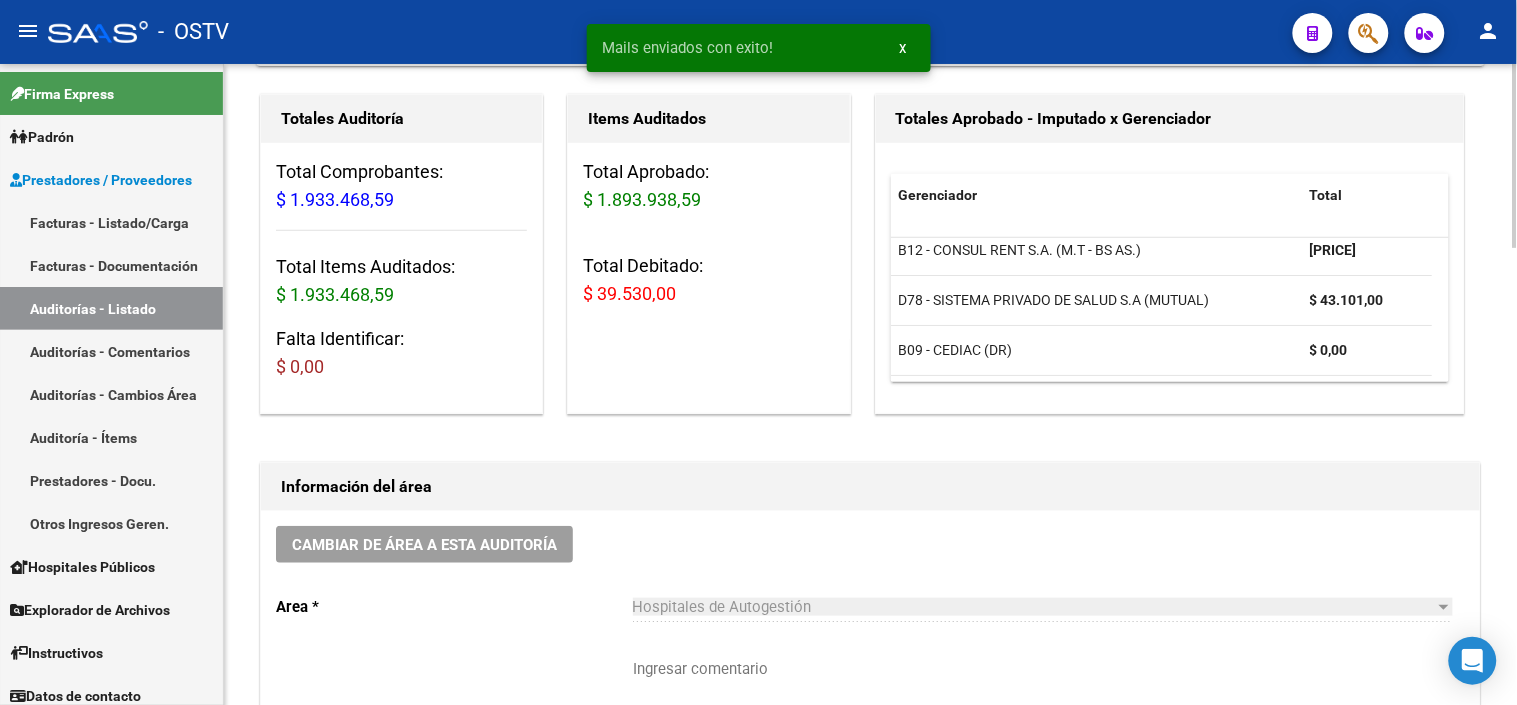 scroll, scrollTop: 0, scrollLeft: 0, axis: both 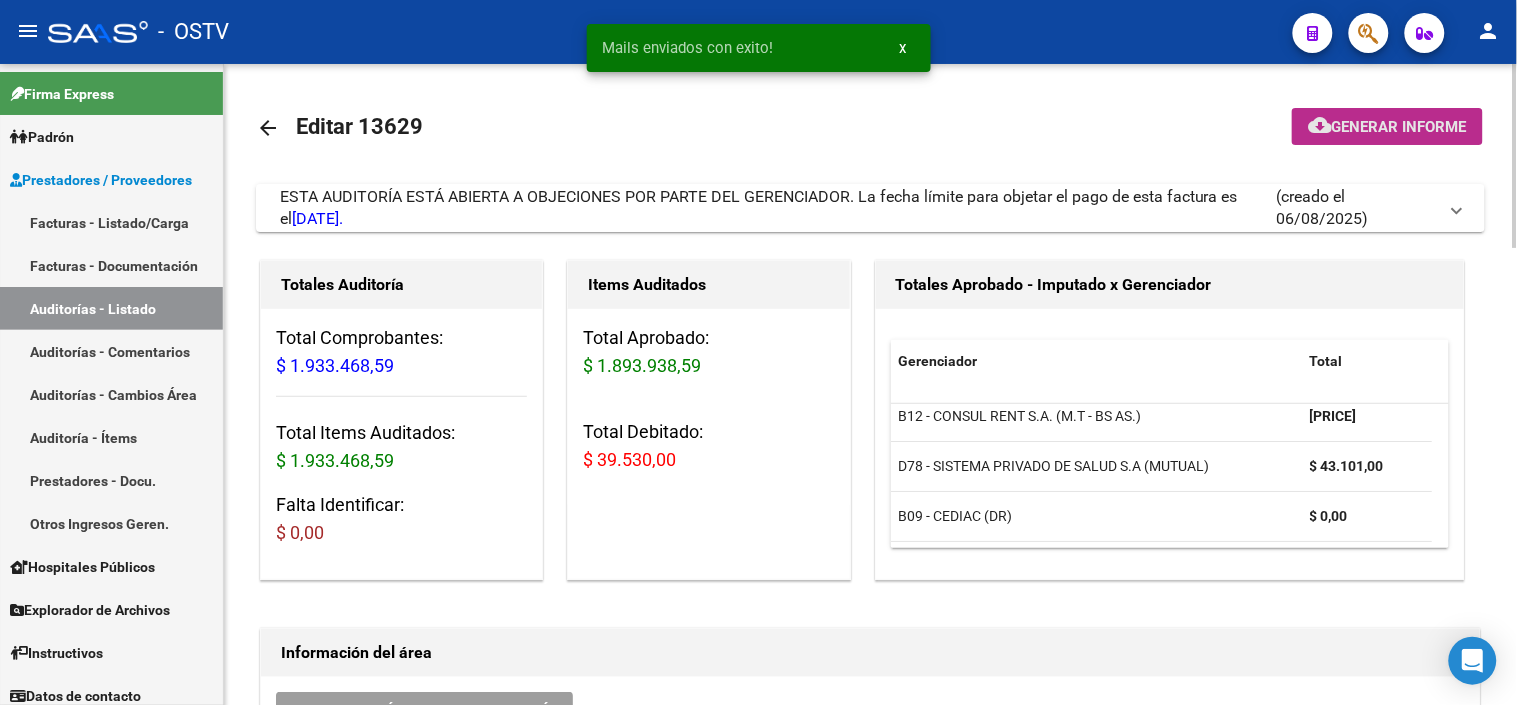 click on "cloud_download" 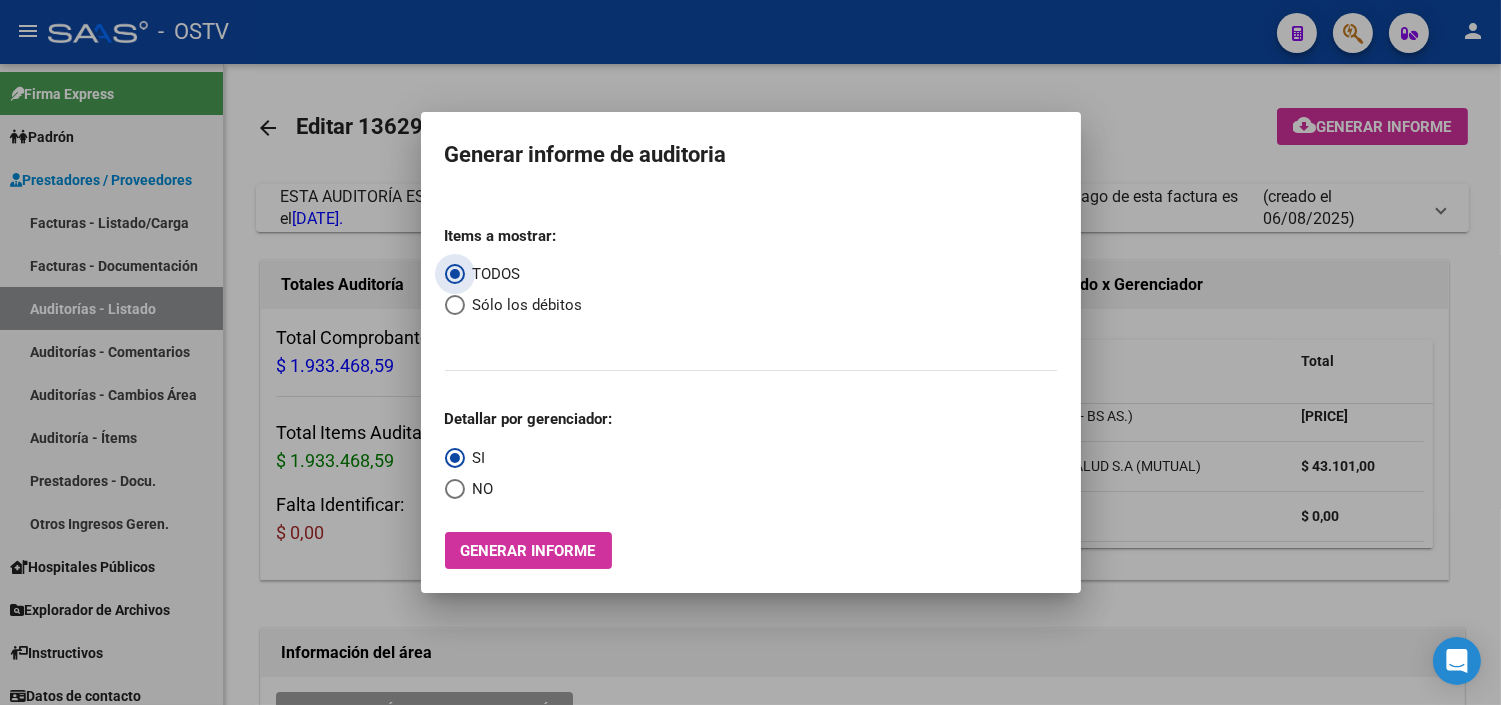 click on "Sólo los débitos" at bounding box center (524, 305) 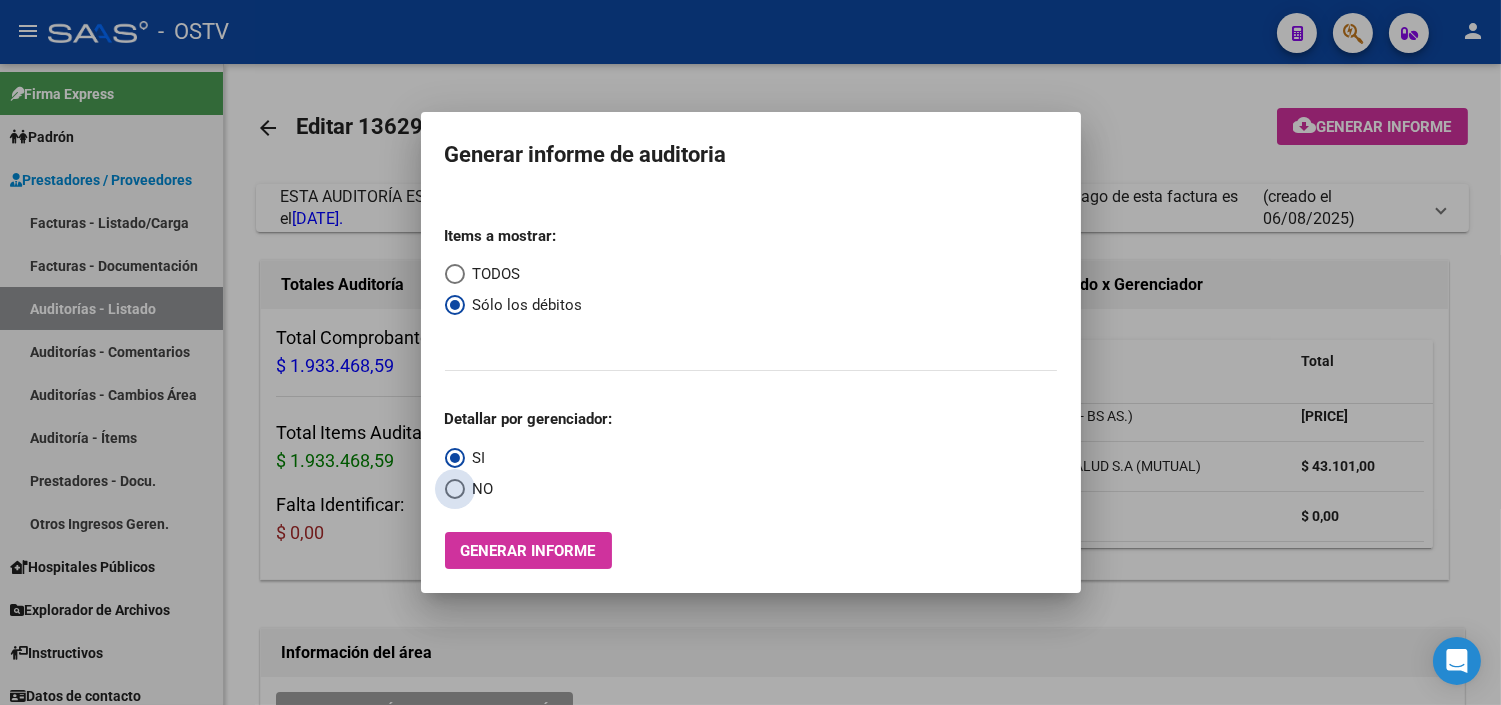 click at bounding box center (455, 489) 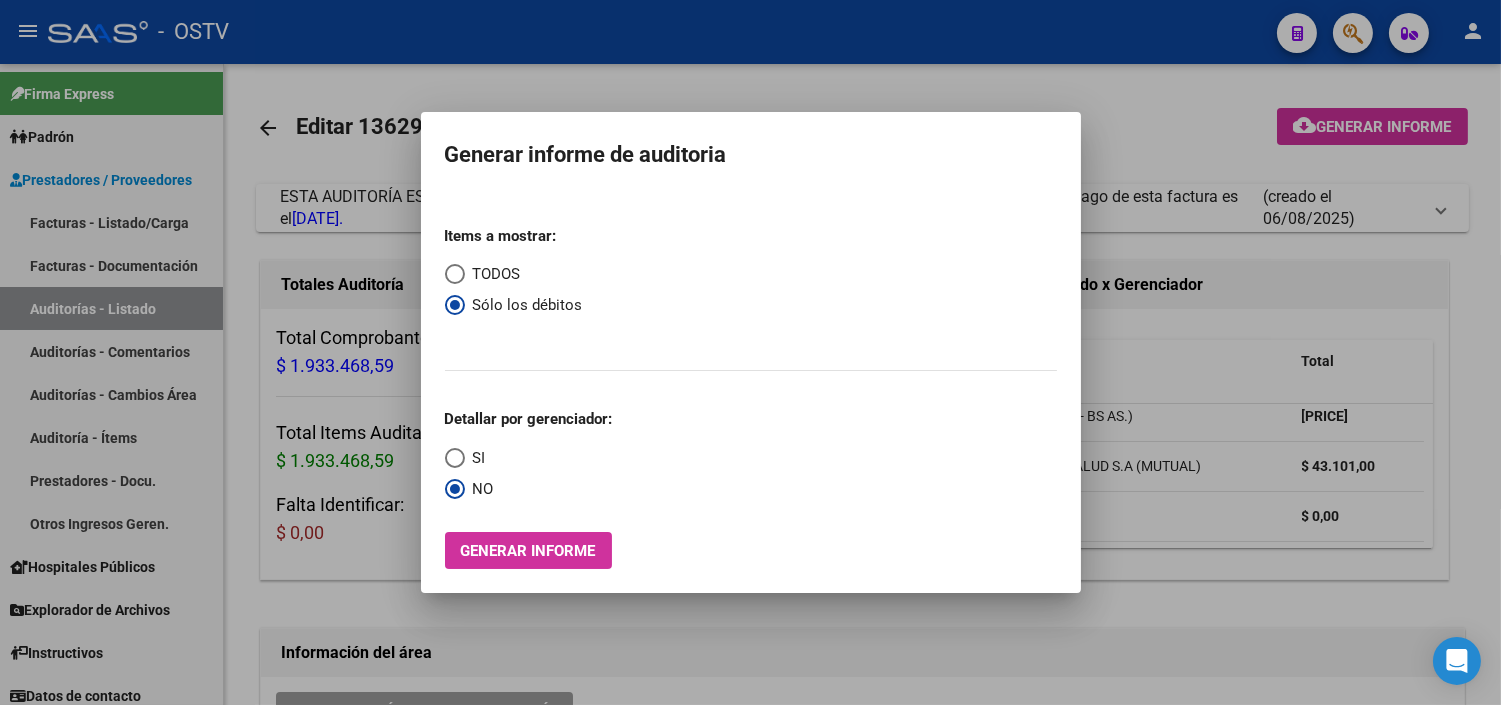 click on "Generar informe" at bounding box center [528, 551] 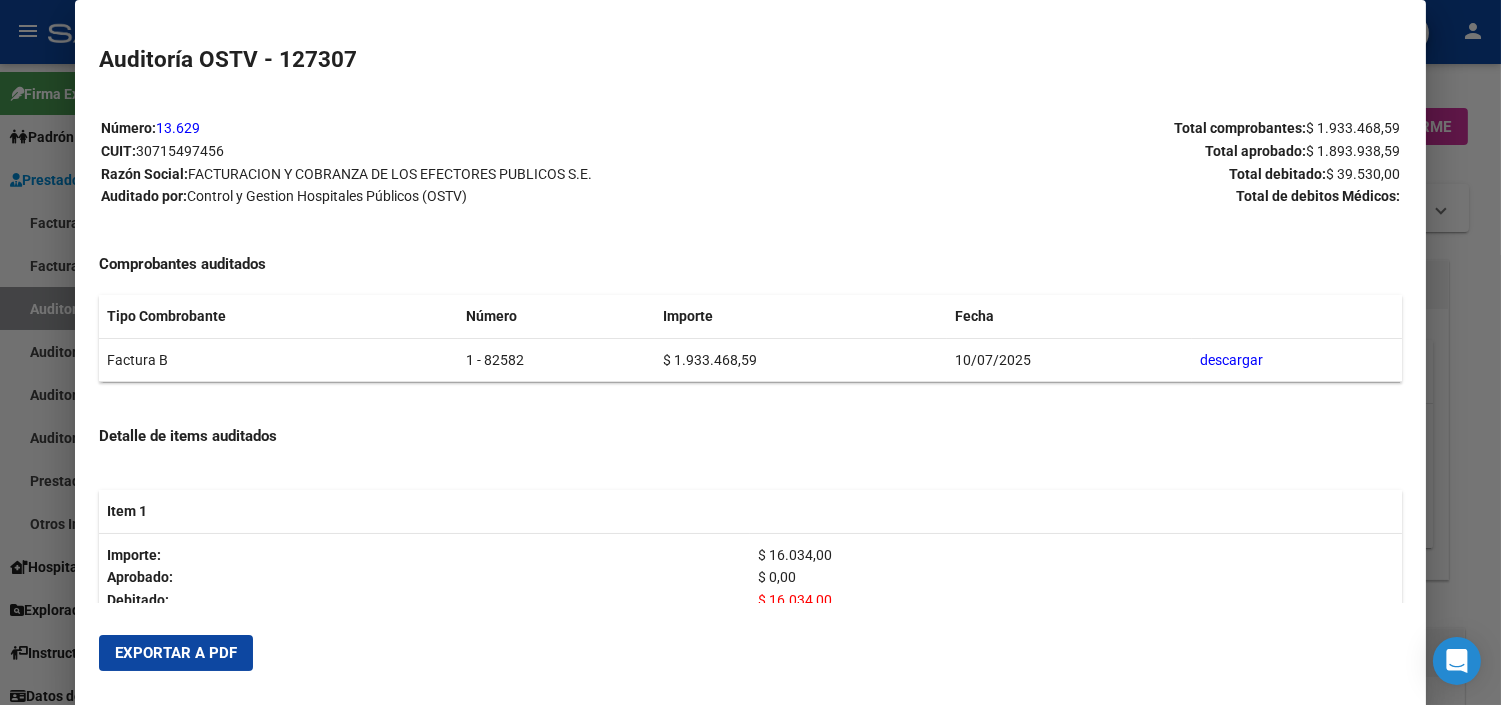 click on "Exportar a PDF" at bounding box center [176, 653] 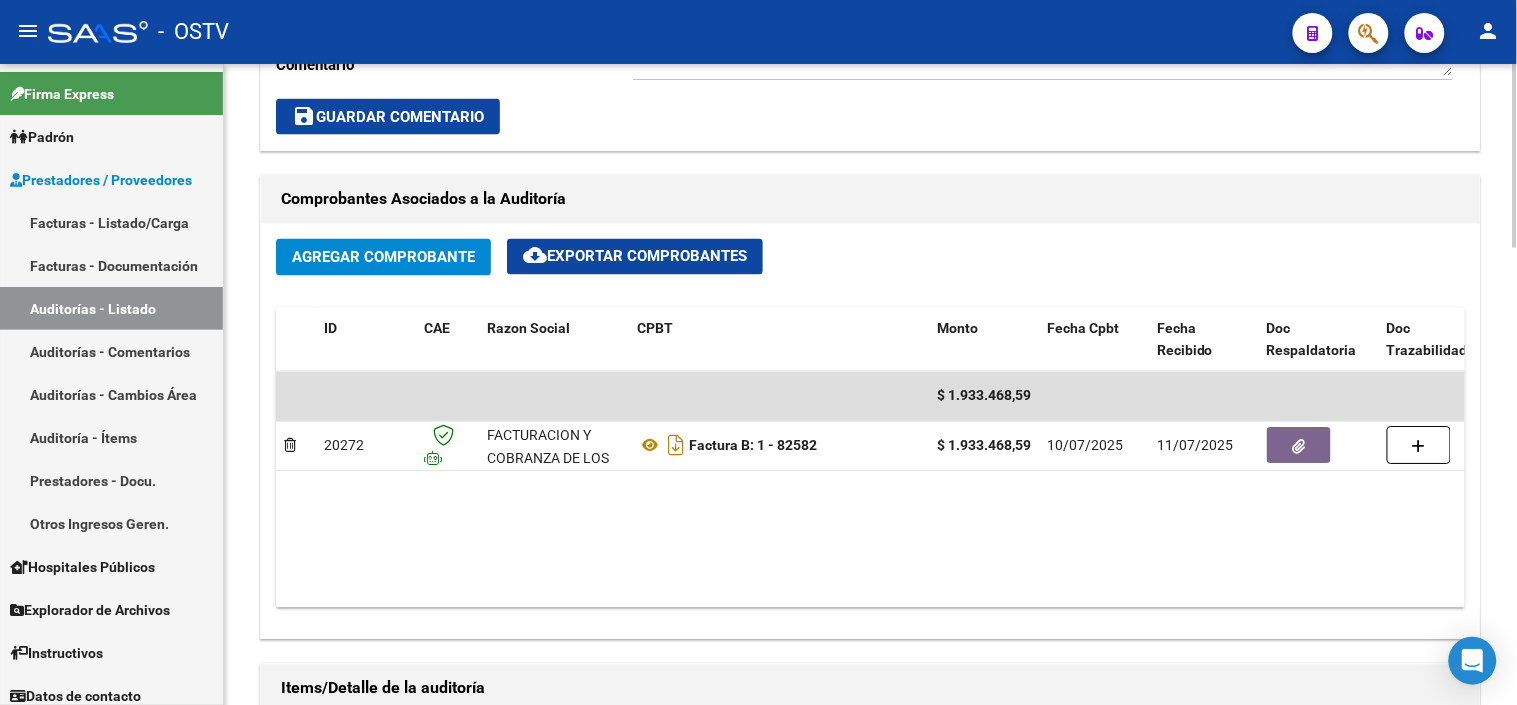 scroll, scrollTop: 888, scrollLeft: 0, axis: vertical 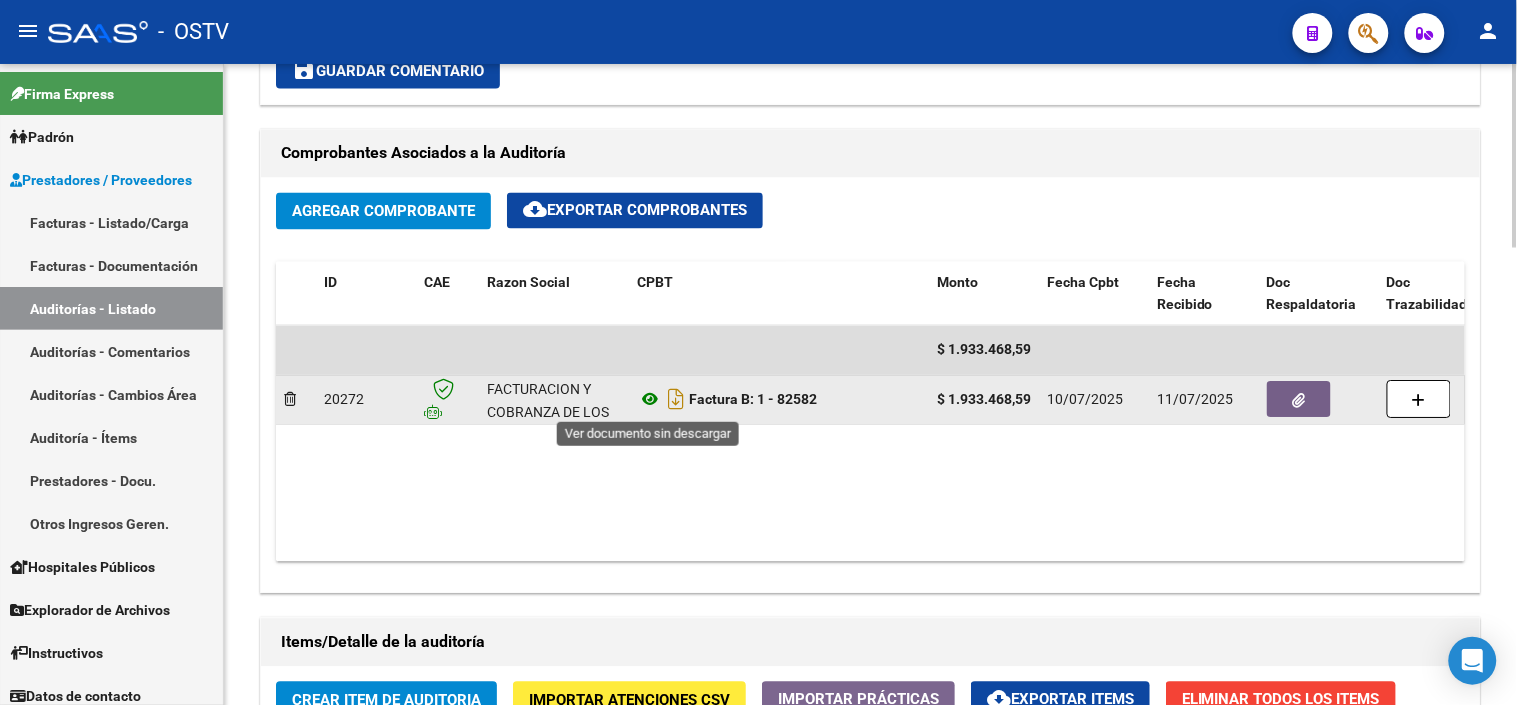 click 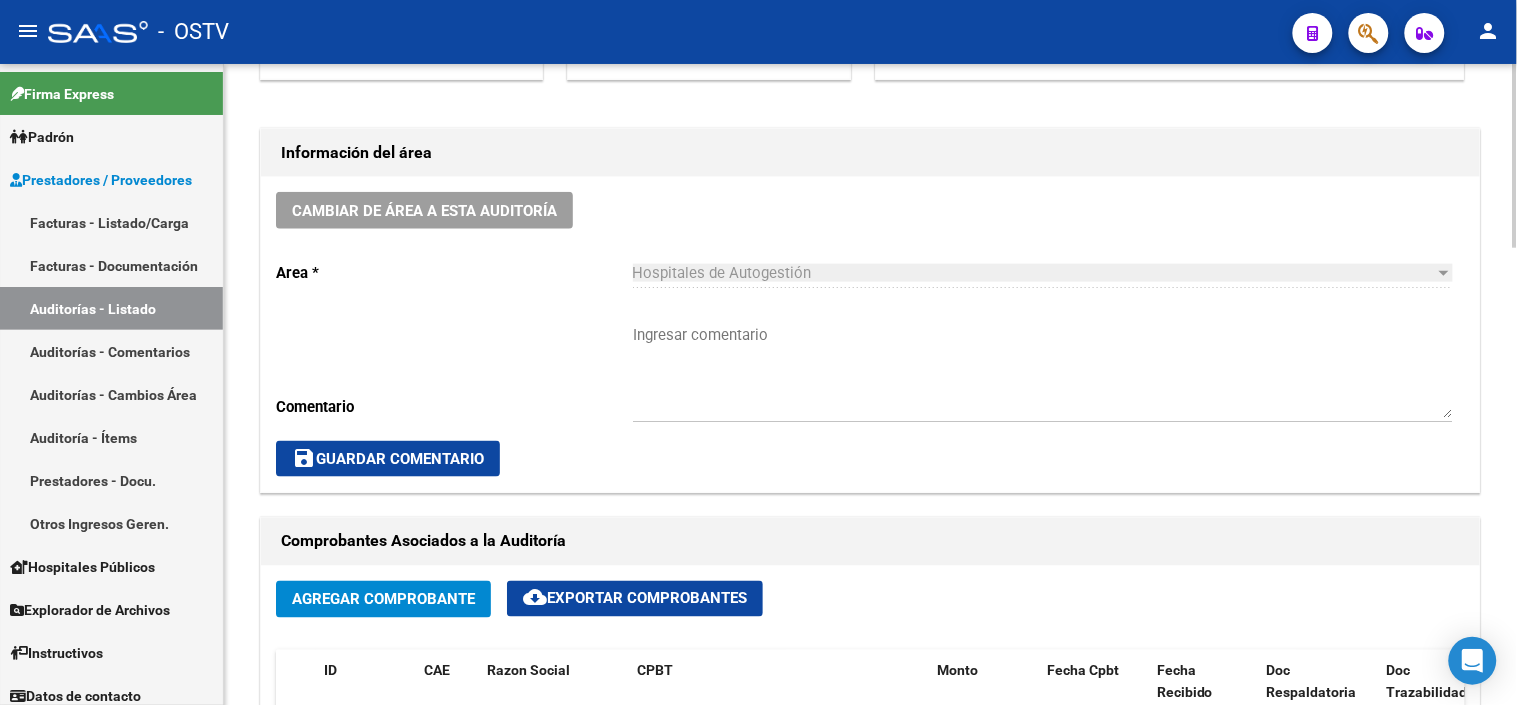 scroll, scrollTop: 444, scrollLeft: 0, axis: vertical 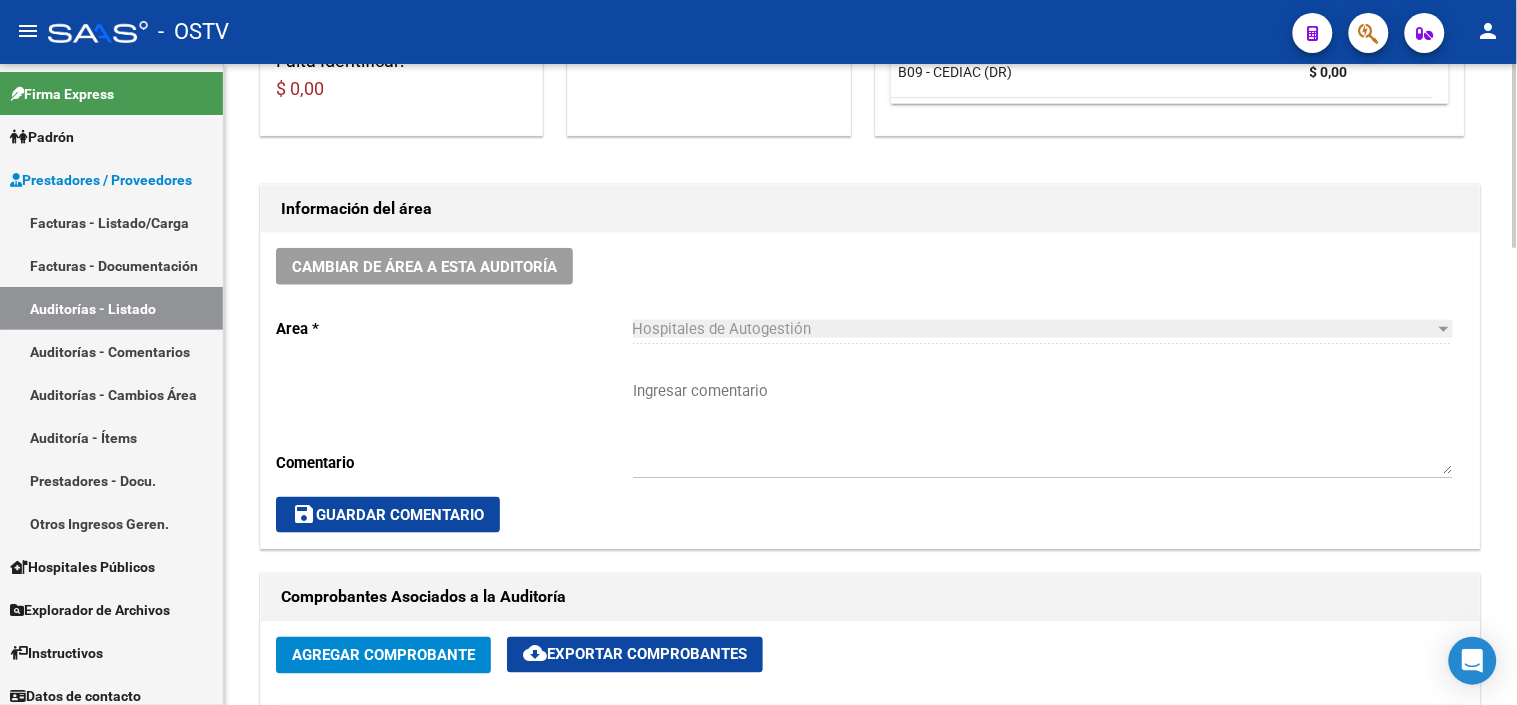 click on "Ingresar comentario" at bounding box center (1043, 427) 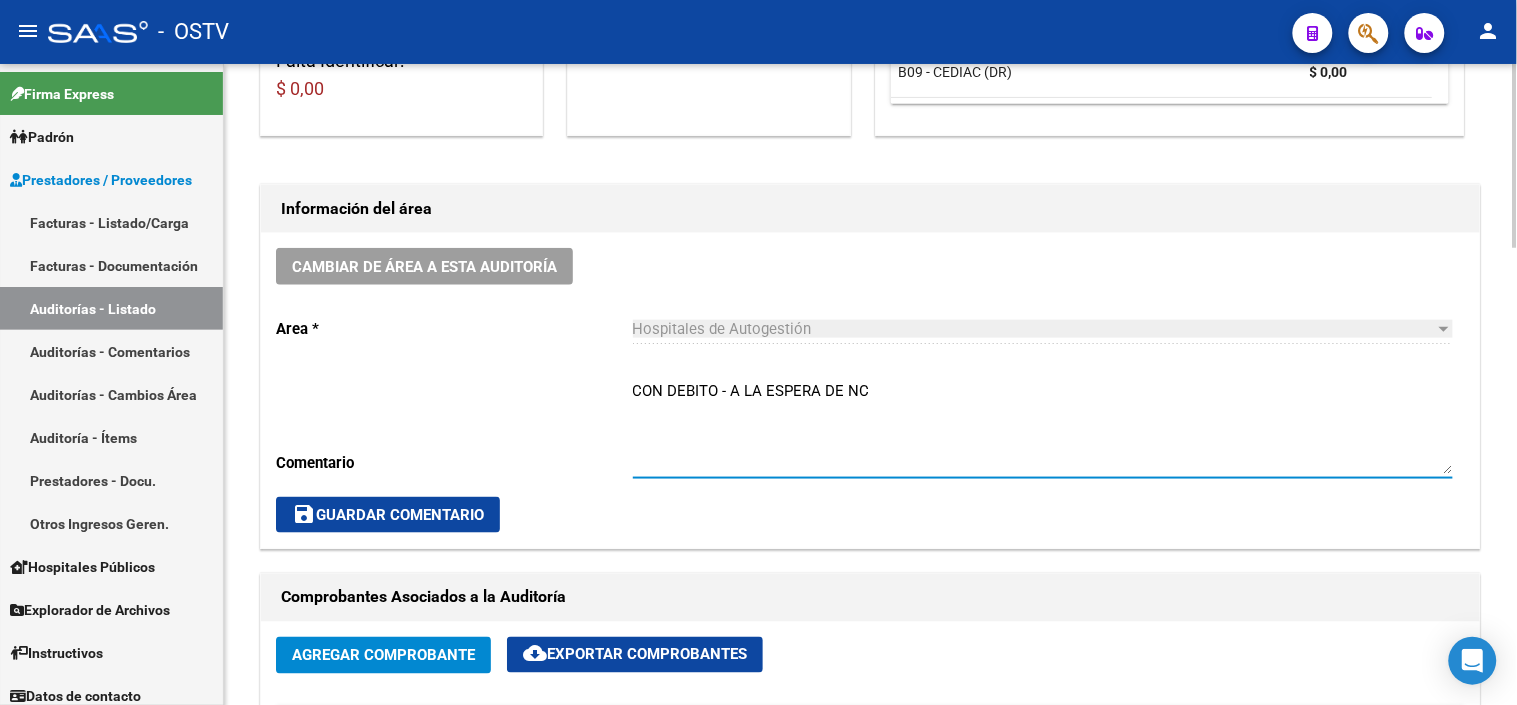 type on "CON DEBITO - A LA ESPERA DE NC" 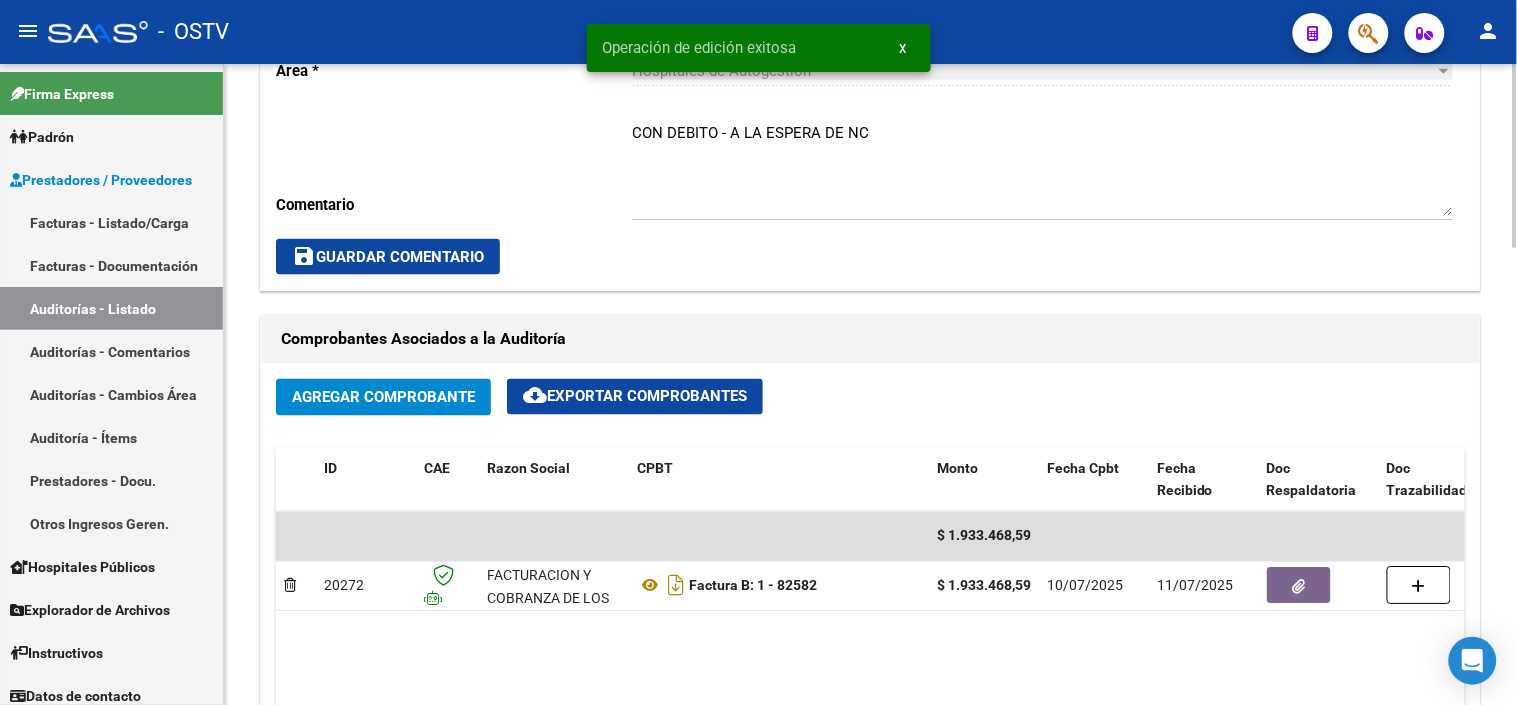 scroll, scrollTop: 777, scrollLeft: 0, axis: vertical 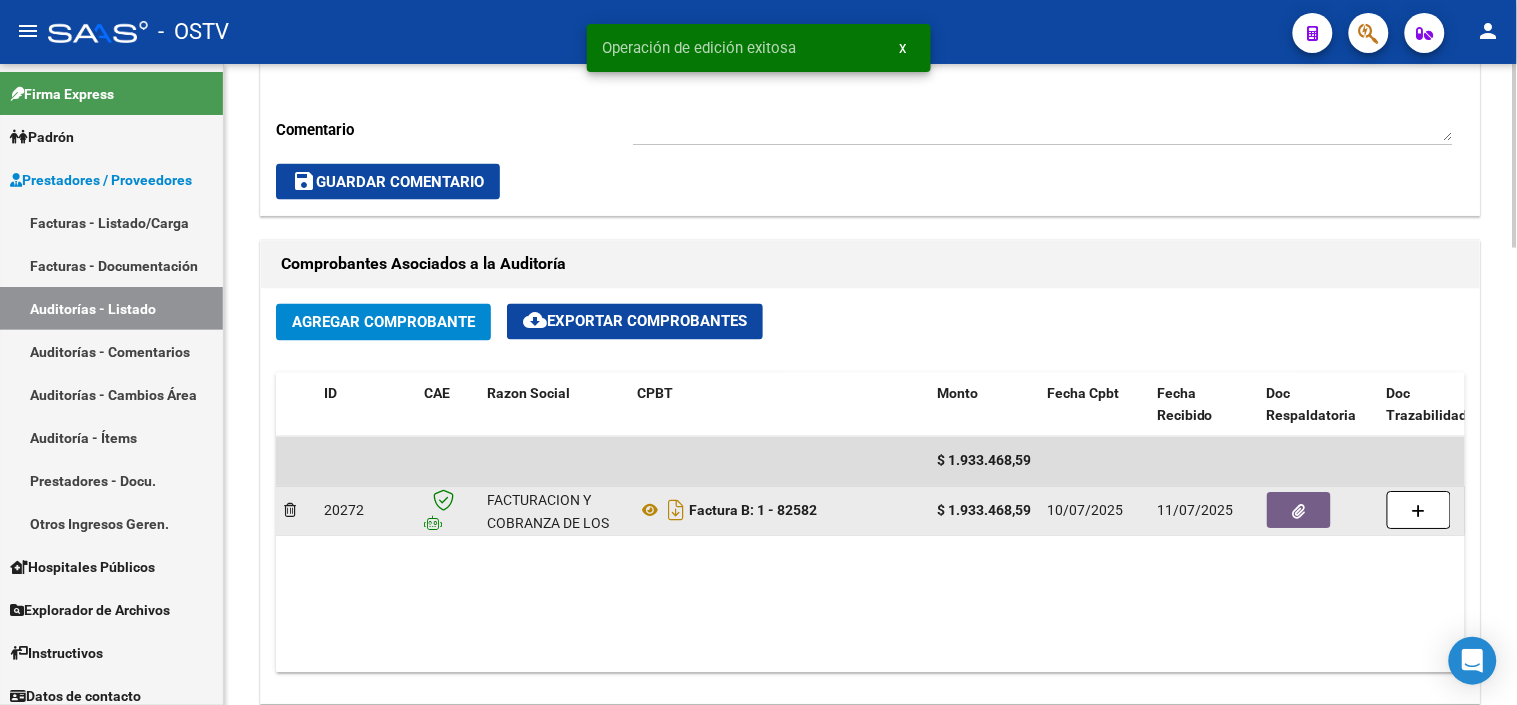 click 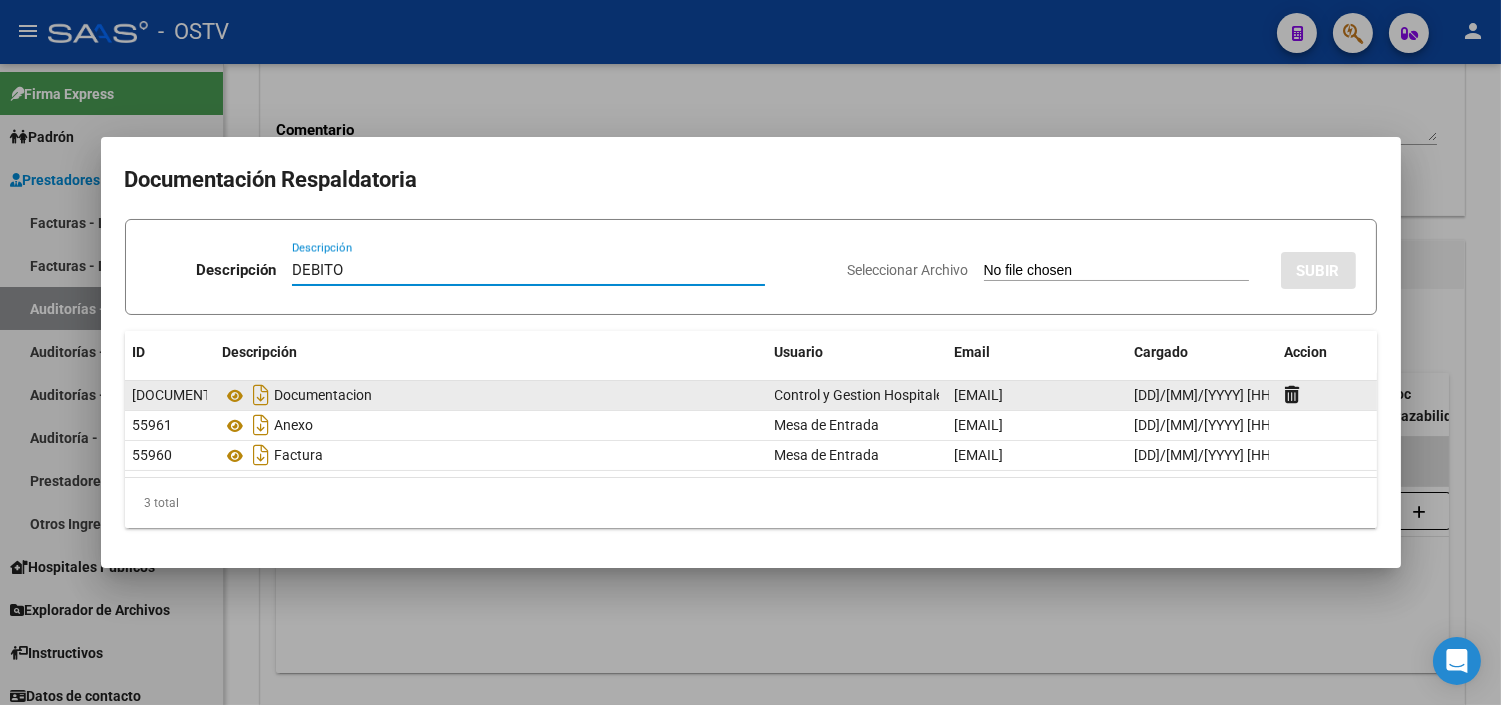 type on "DEBITO" 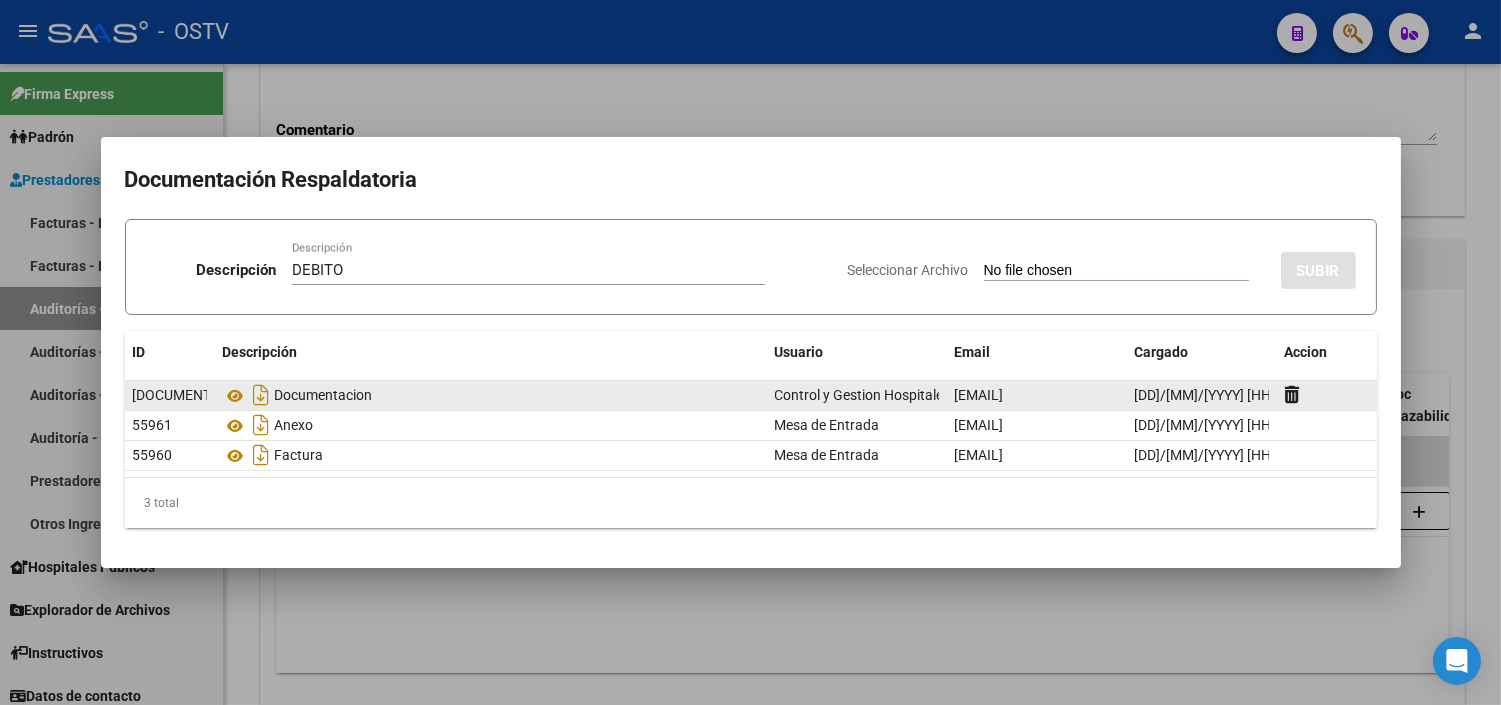 click on "Seleccionar Archivo" at bounding box center (1116, 271) 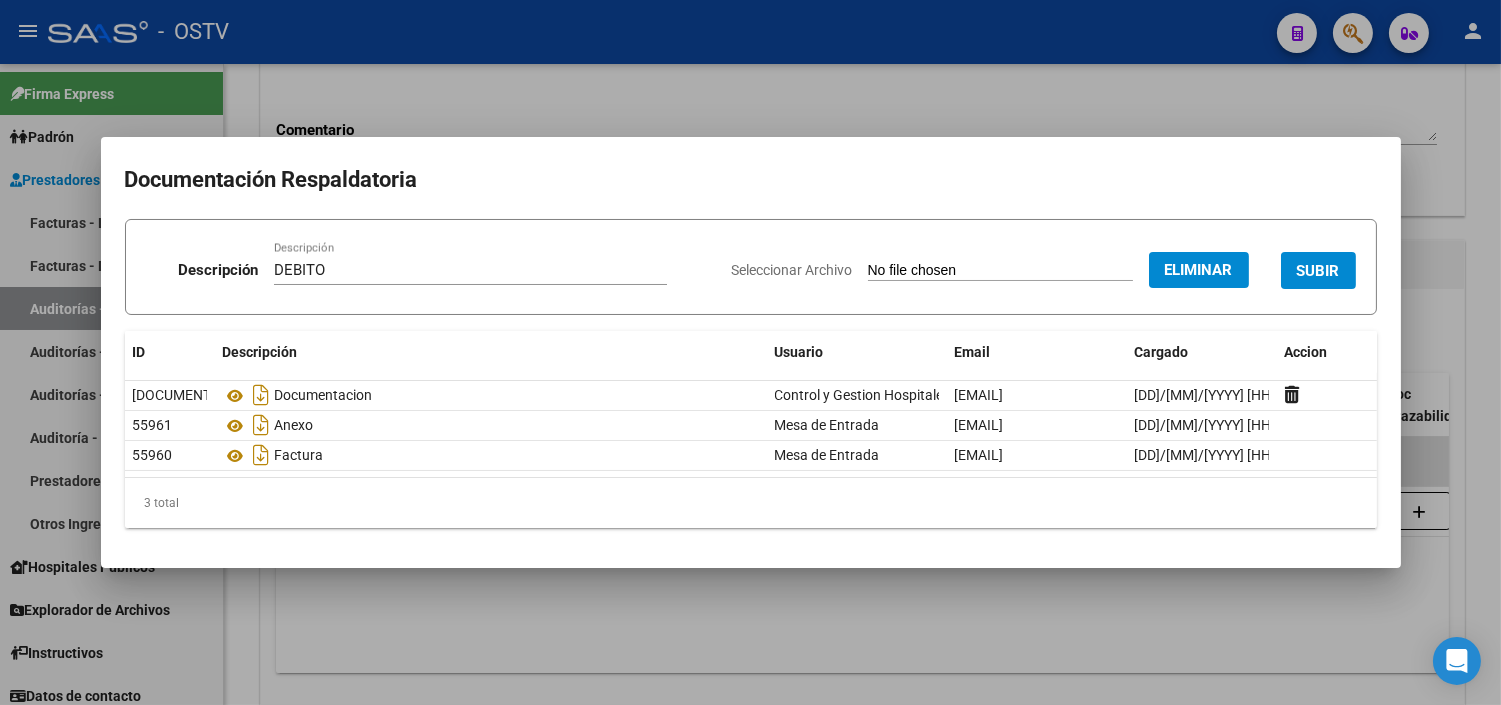 click on "SUBIR" at bounding box center (1318, 271) 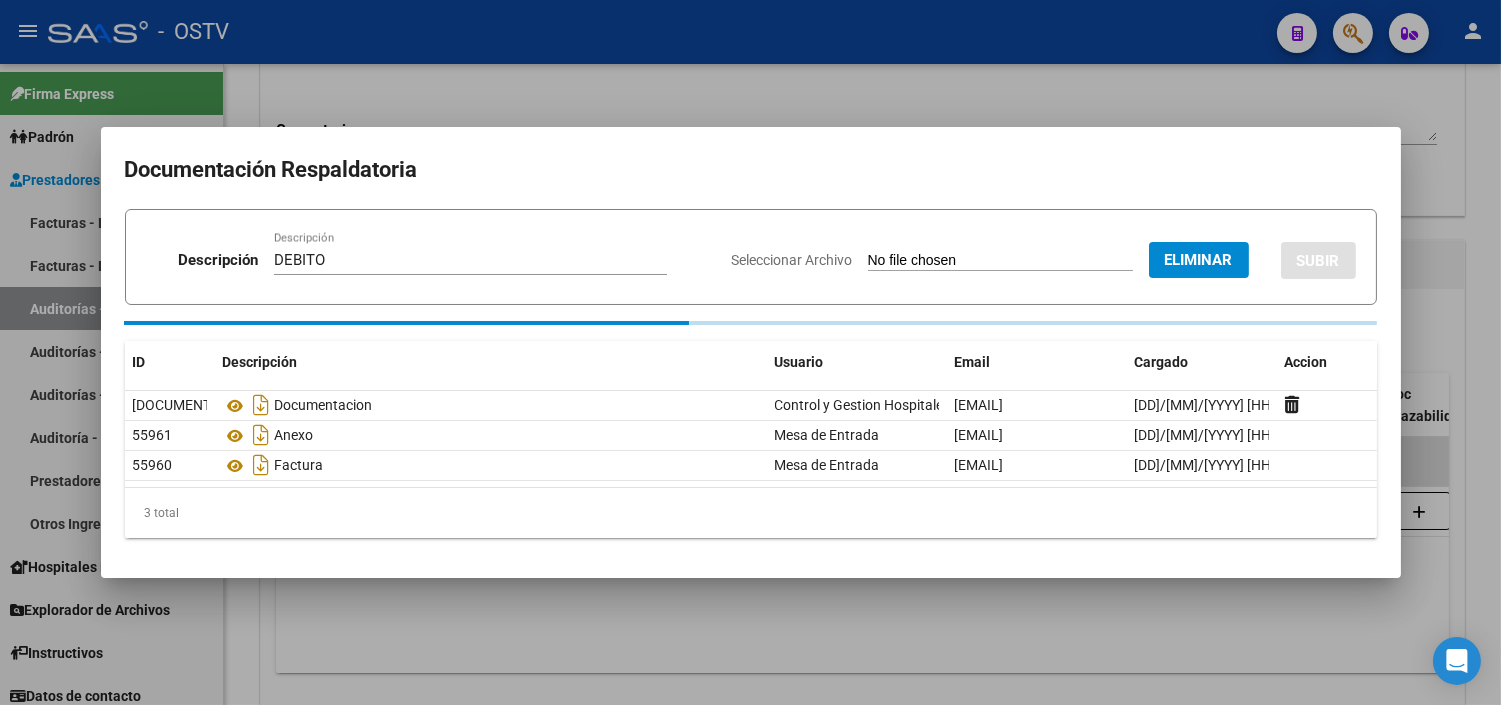 type 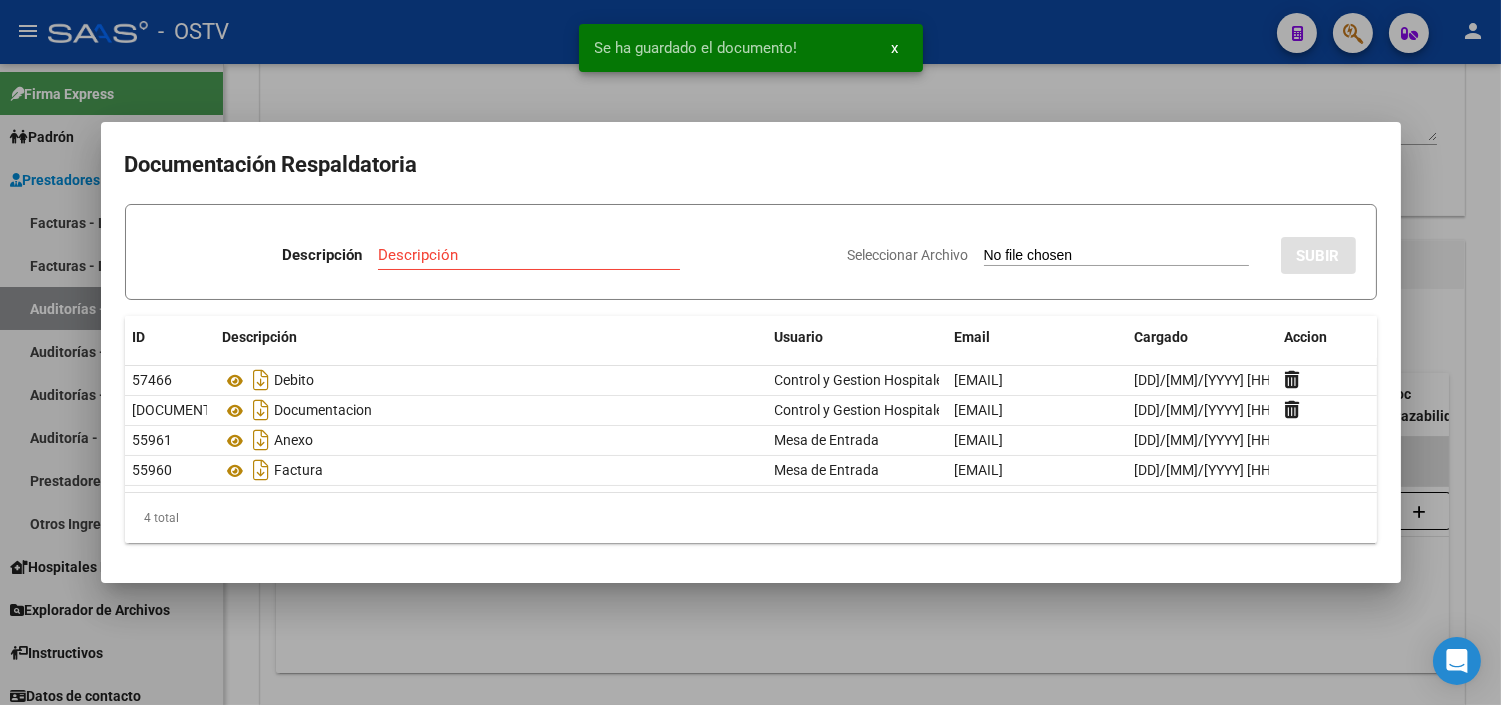 click at bounding box center [750, 352] 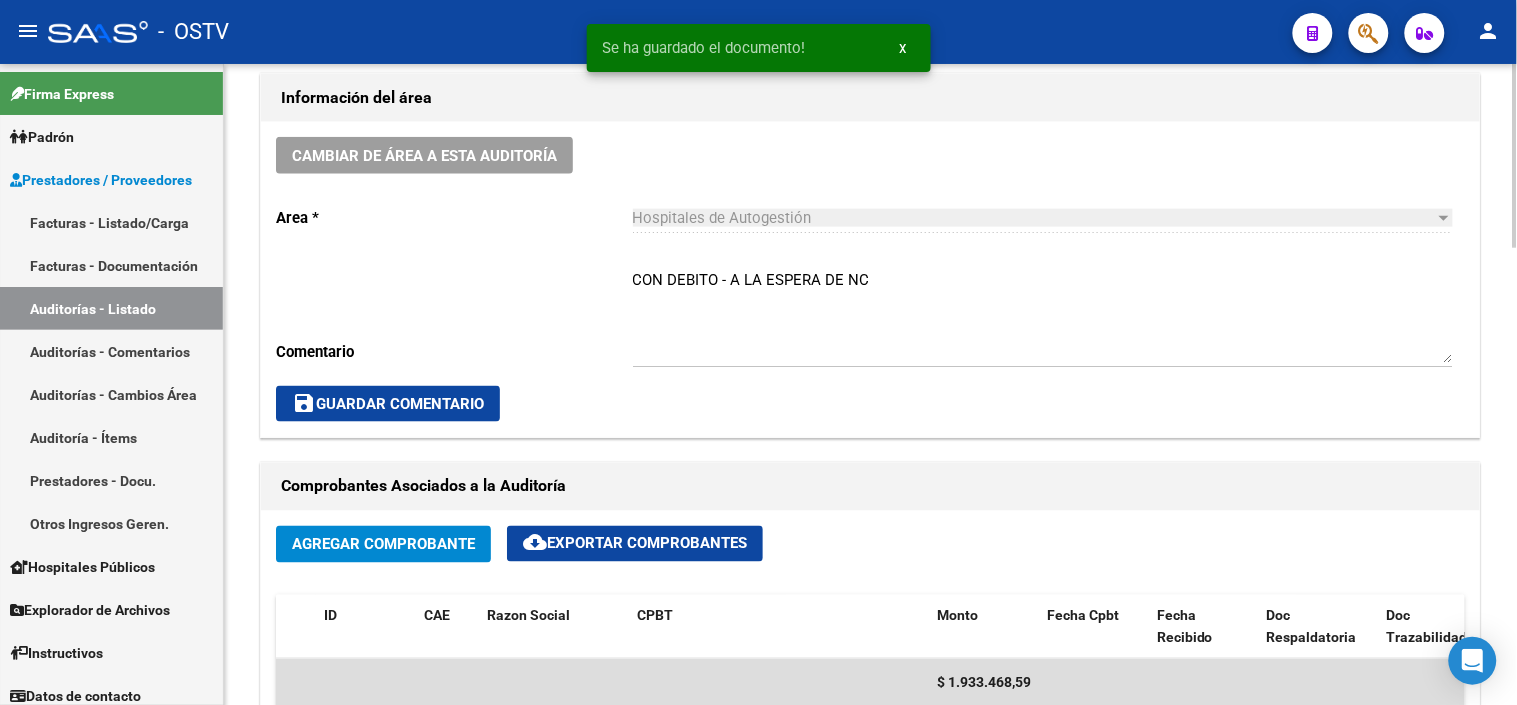 scroll, scrollTop: 444, scrollLeft: 0, axis: vertical 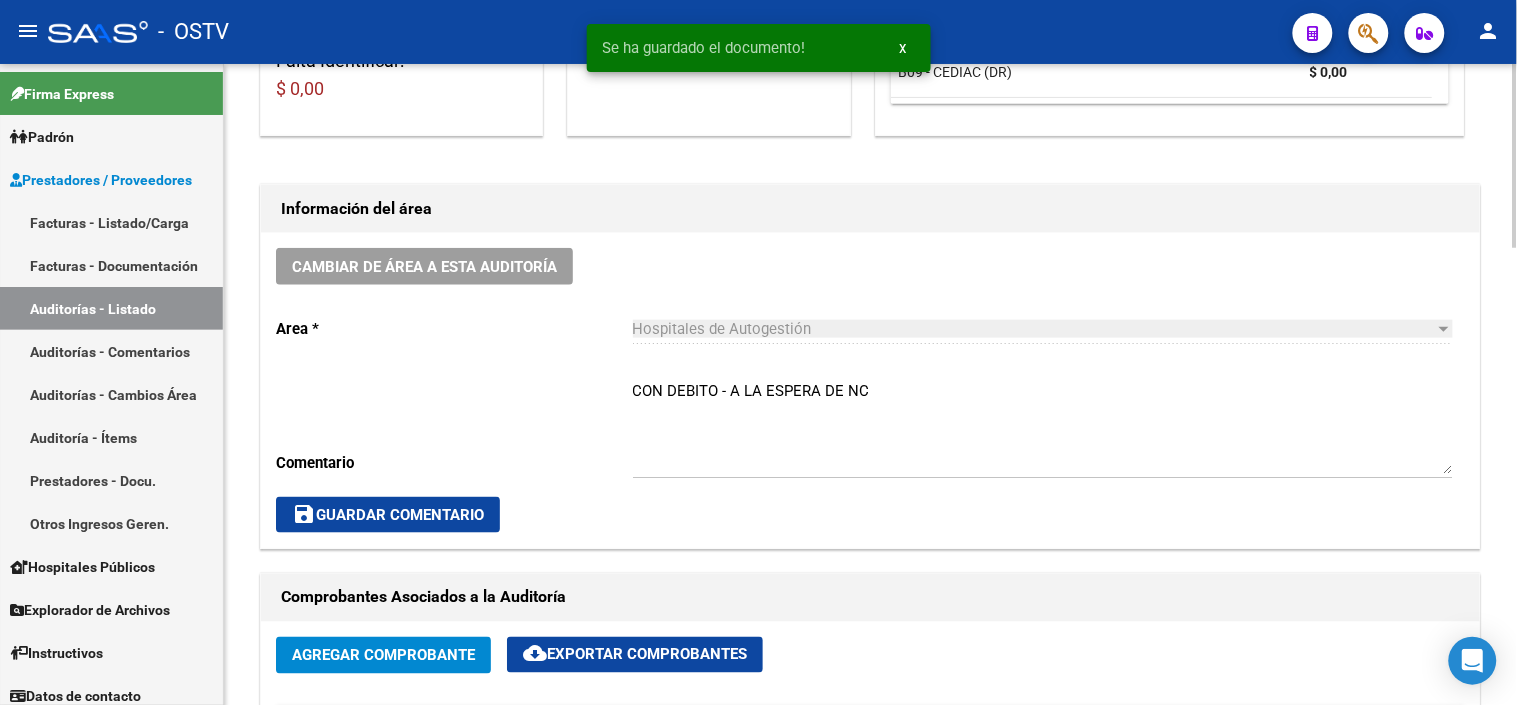click on "save  Guardar Comentario" 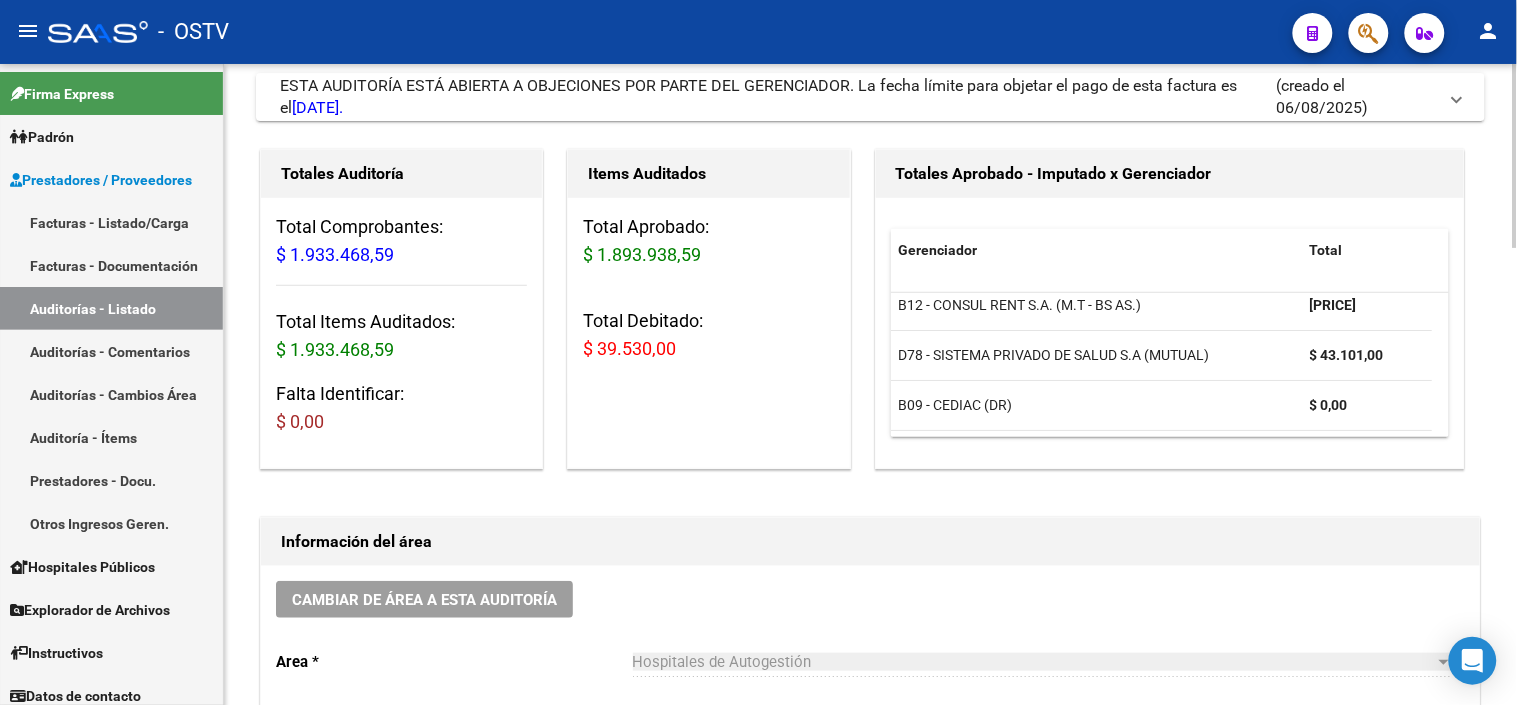 scroll, scrollTop: 0, scrollLeft: 0, axis: both 